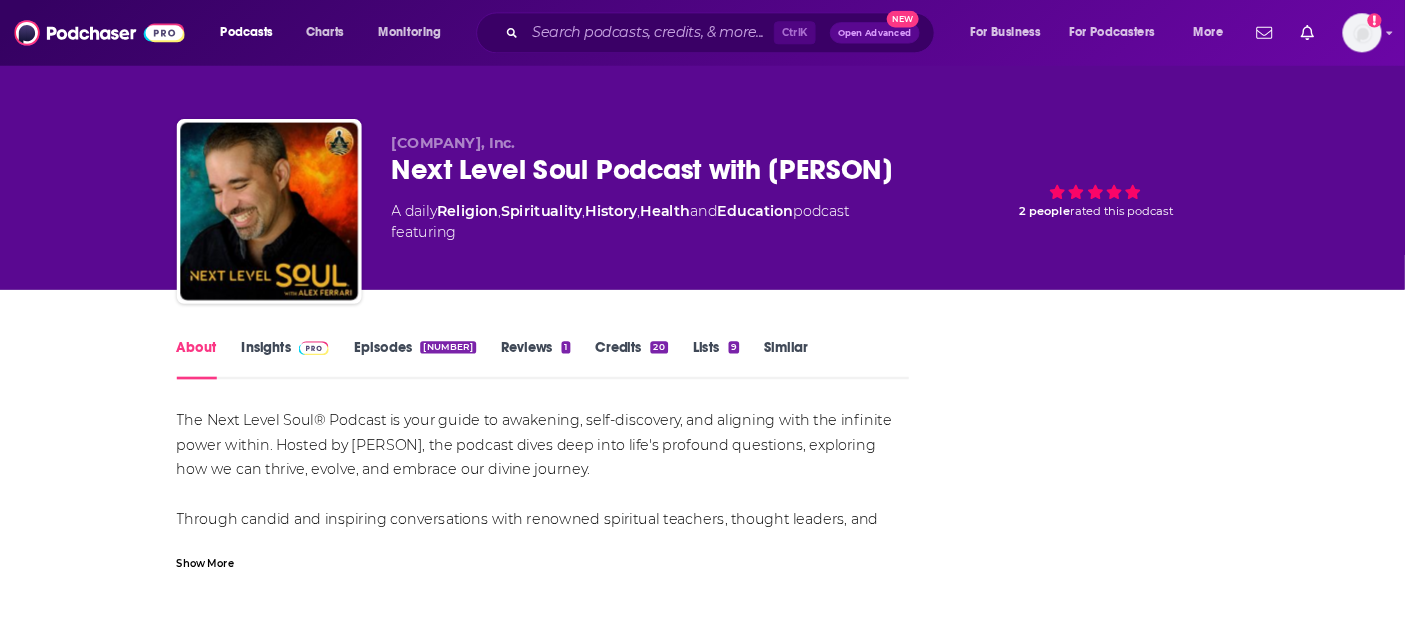 scroll, scrollTop: 0, scrollLeft: 0, axis: both 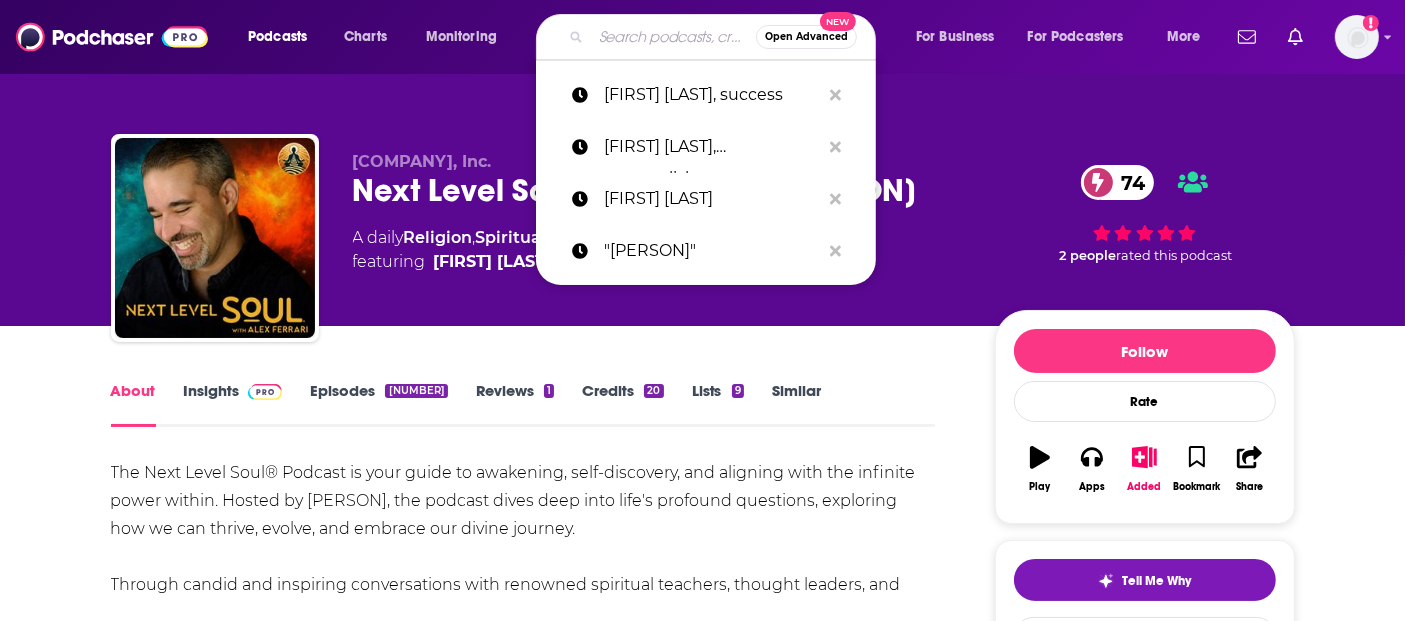 click at bounding box center (673, 37) 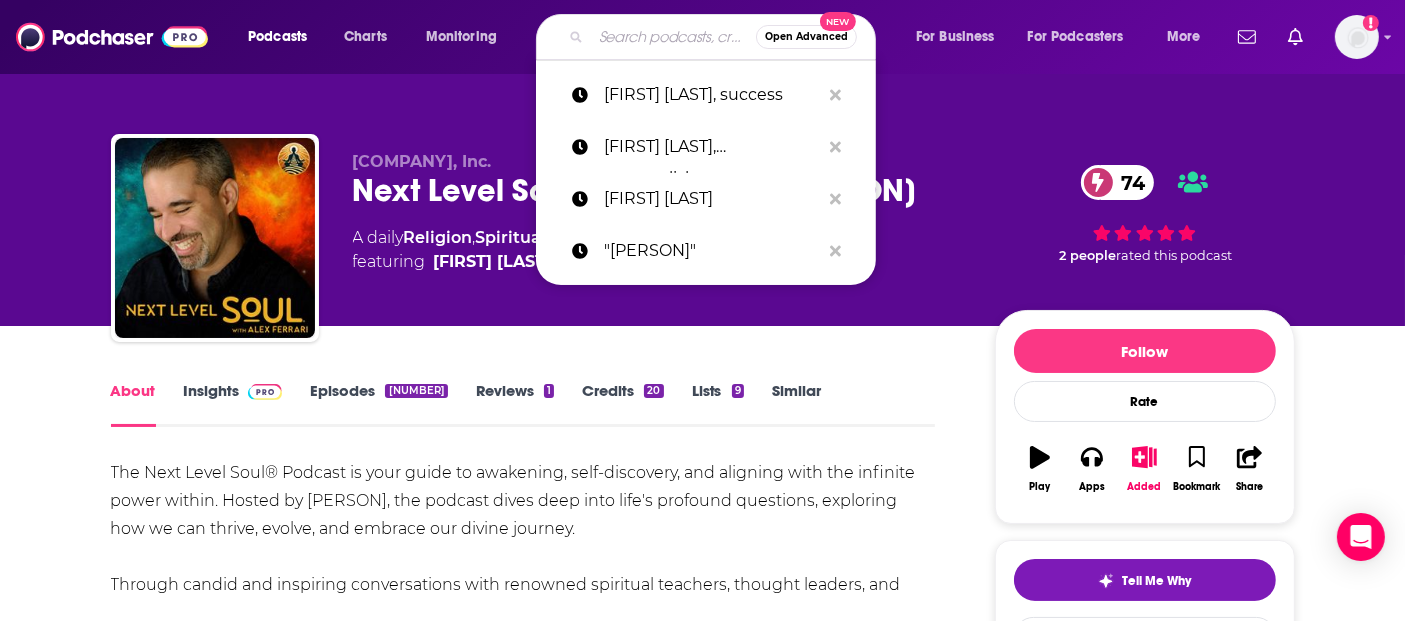 paste on "The [PODCAST_NAME] Podcast" 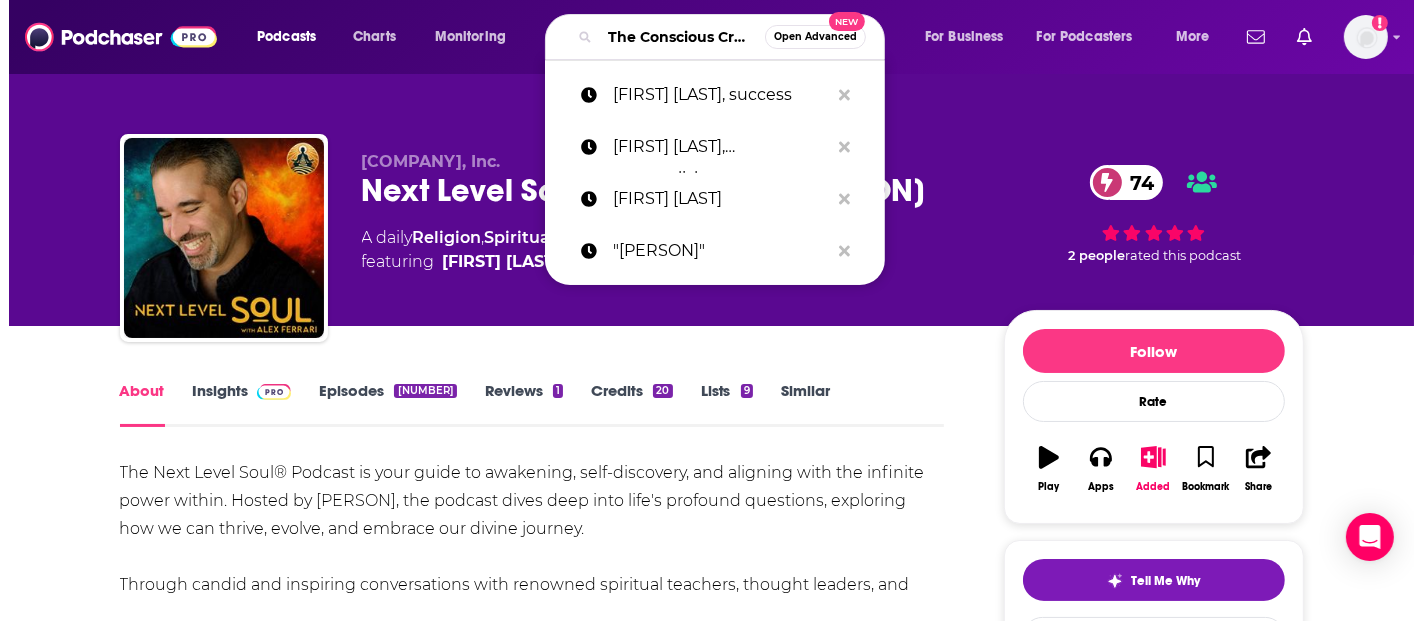 scroll, scrollTop: 0, scrollLeft: 119, axis: horizontal 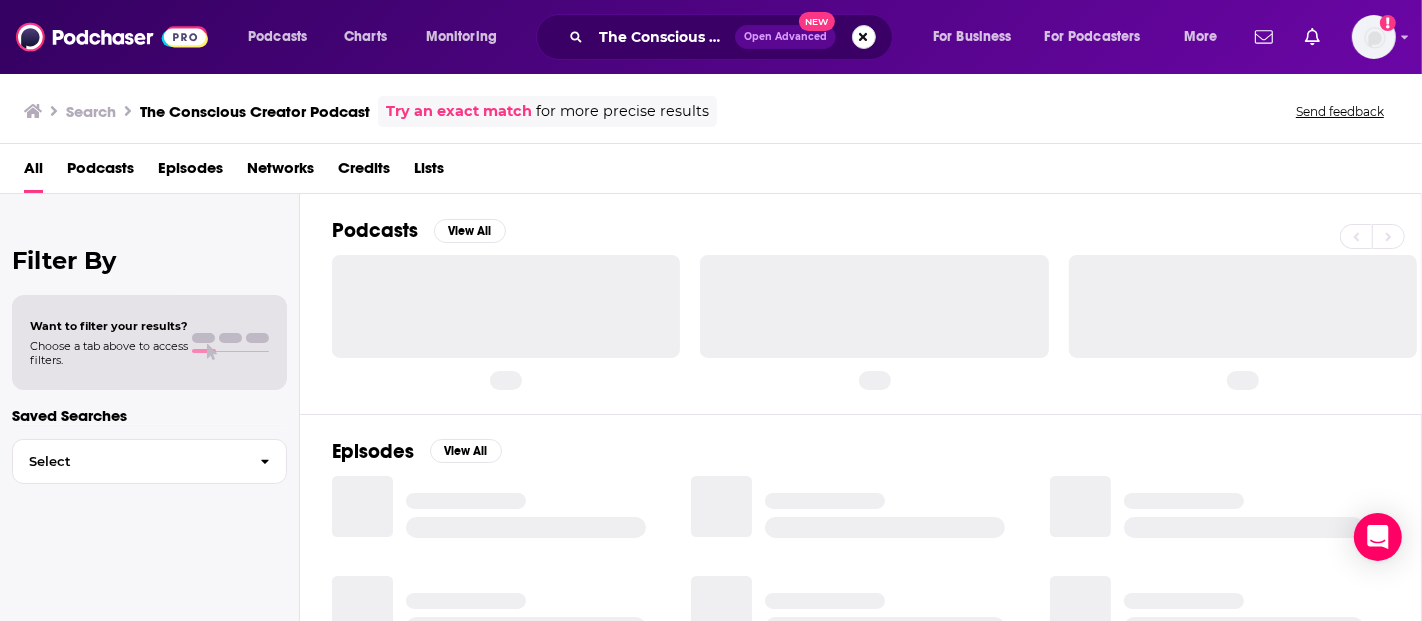 click at bounding box center (864, 37) 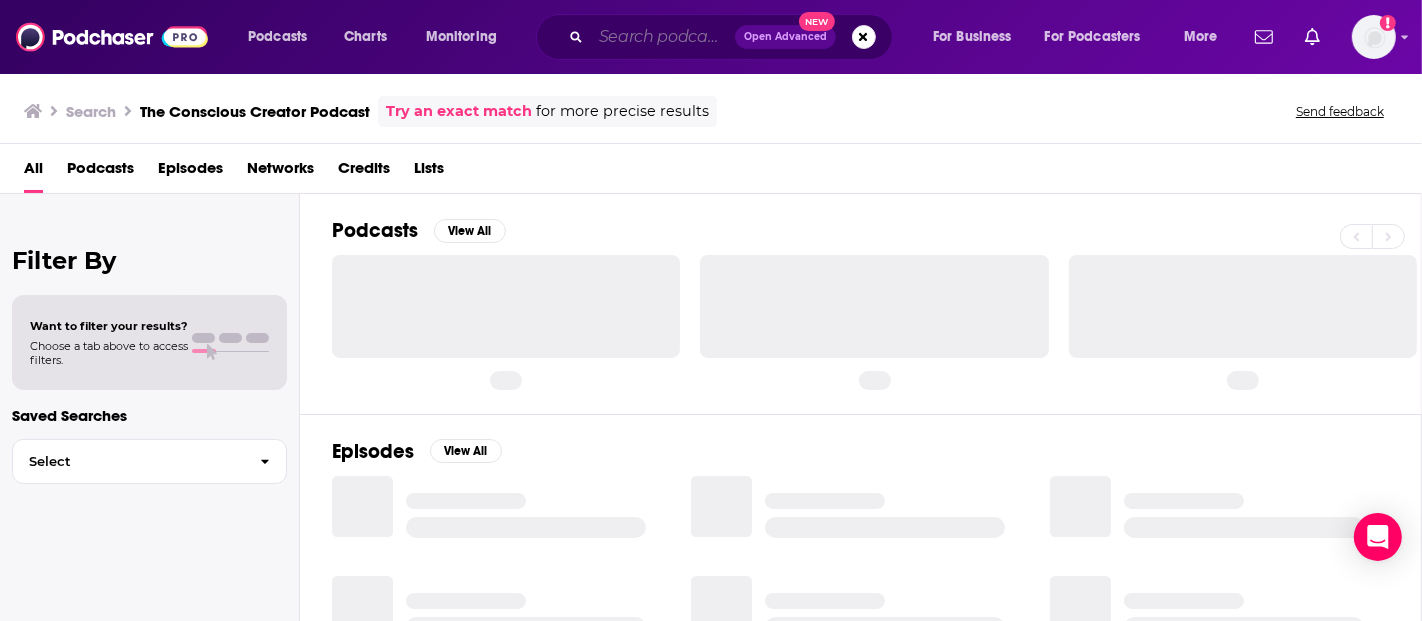 scroll, scrollTop: 0, scrollLeft: 0, axis: both 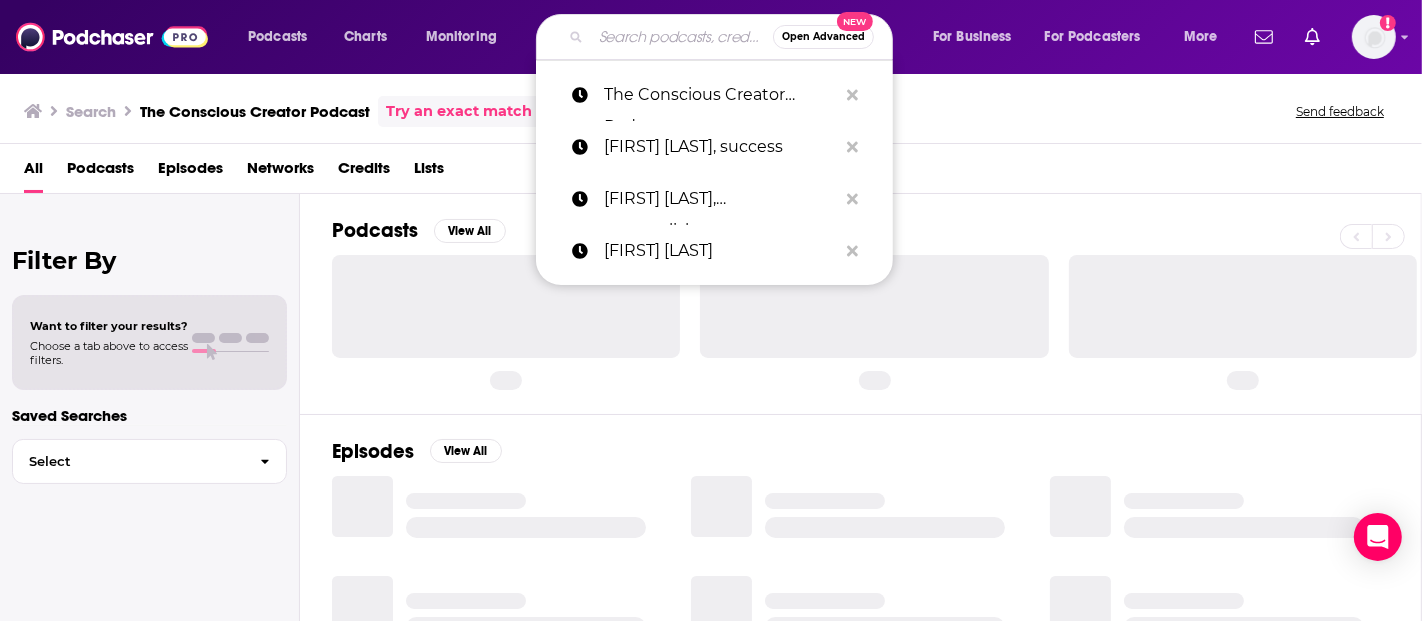 click at bounding box center [682, 37] 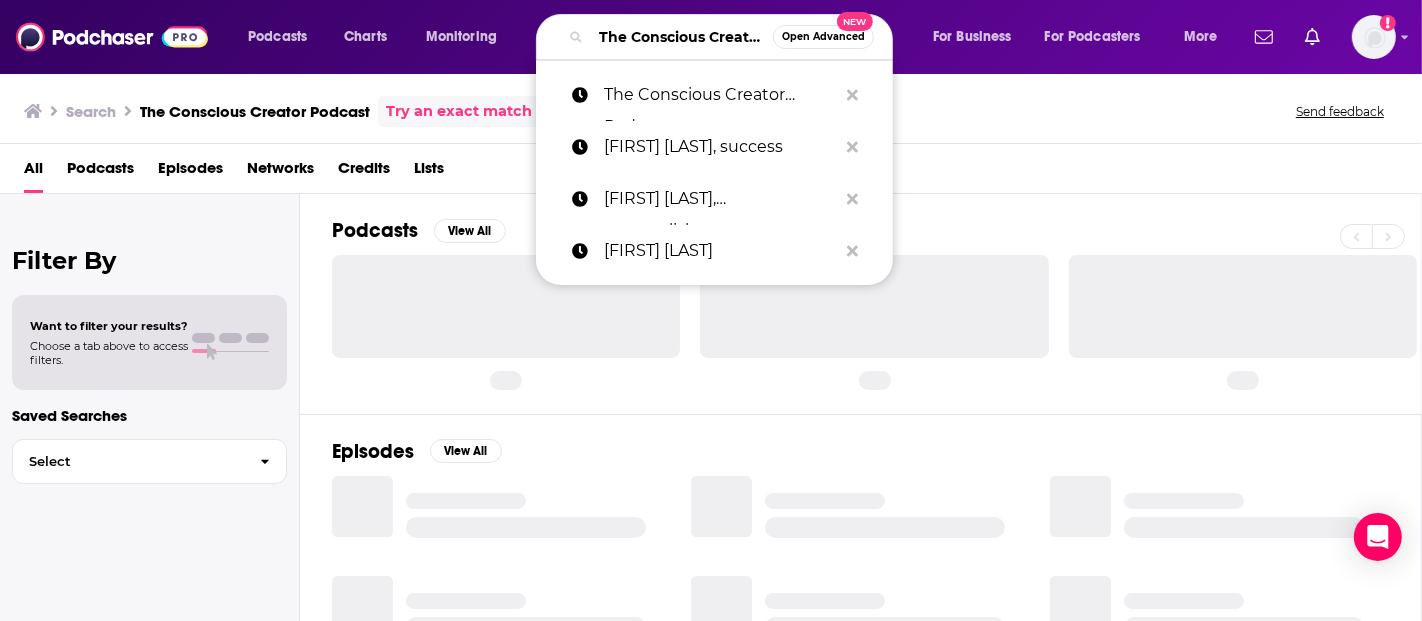 scroll, scrollTop: 0, scrollLeft: 102, axis: horizontal 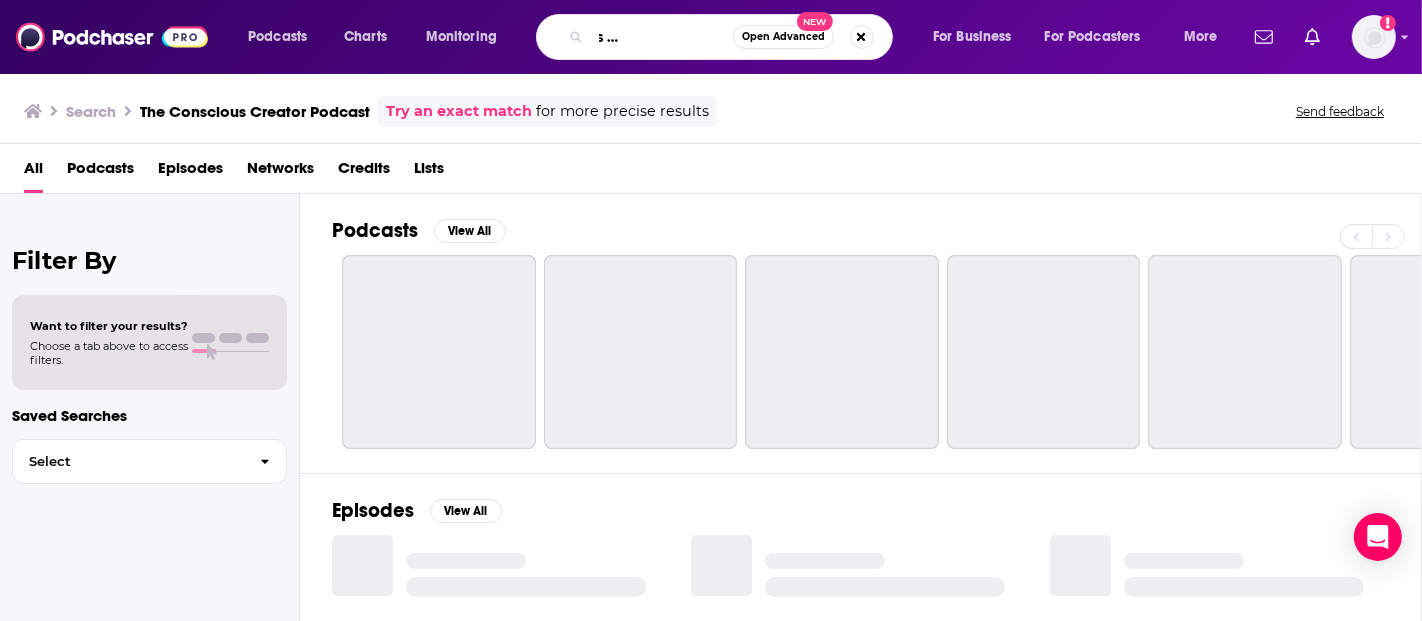 type on "The [PODCAST_NAME] Podcast" 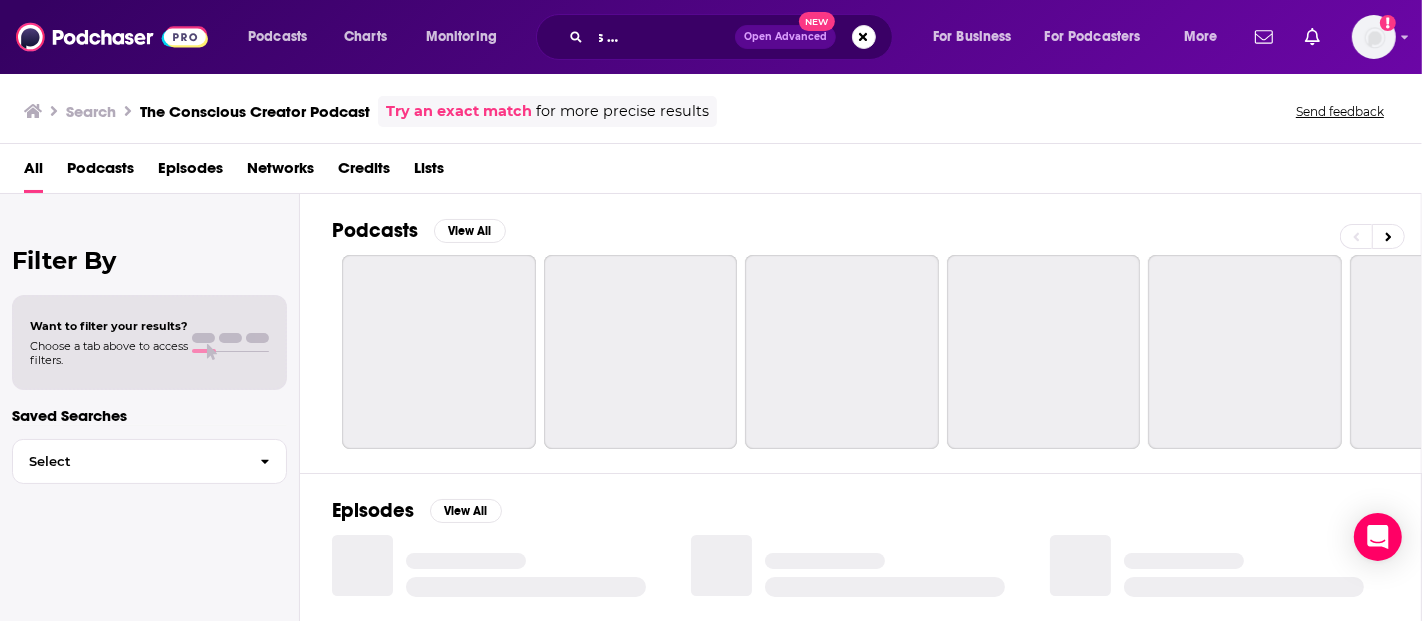 scroll, scrollTop: 0, scrollLeft: 0, axis: both 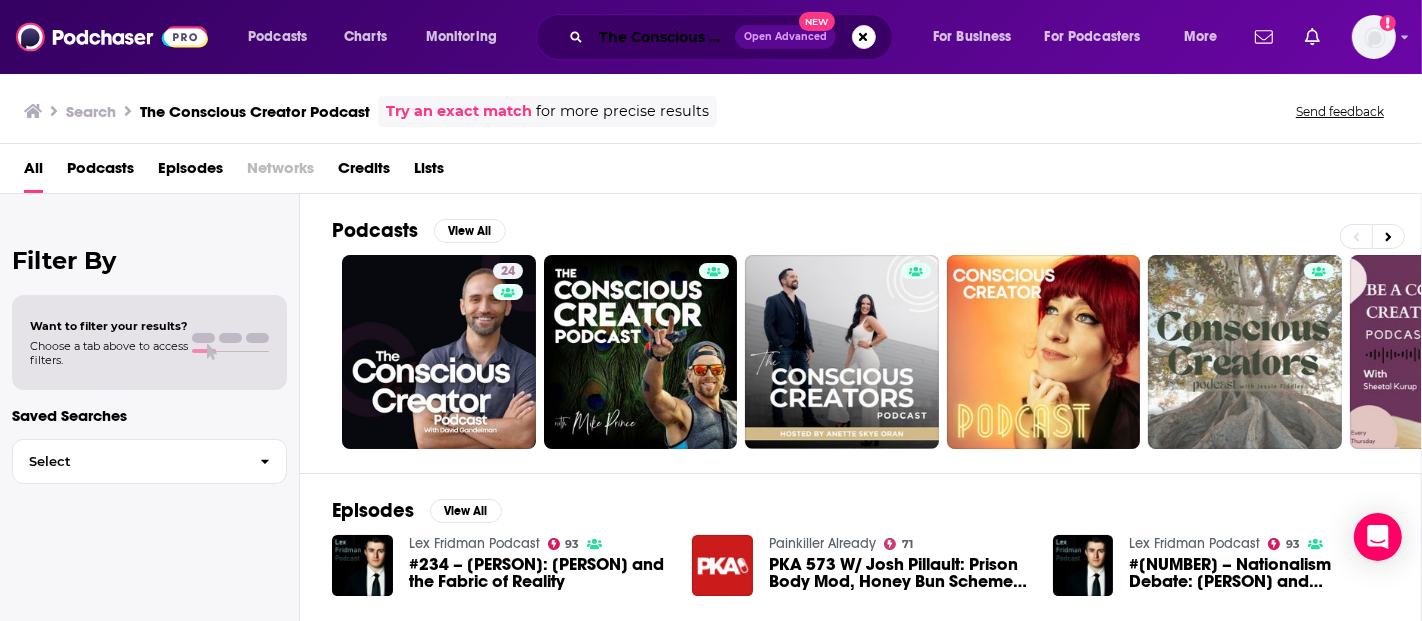 click on "The [PODCAST_NAME] Podcast" at bounding box center (663, 37) 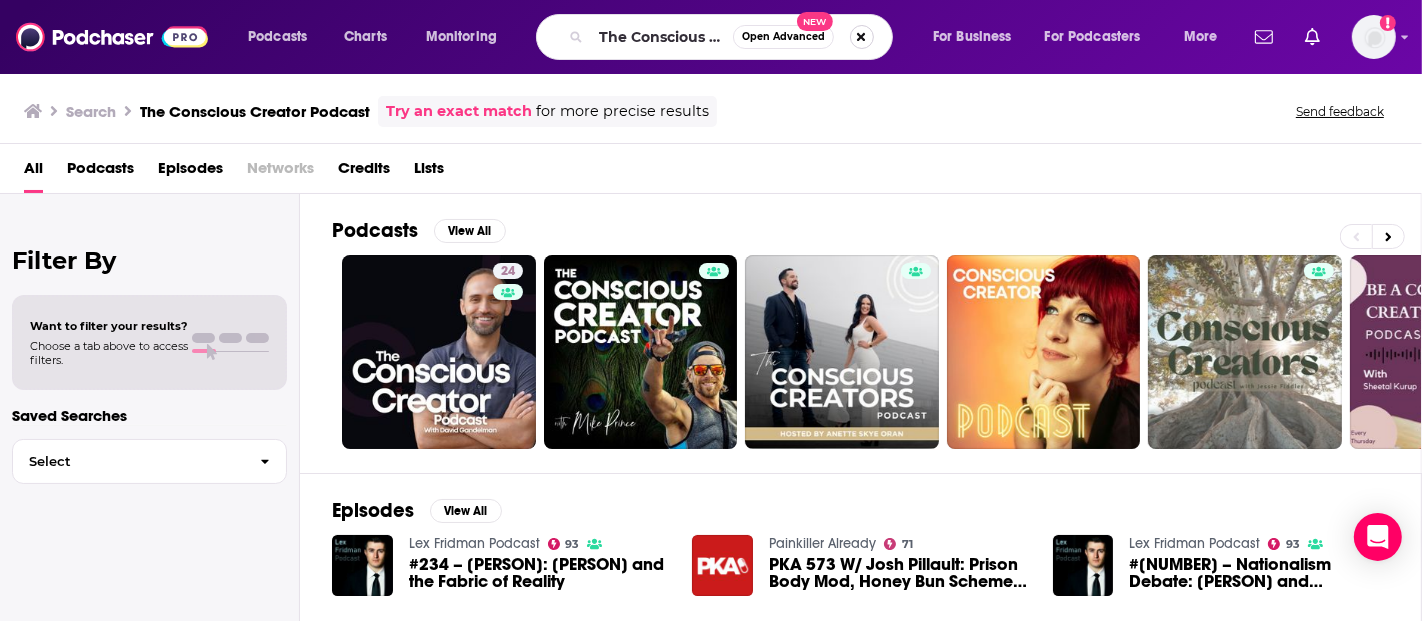 click at bounding box center (862, 37) 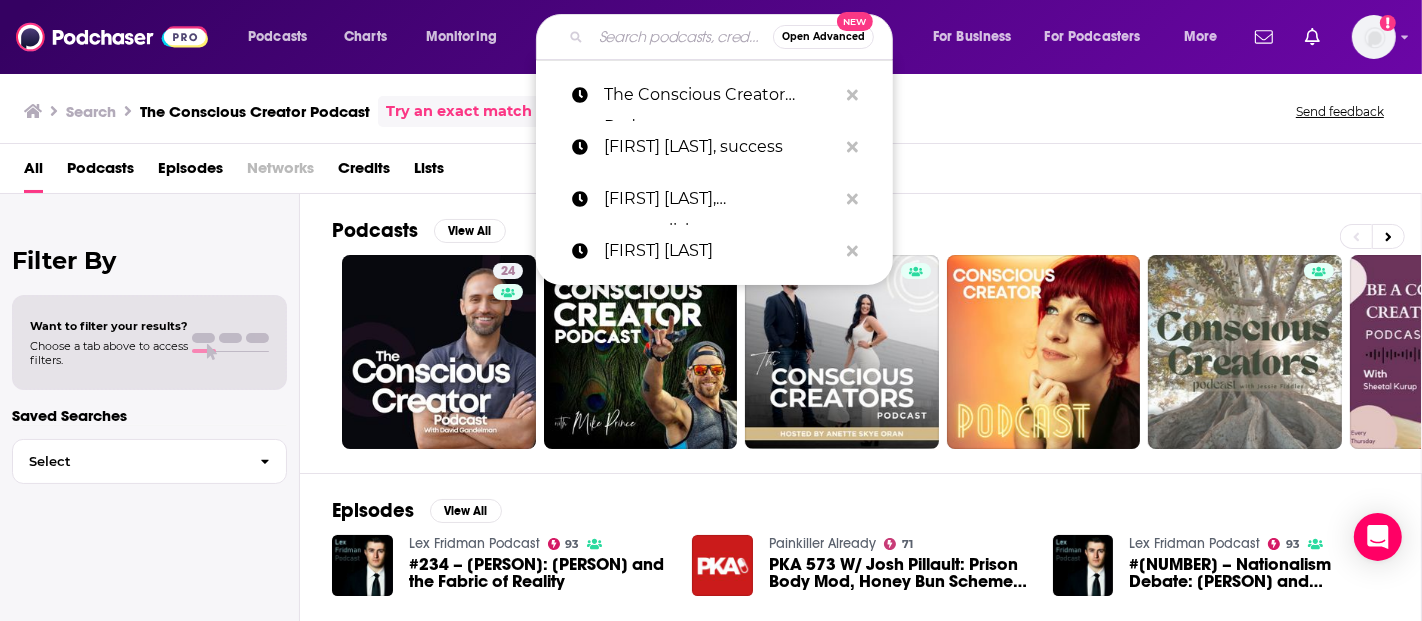 paste on "The Evolving Man Podcast" 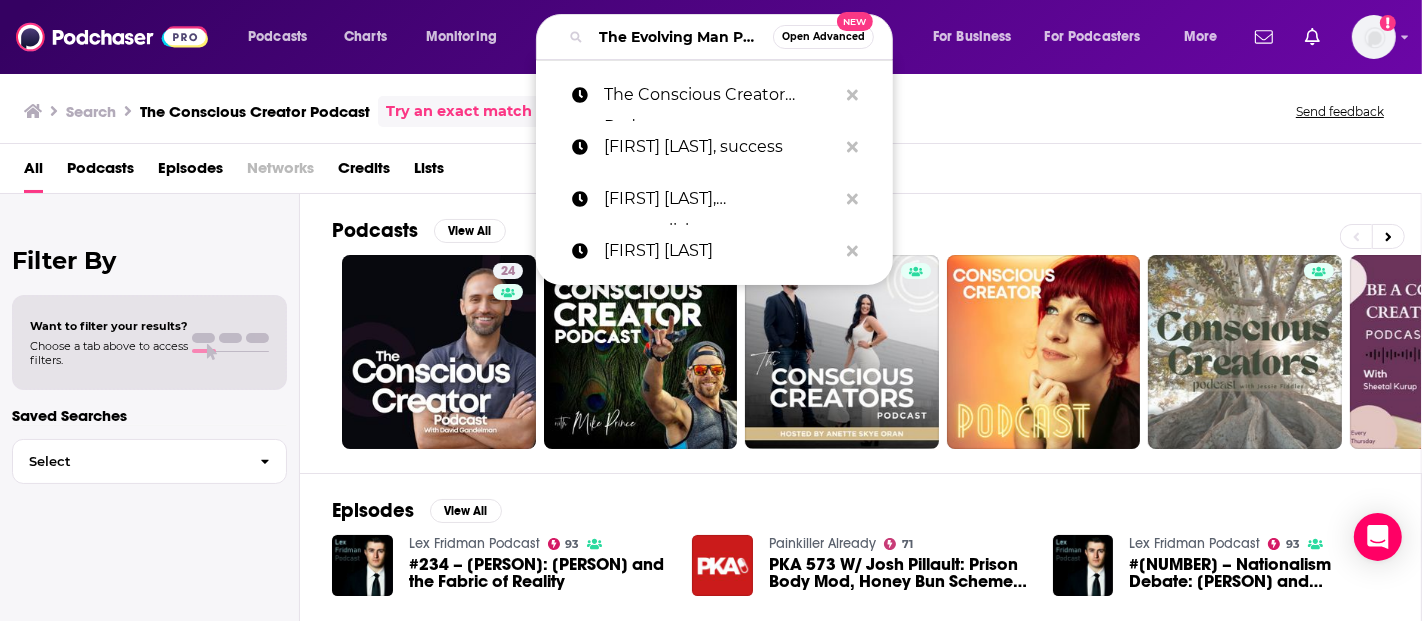scroll, scrollTop: 0, scrollLeft: 67, axis: horizontal 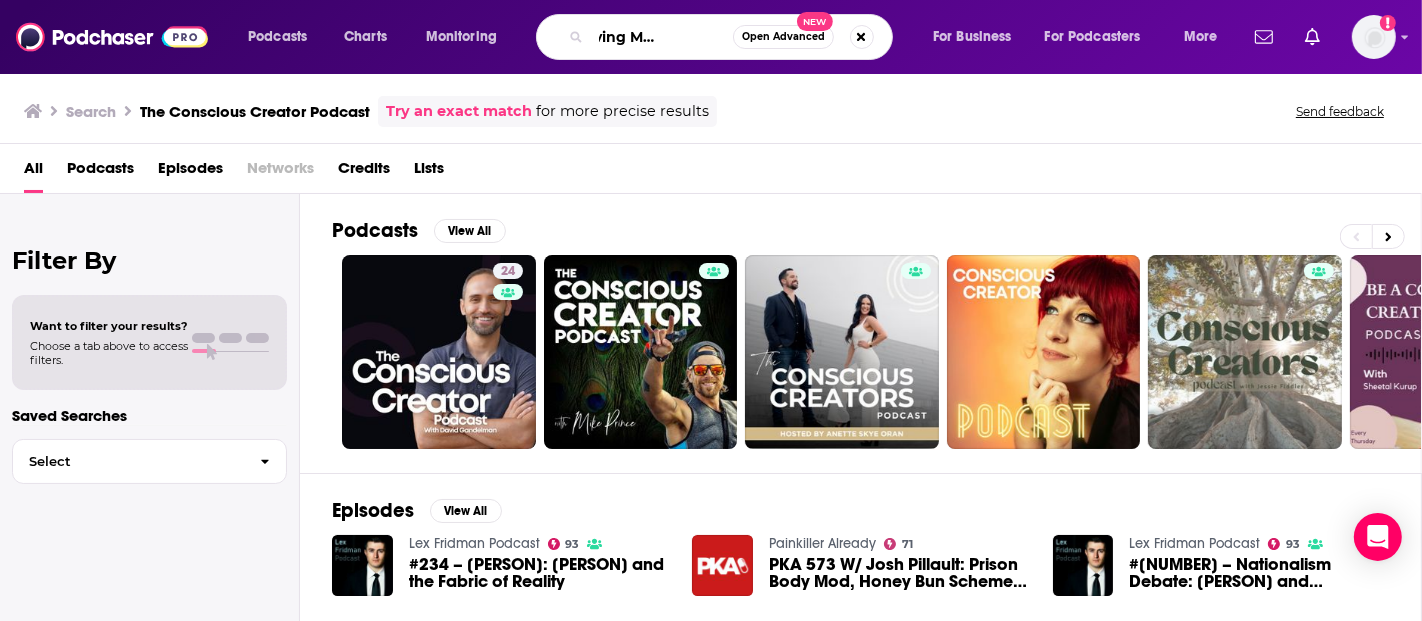 type on "The Evolving Man Podcast" 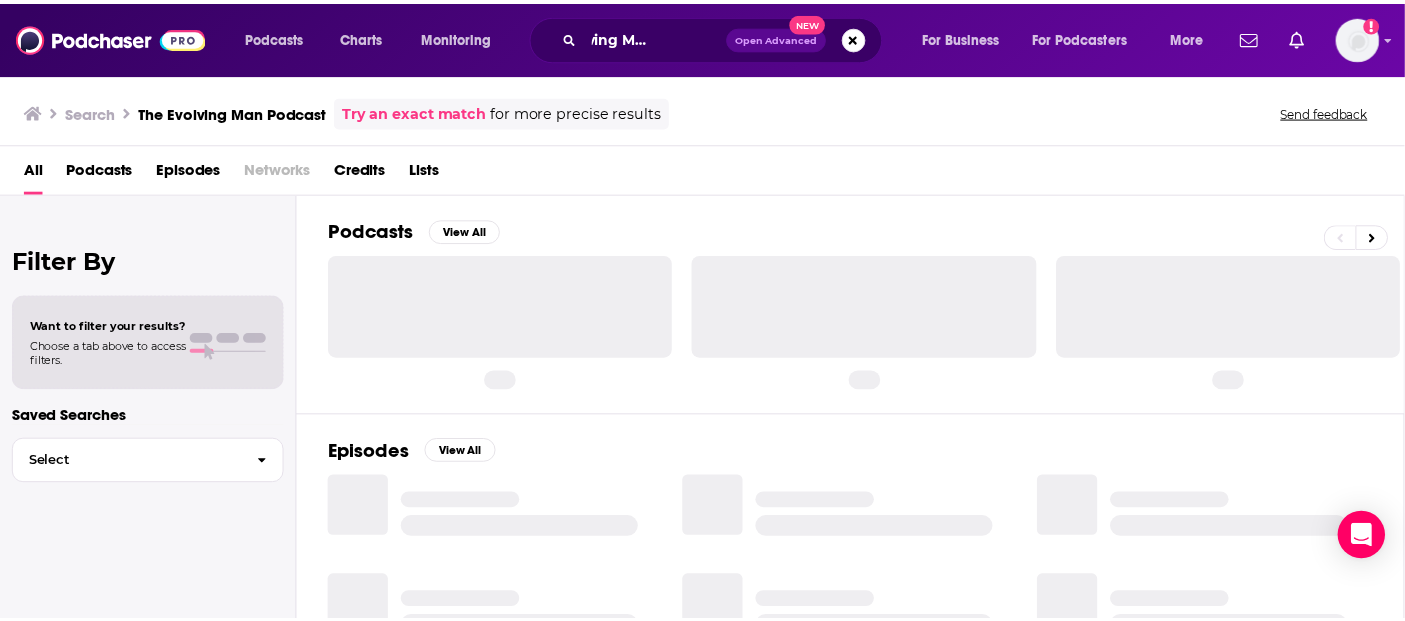 scroll, scrollTop: 0, scrollLeft: 0, axis: both 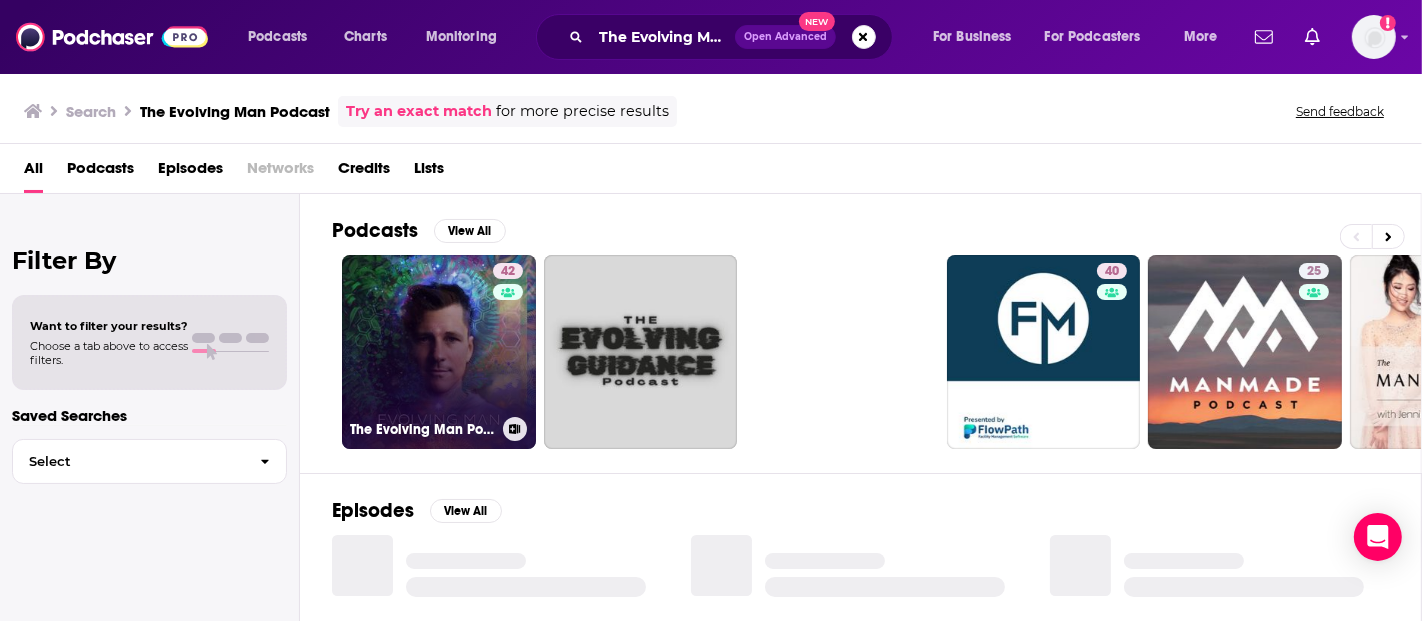 click on "42 The Evolving Man Podcast" at bounding box center (439, 352) 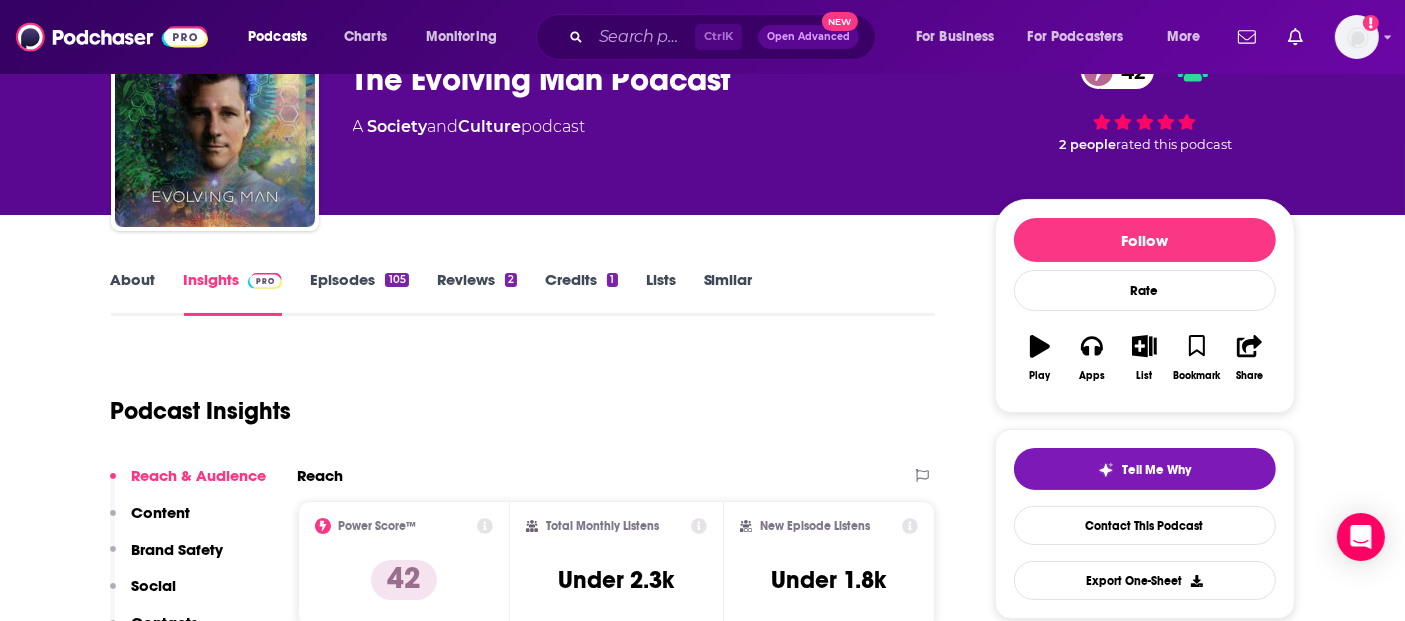 scroll, scrollTop: 0, scrollLeft: 0, axis: both 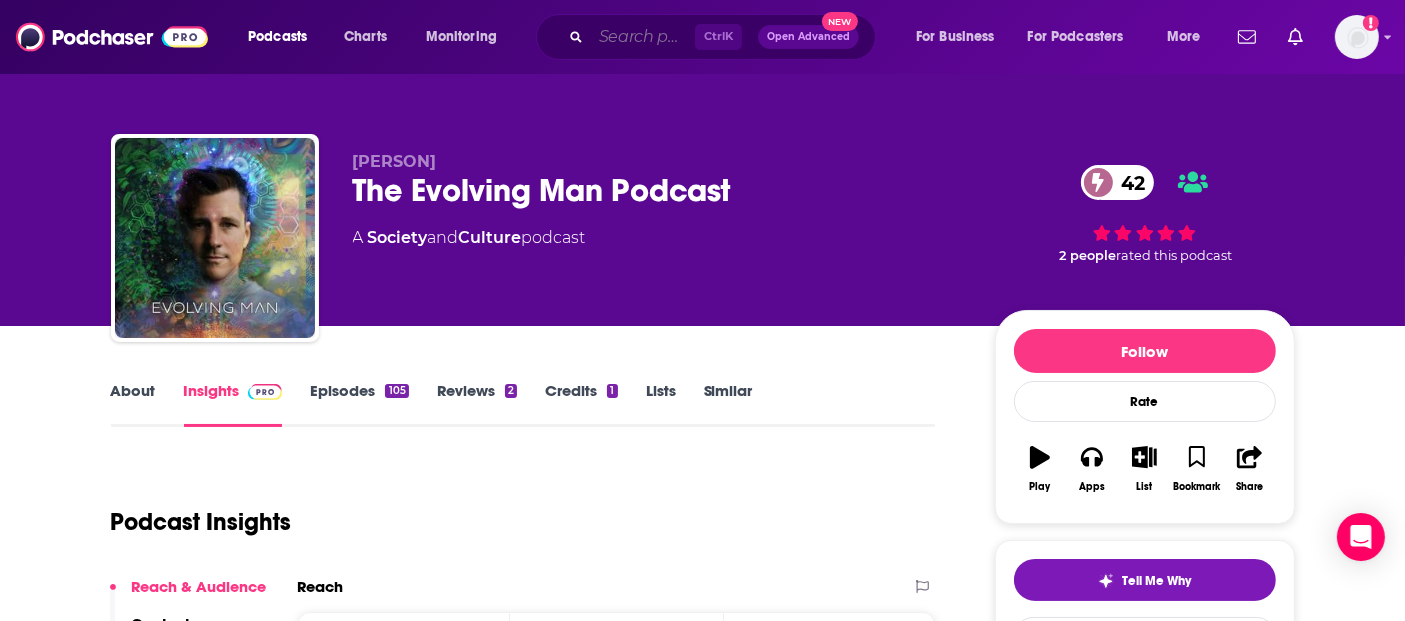 click at bounding box center (643, 37) 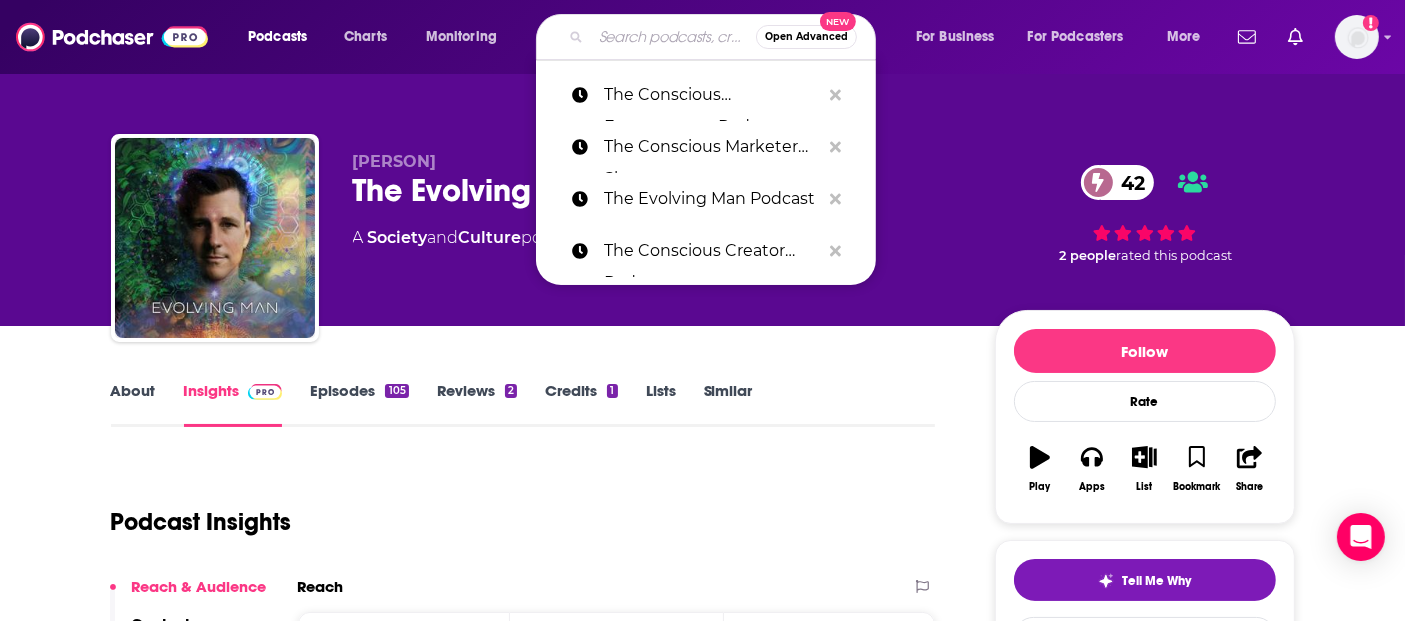 paste on "Conscious Business Leaders with Ari Weinzweig" 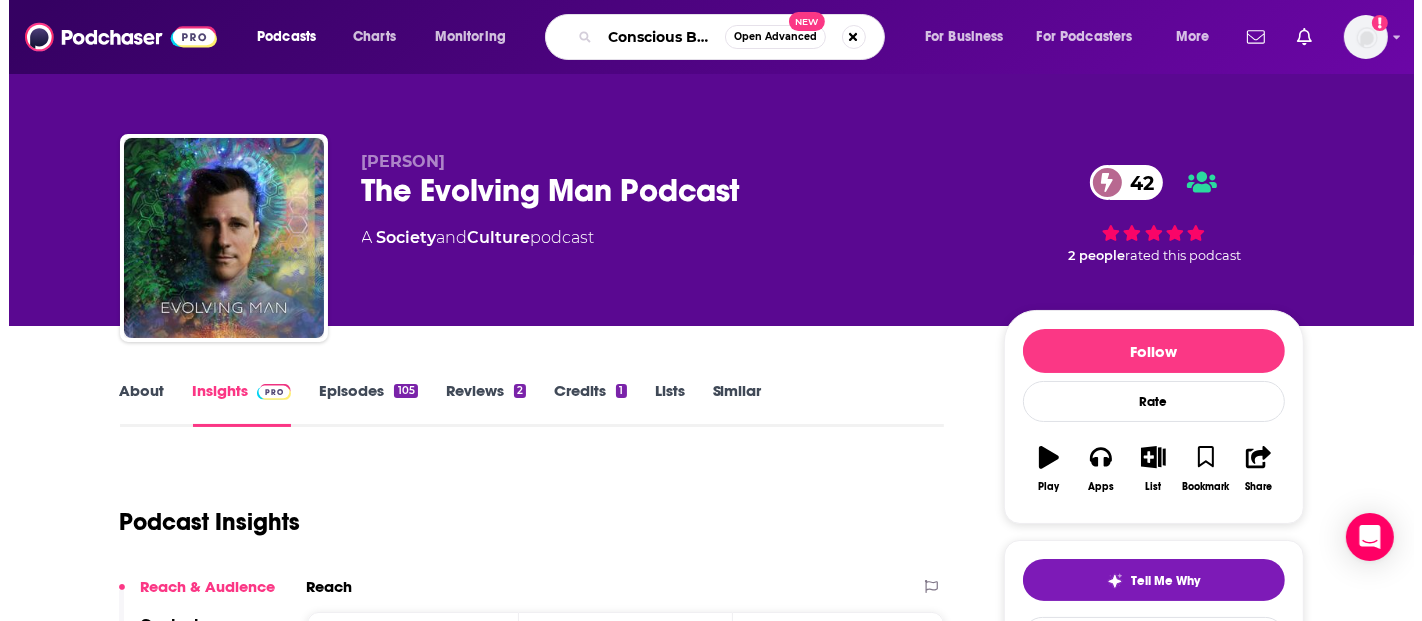 scroll, scrollTop: 0, scrollLeft: 244, axis: horizontal 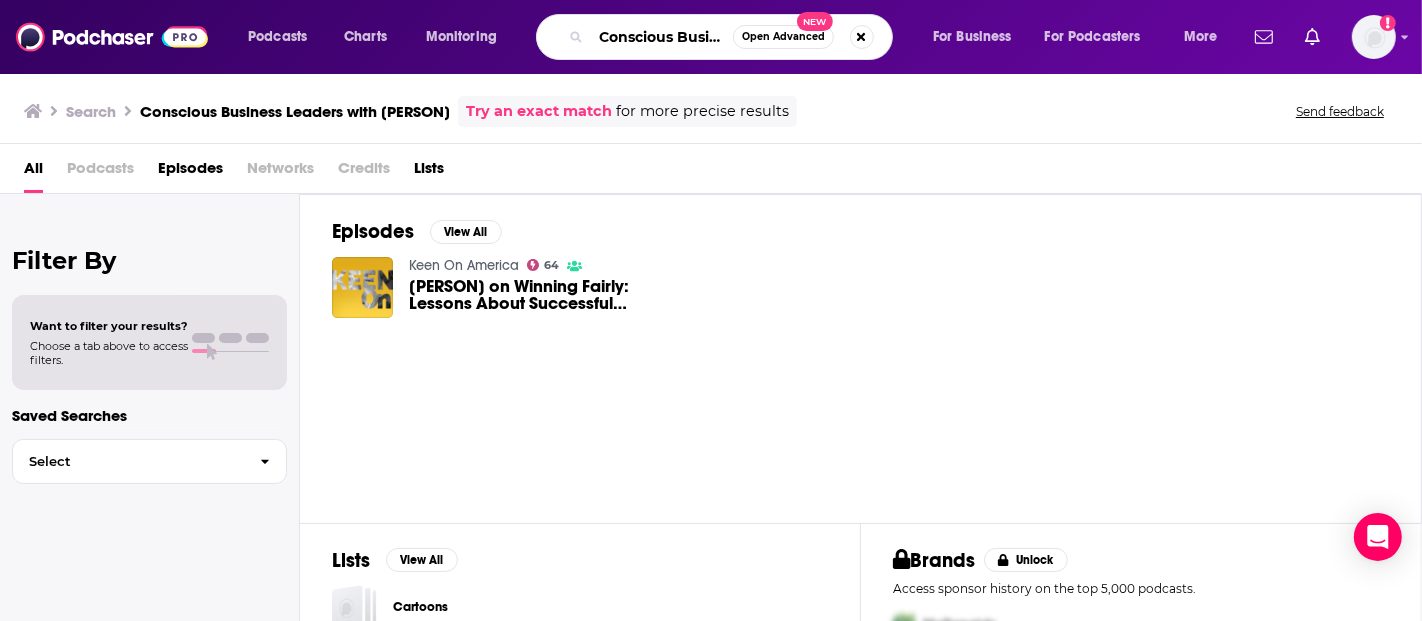 click on "Conscious Business Leaders with Ari Weinzweig" at bounding box center (662, 37) 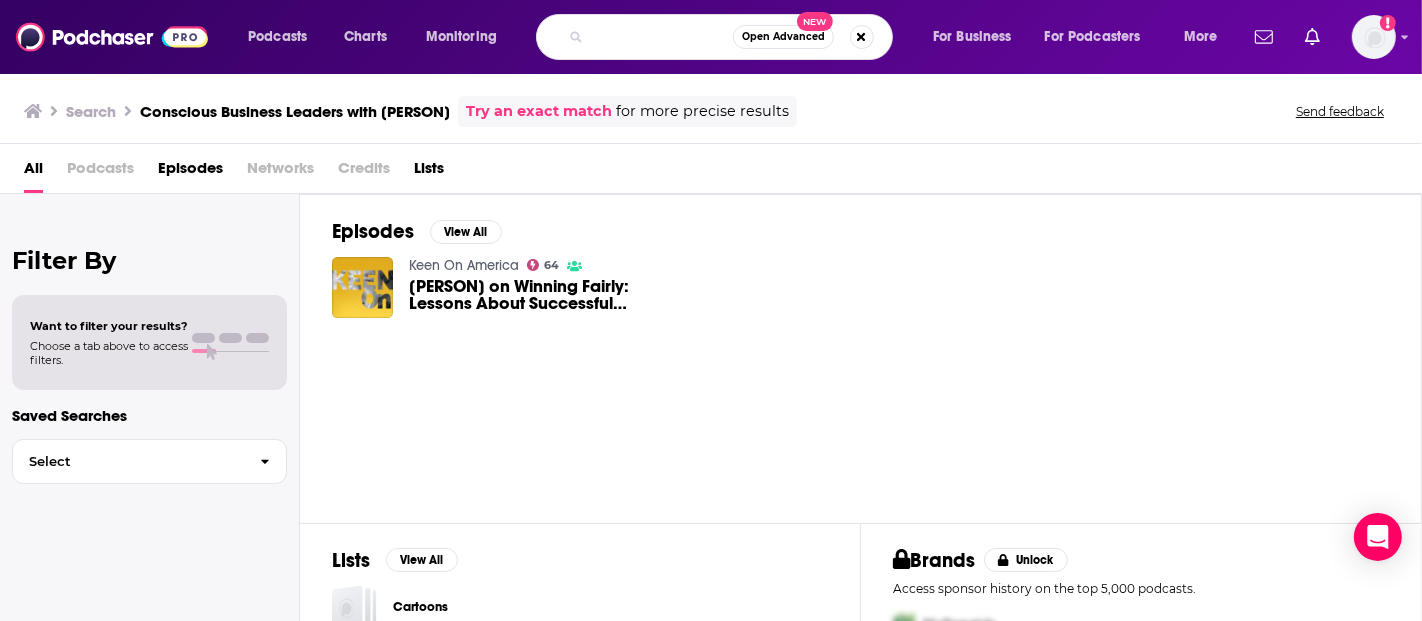drag, startPoint x: 607, startPoint y: 37, endPoint x: 774, endPoint y: 36, distance: 167.00299 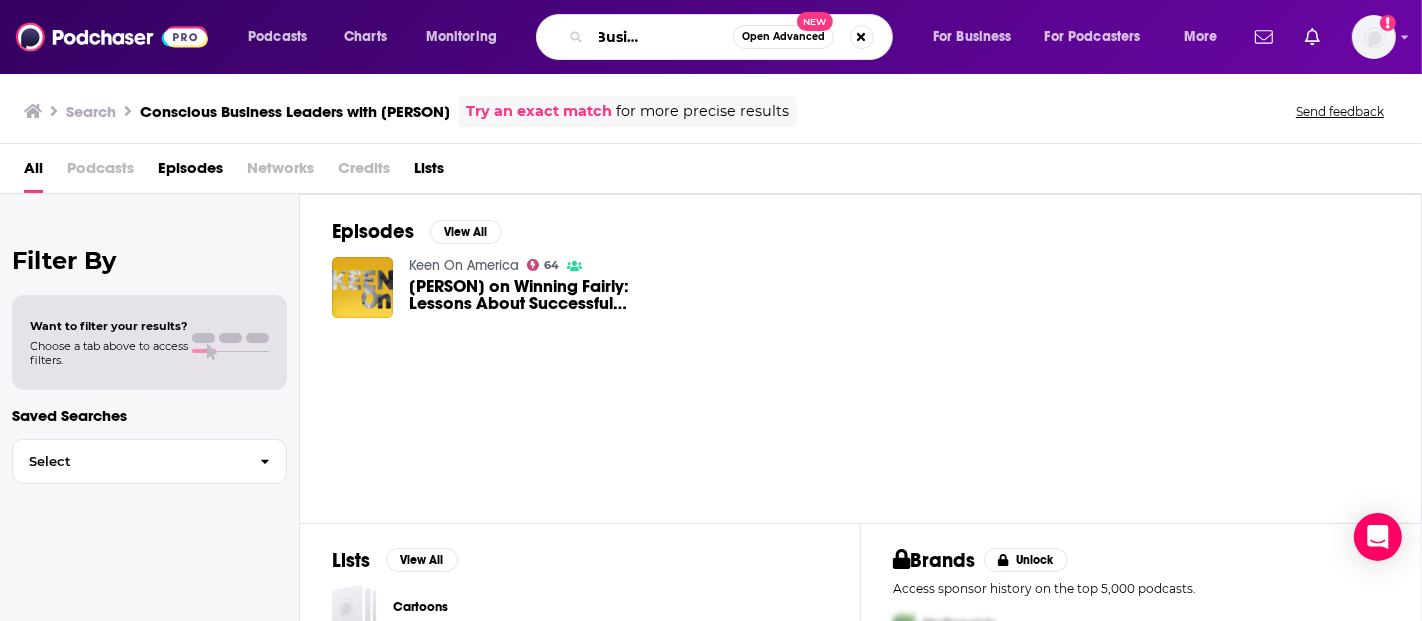 scroll, scrollTop: 0, scrollLeft: 80, axis: horizontal 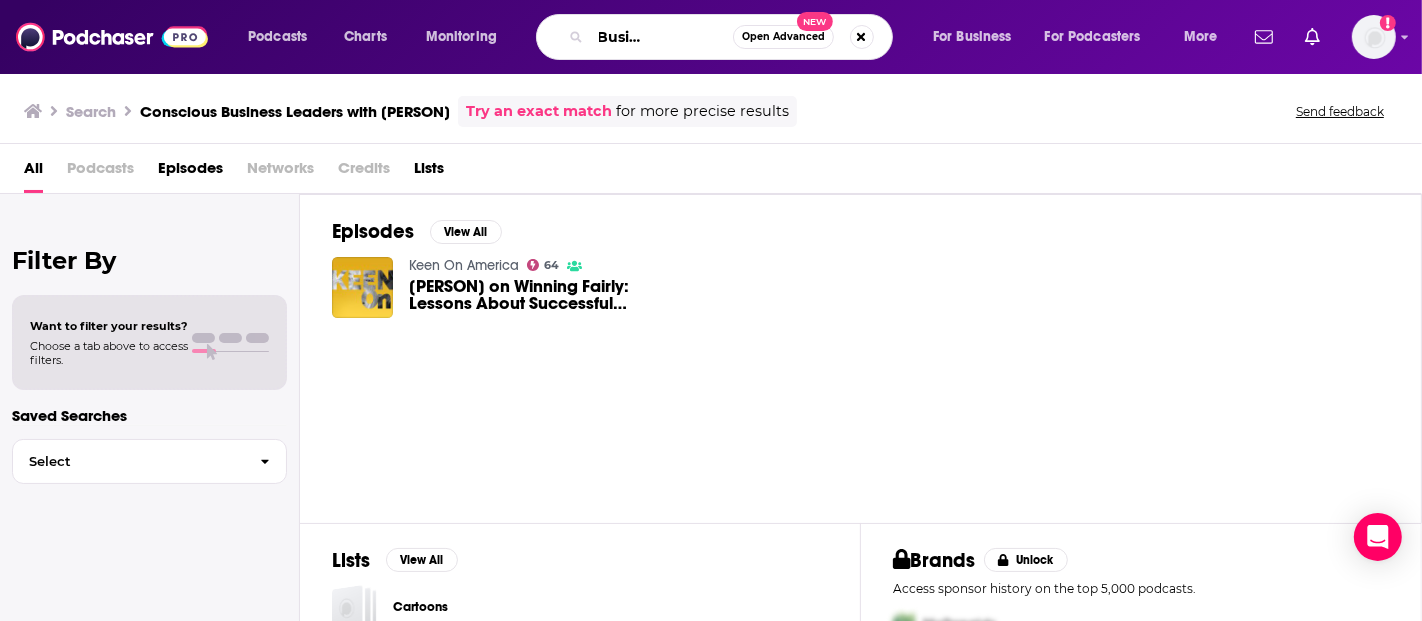 type on "Conscious Business Leaders" 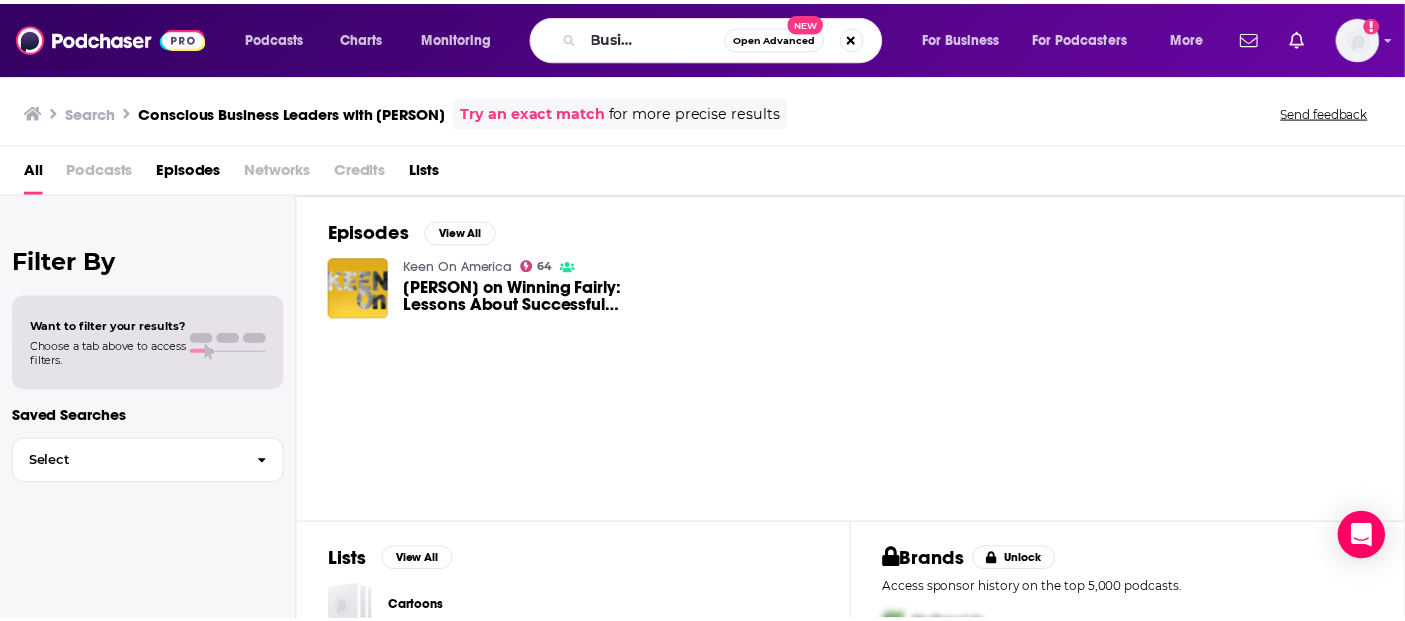 scroll, scrollTop: 0, scrollLeft: 0, axis: both 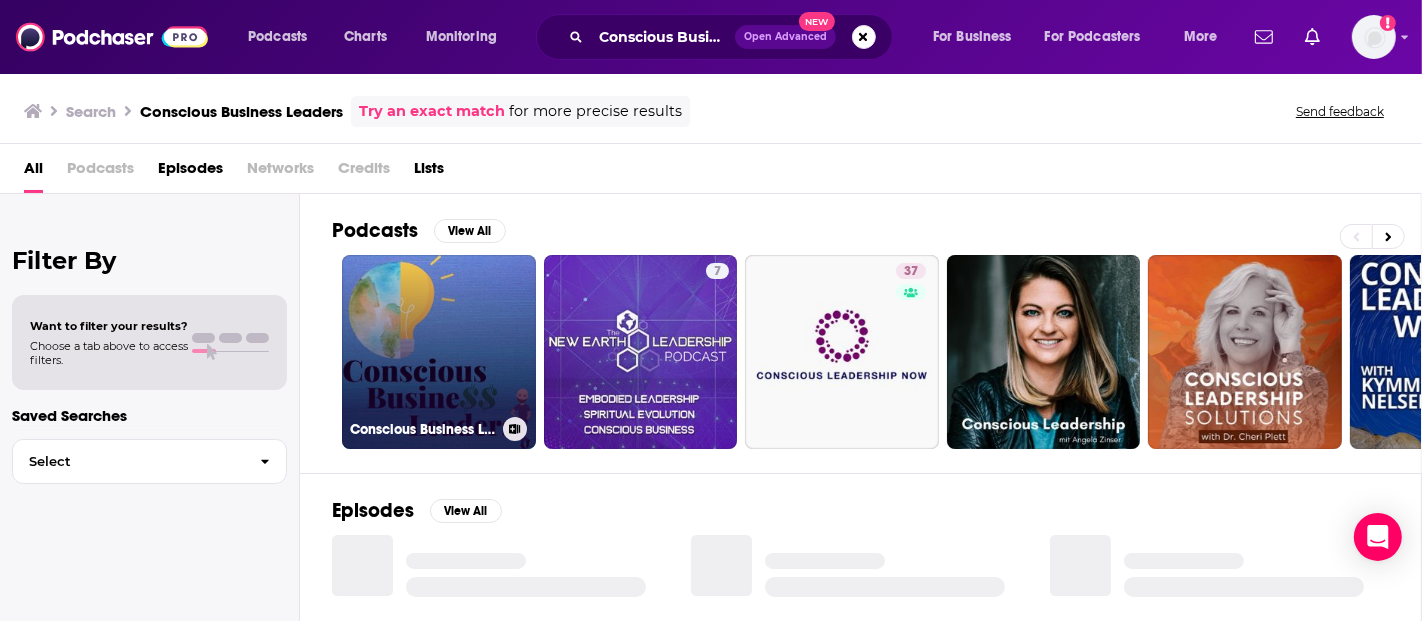 click on "Conscious Business Leaders" at bounding box center [439, 352] 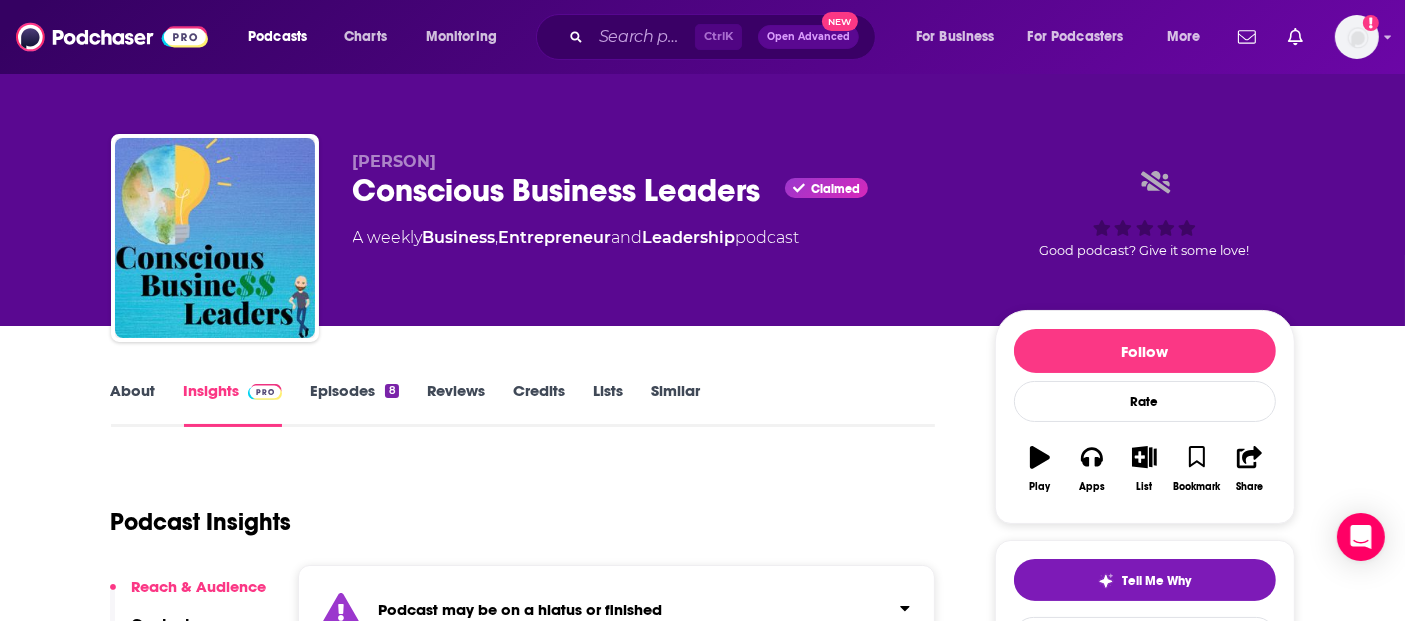 click on "About" at bounding box center (133, 404) 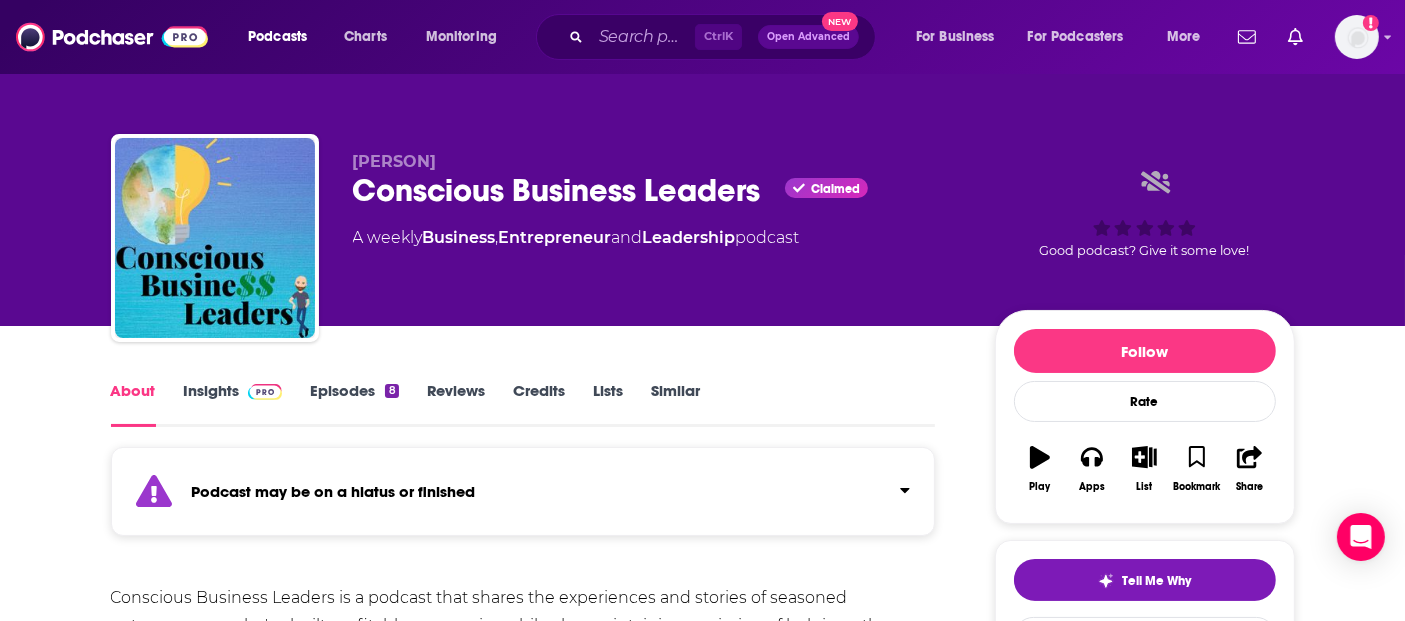click on "Insights" at bounding box center [233, 404] 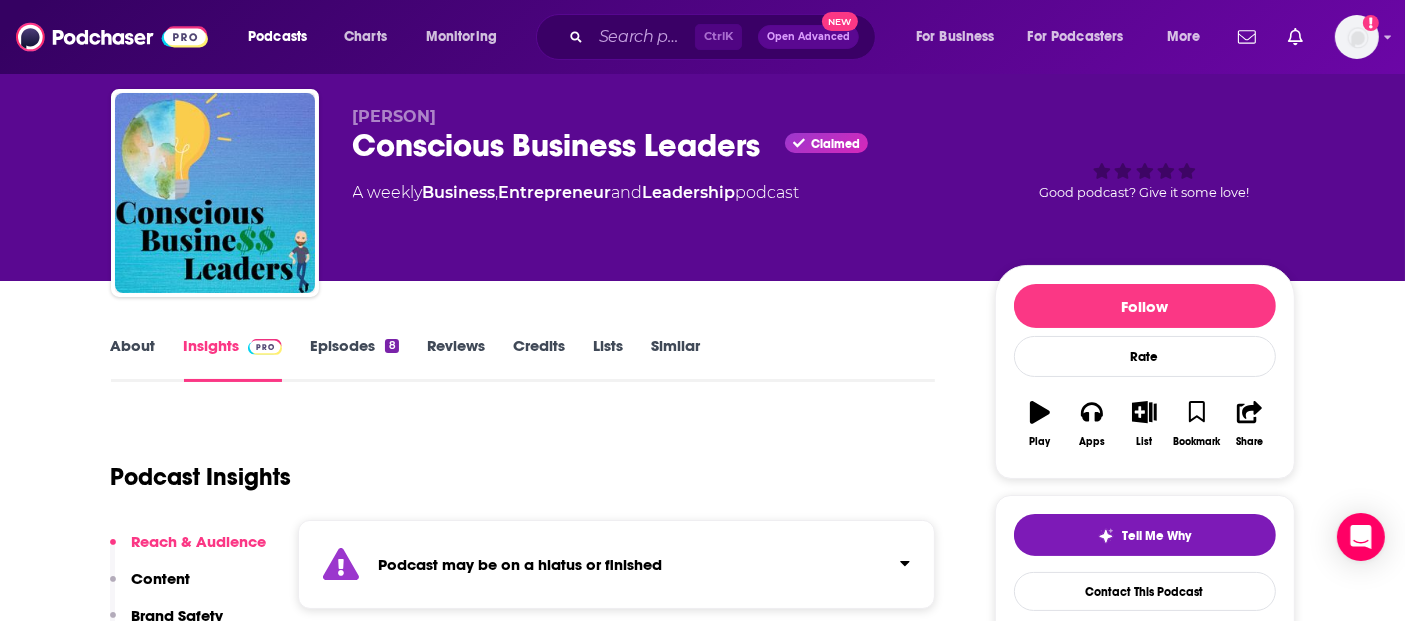 scroll, scrollTop: 0, scrollLeft: 0, axis: both 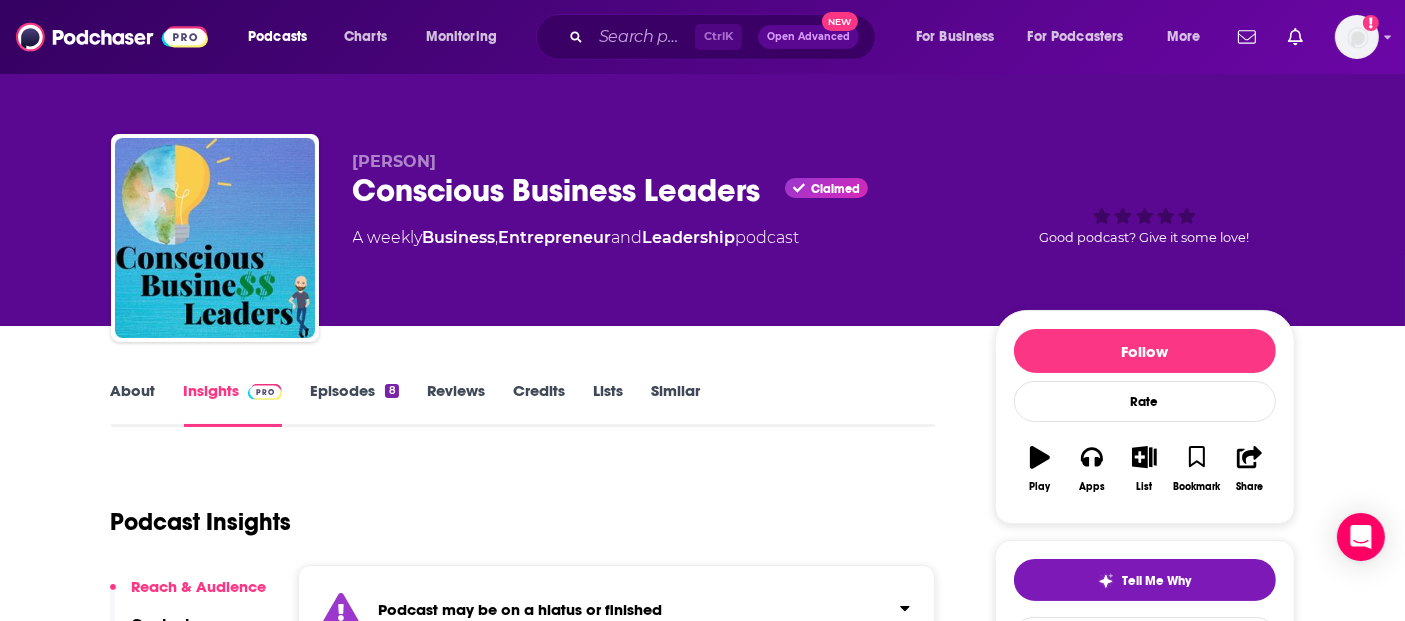 click on "About" at bounding box center (133, 404) 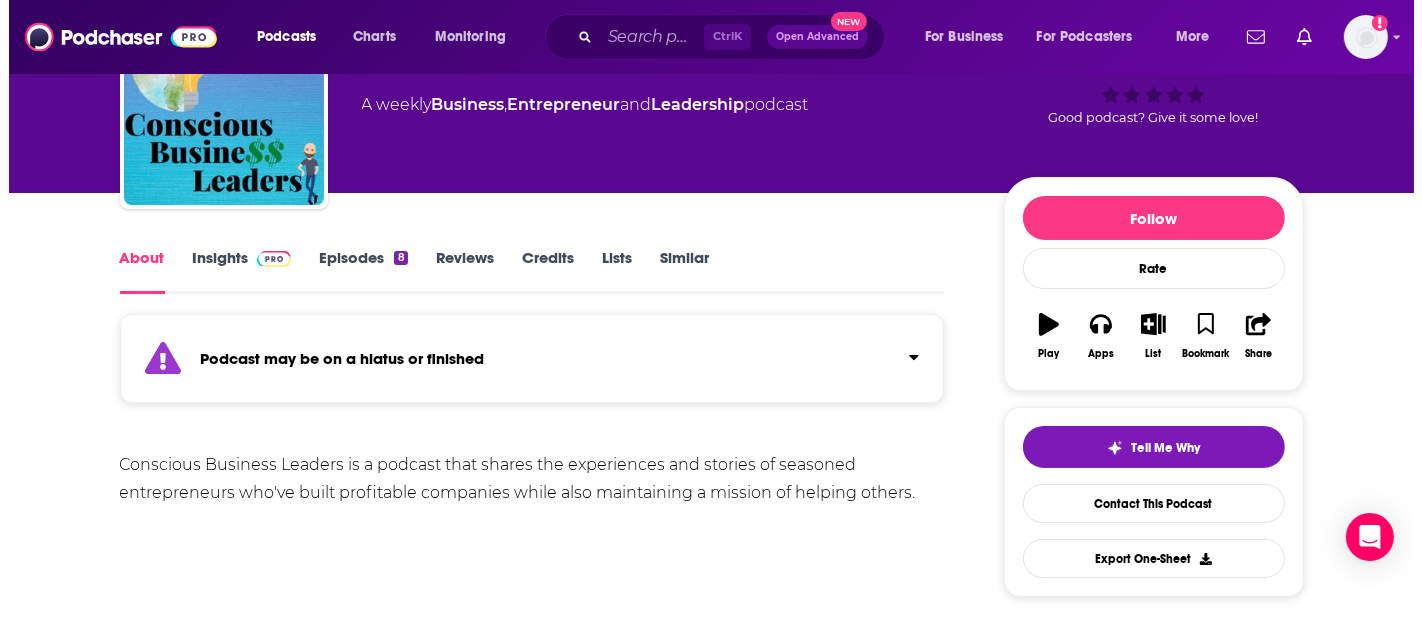 scroll, scrollTop: 0, scrollLeft: 0, axis: both 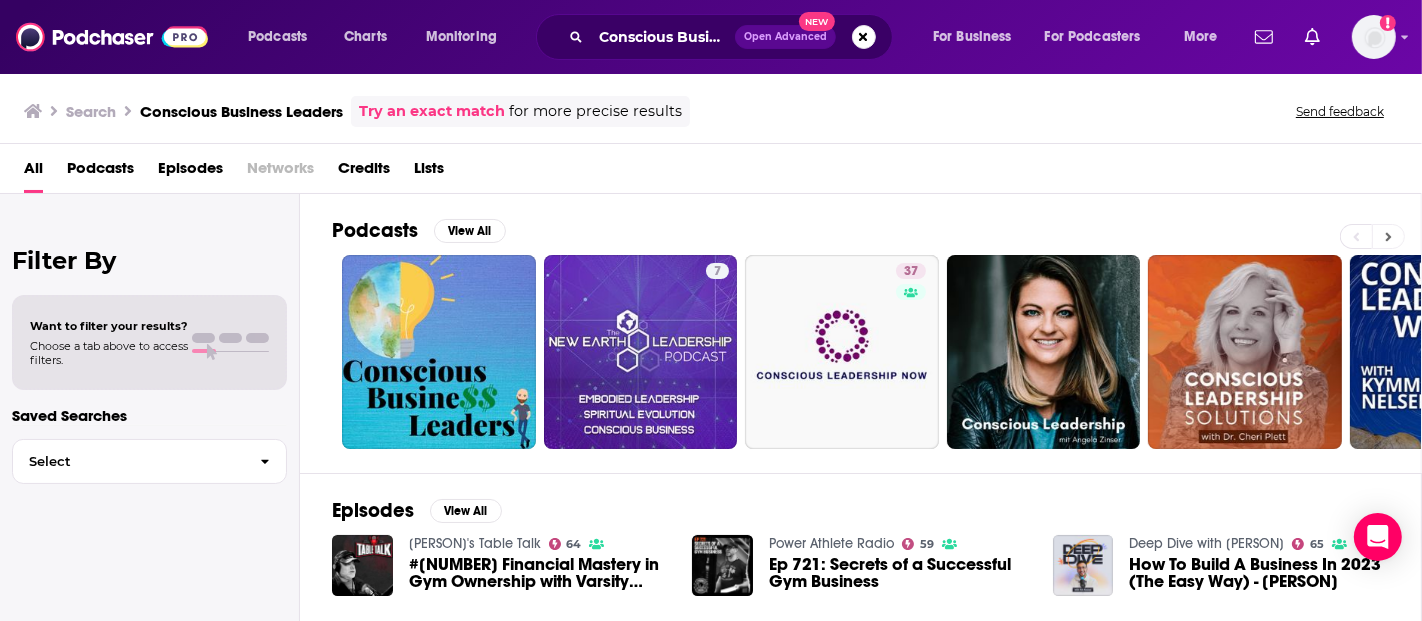 click at bounding box center [1388, 236] 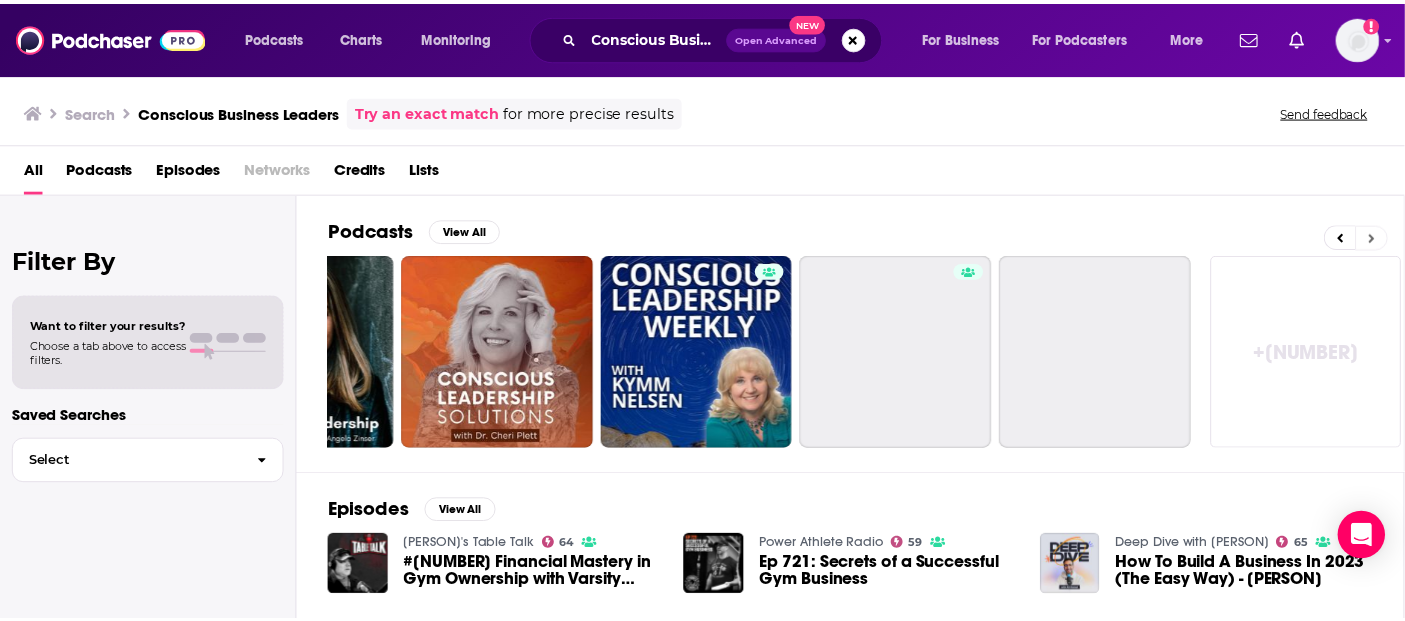 scroll, scrollTop: 0, scrollLeft: 746, axis: horizontal 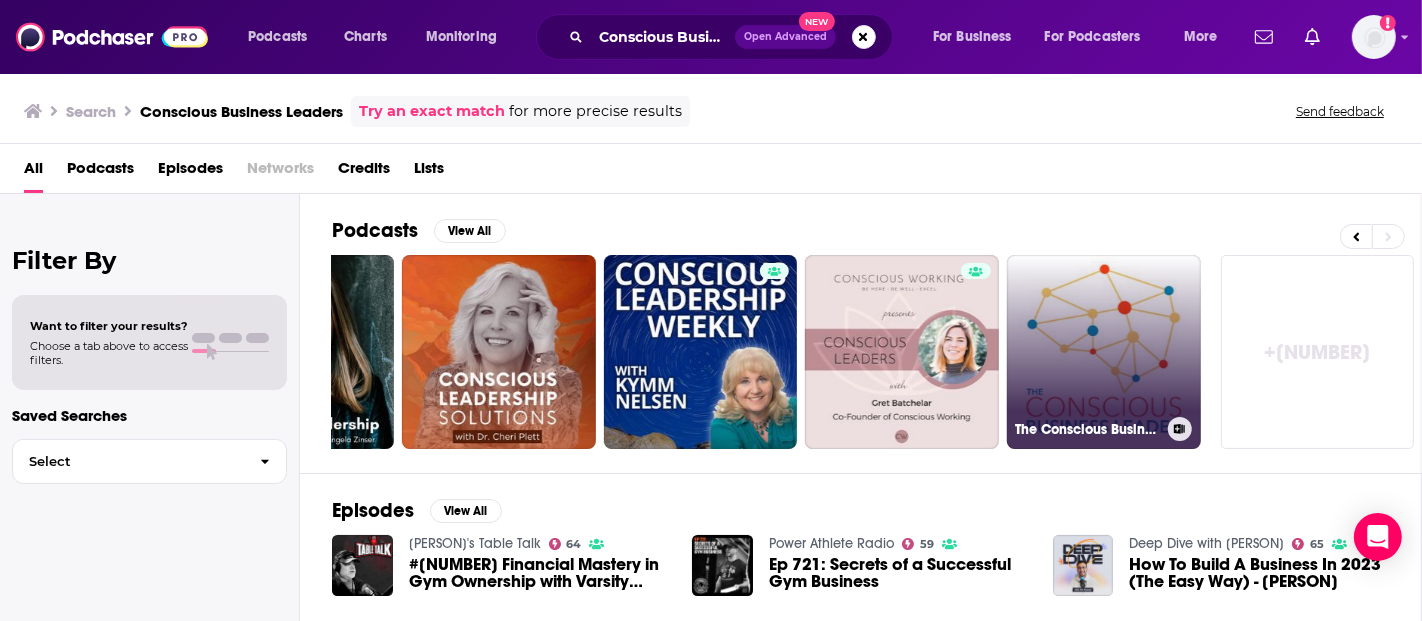 click on "The Conscious Business Leader" at bounding box center (1104, 352) 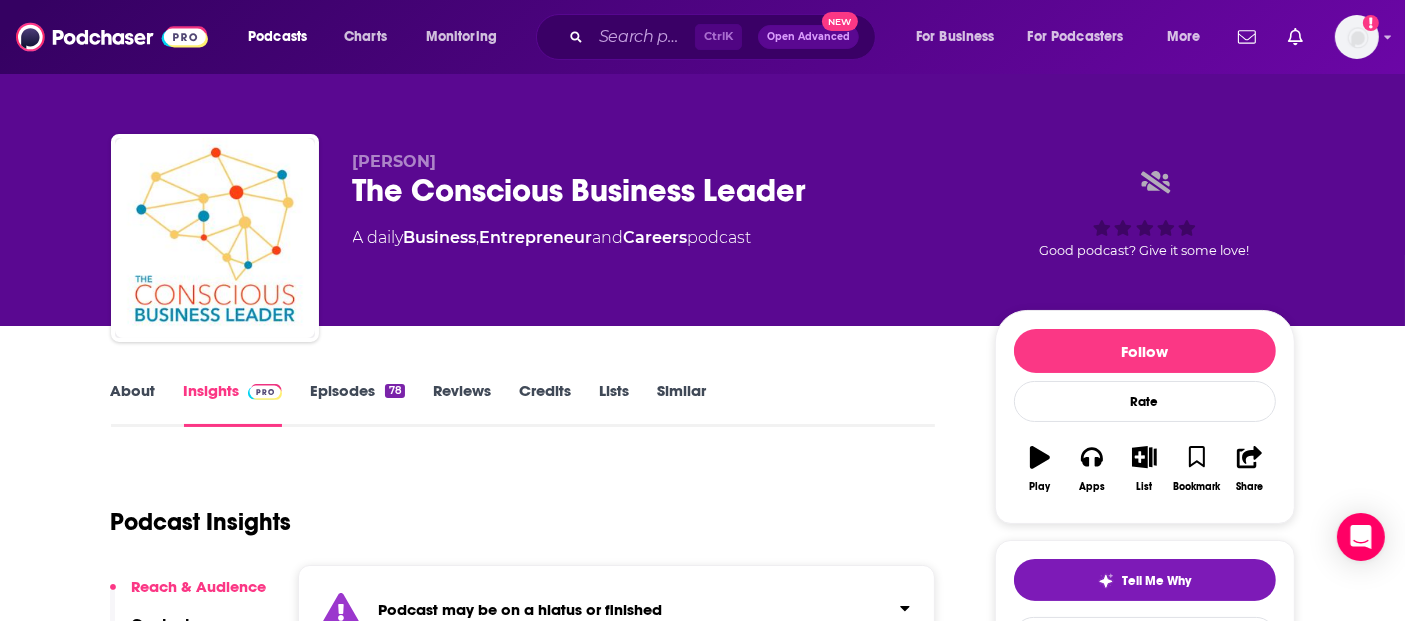 click on "About" at bounding box center (133, 404) 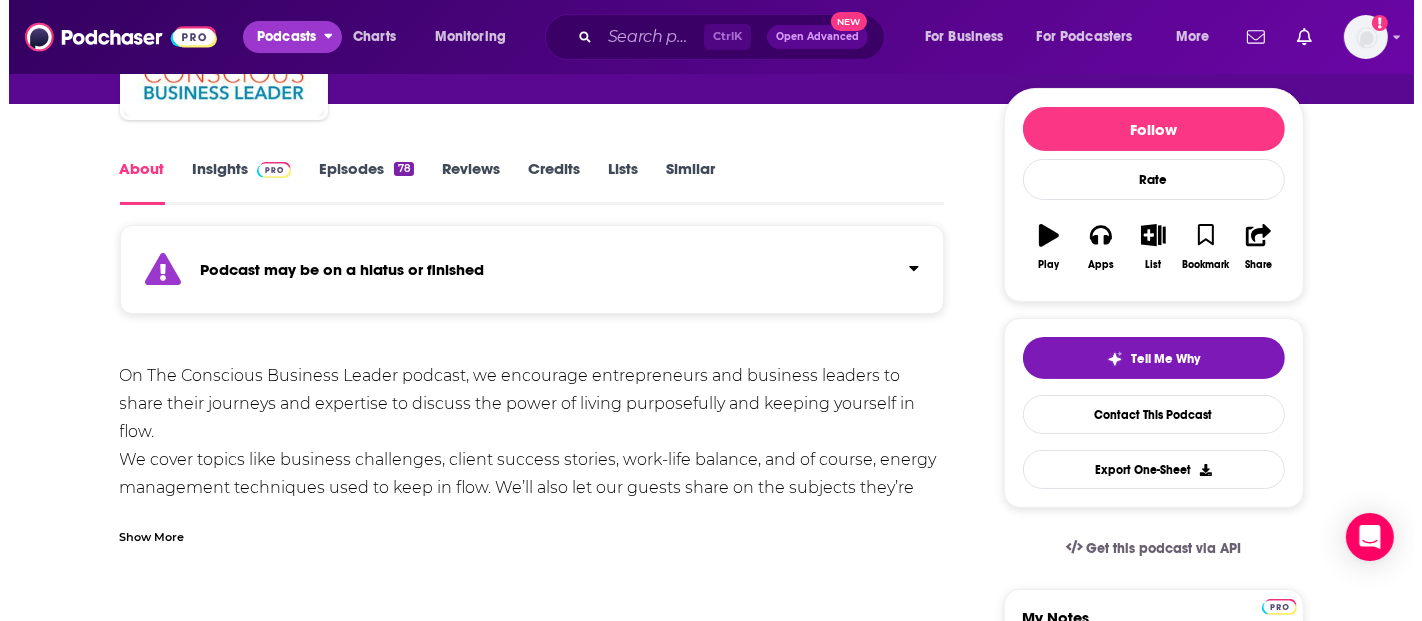 scroll, scrollTop: 0, scrollLeft: 0, axis: both 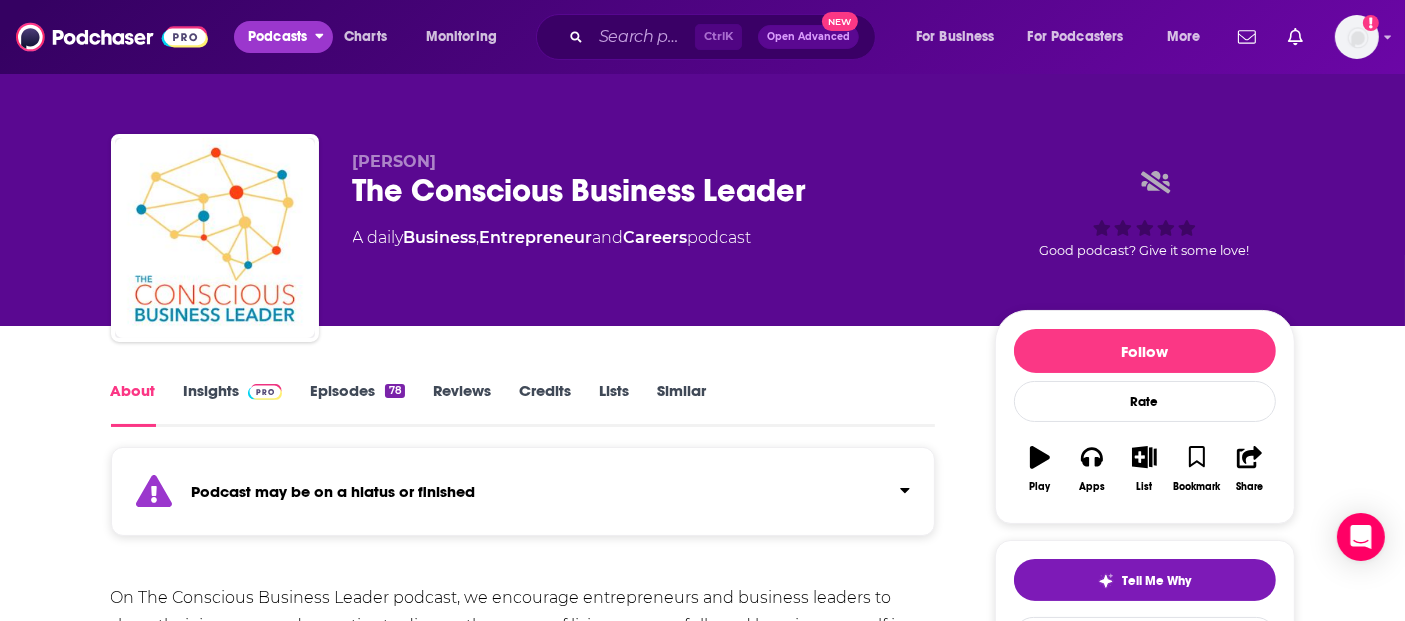 click on "Podcasts" at bounding box center [277, 37] 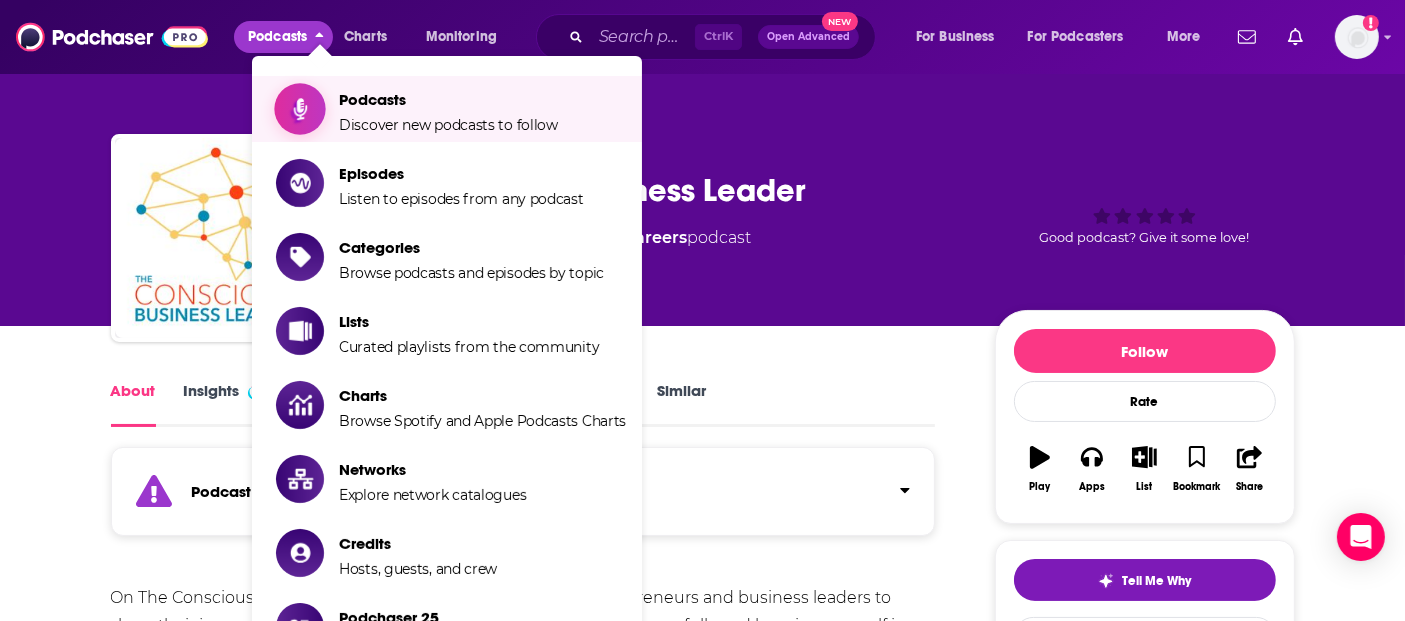 click on "Podcasts" at bounding box center [448, 99] 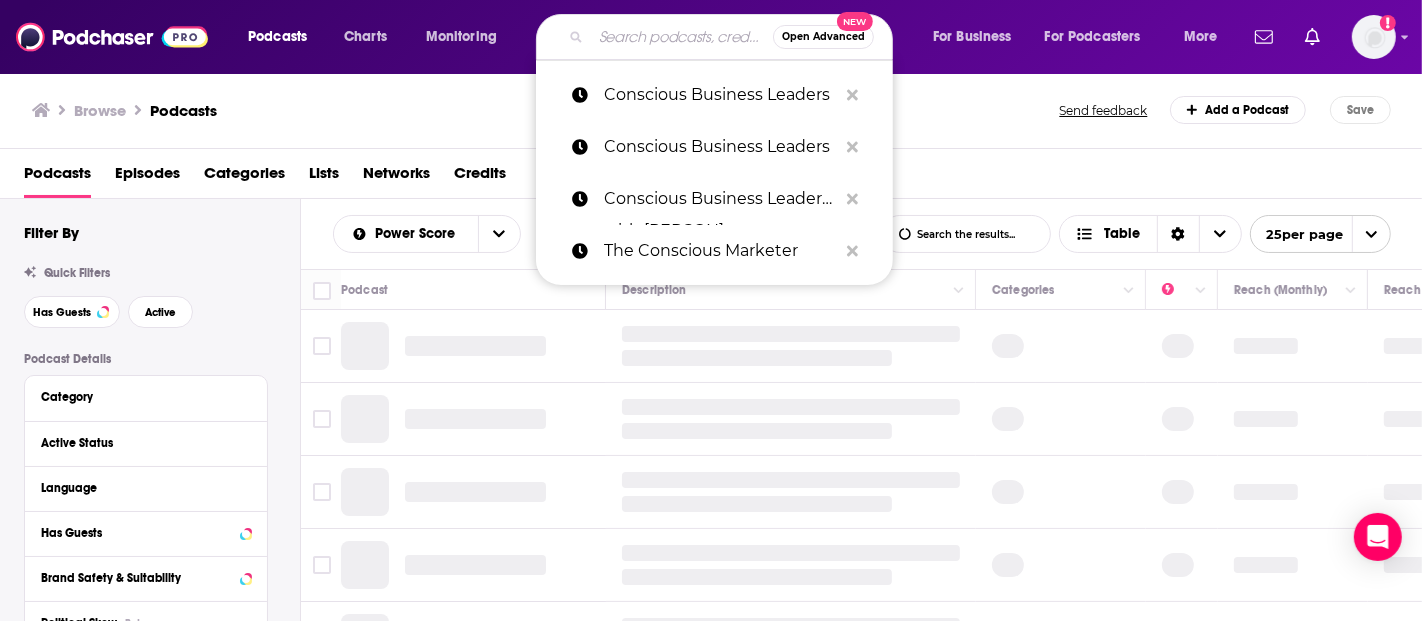 click at bounding box center [682, 37] 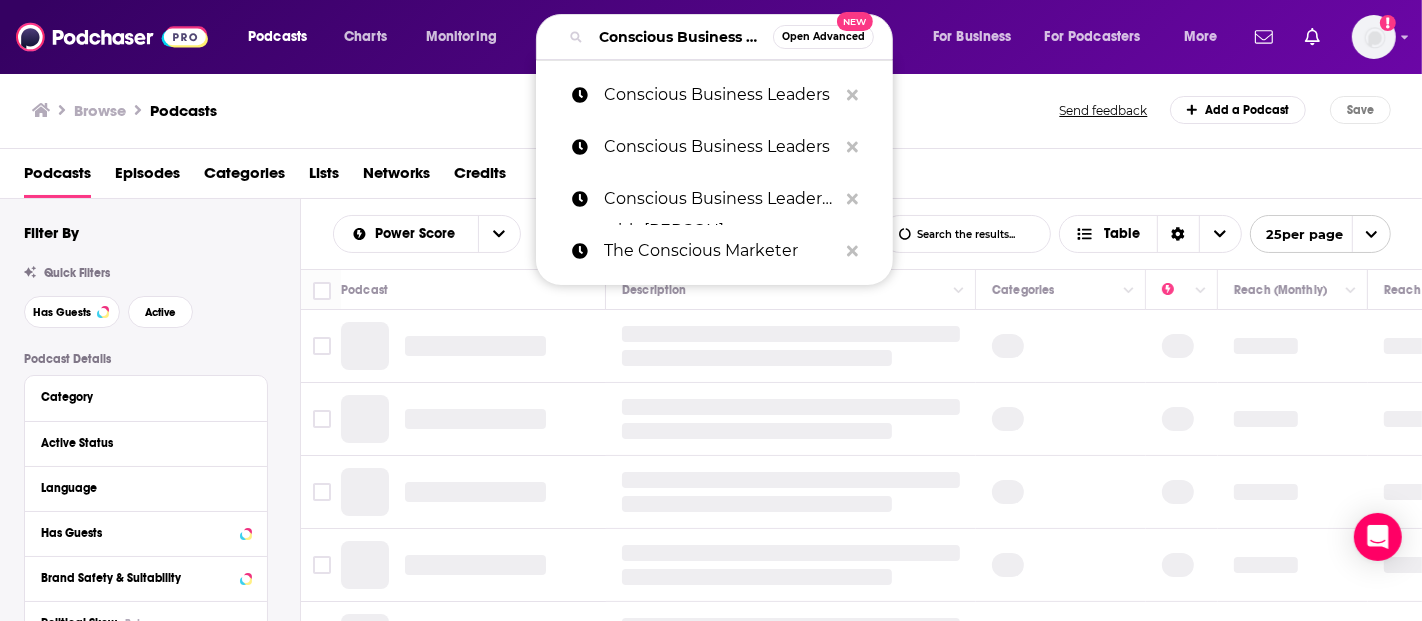 scroll, scrollTop: 0, scrollLeft: 227, axis: horizontal 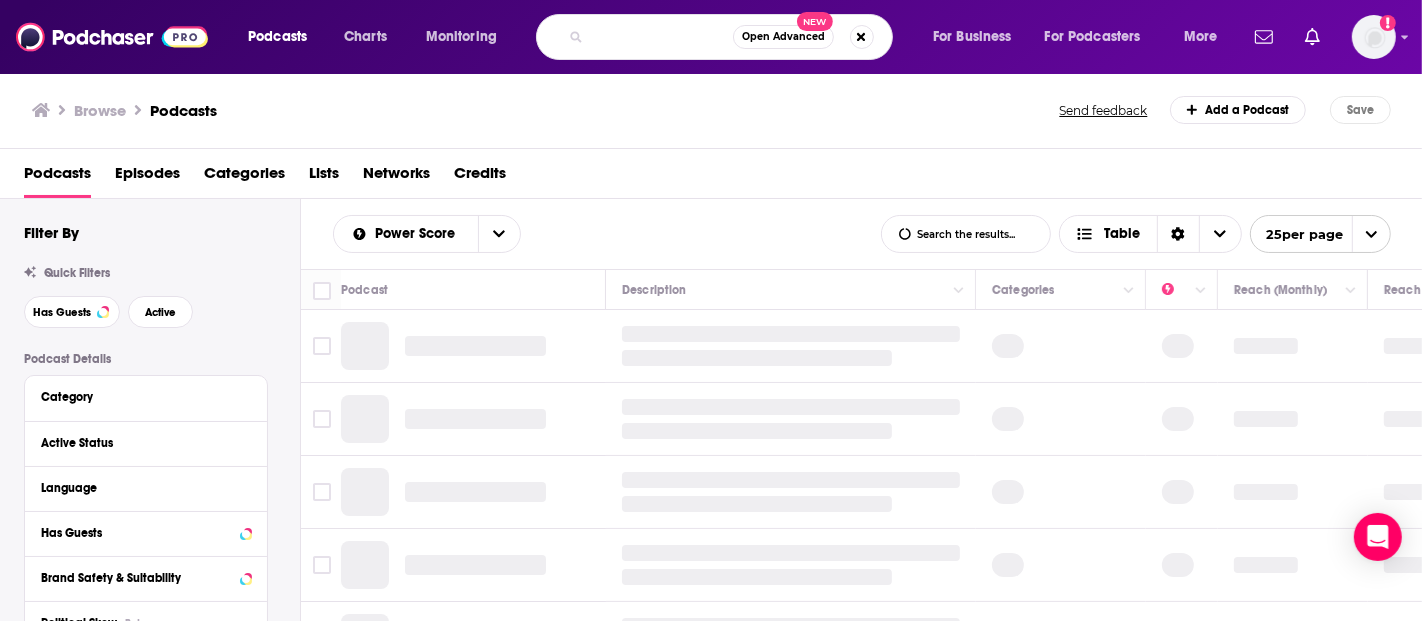 drag, startPoint x: 664, startPoint y: 41, endPoint x: 782, endPoint y: 45, distance: 118.06778 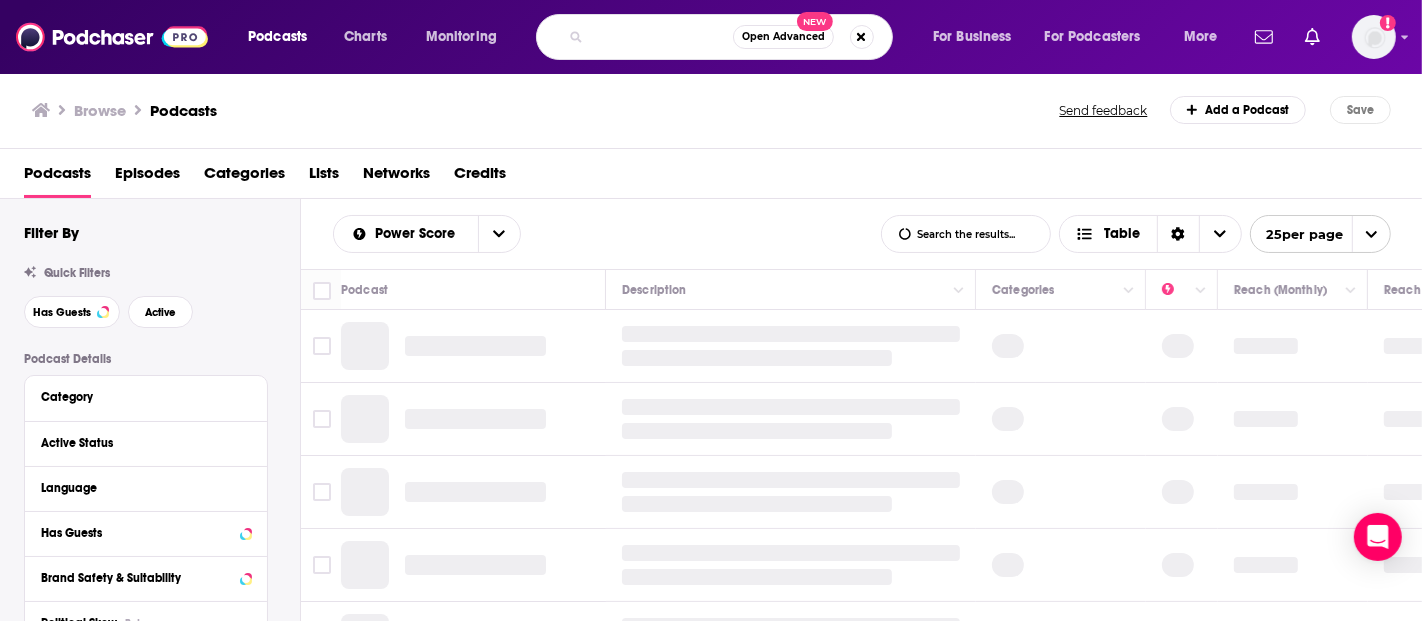 click on "Conscious Business Leaders with Ari Weinzweig Open Advanced New" at bounding box center [714, 37] 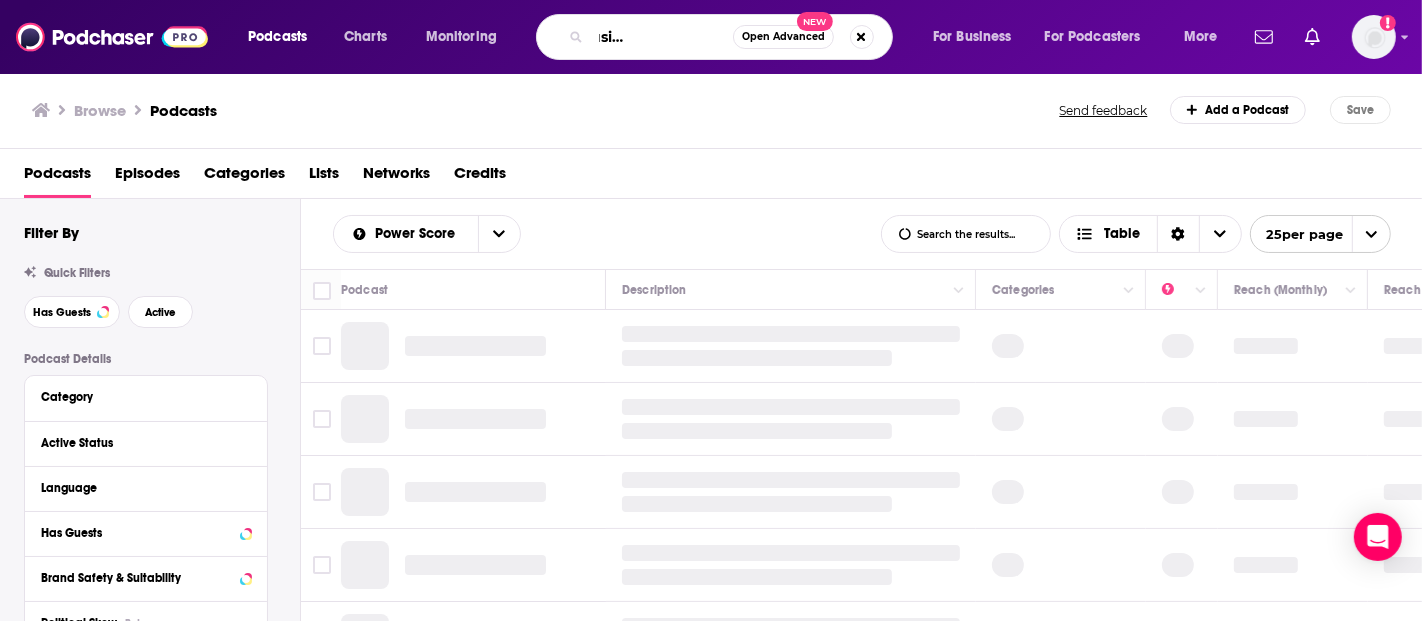 type on "Conscious Business Leaders" 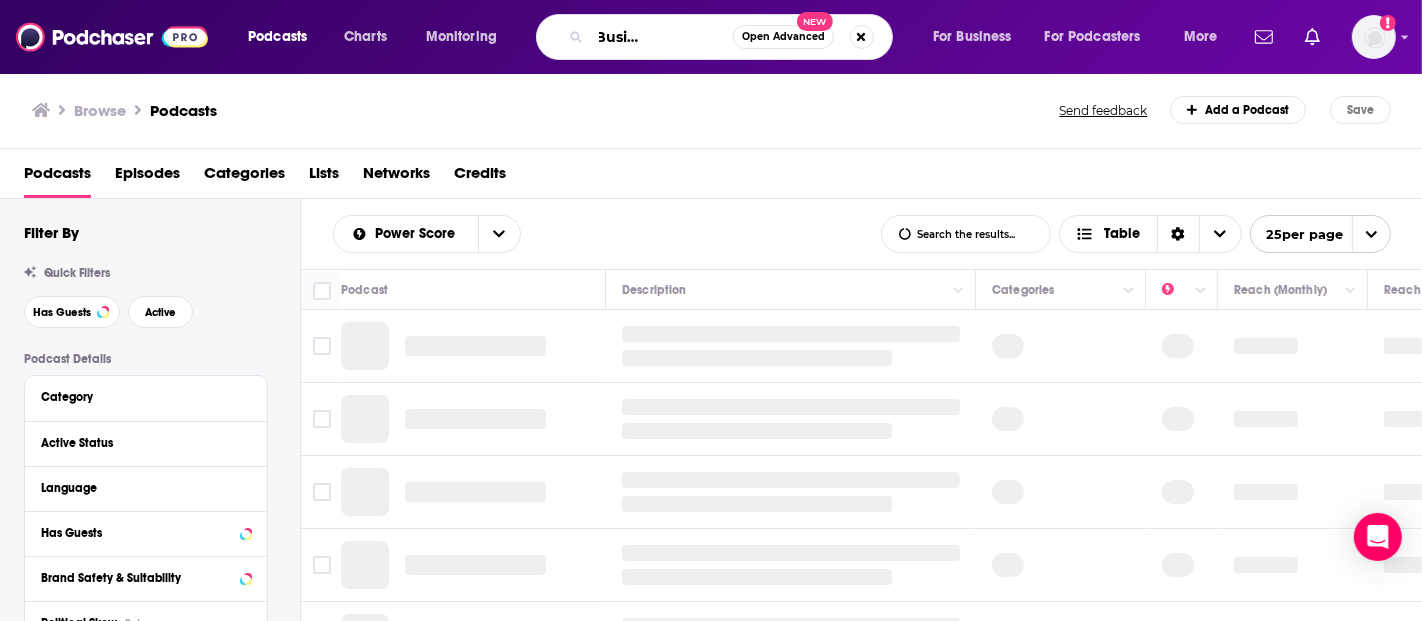 scroll, scrollTop: 0, scrollLeft: 84, axis: horizontal 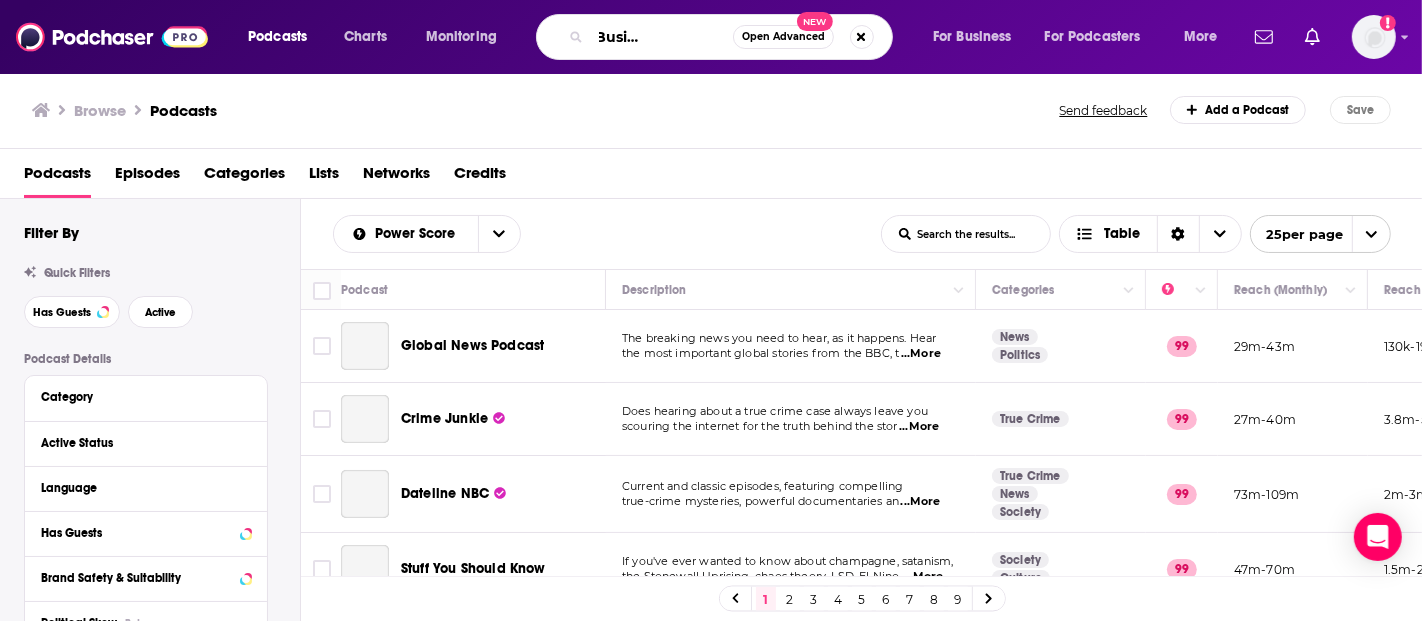 click on "Conscious Business Leaders" at bounding box center [662, 37] 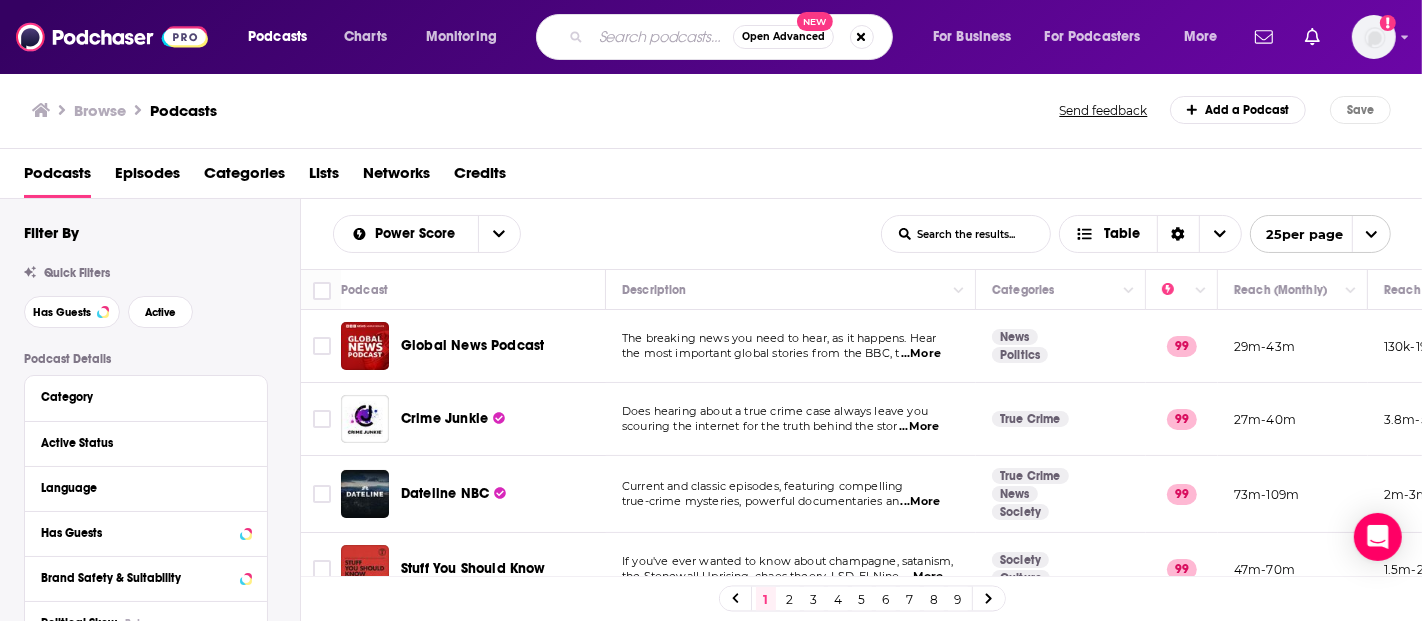 scroll, scrollTop: 0, scrollLeft: 0, axis: both 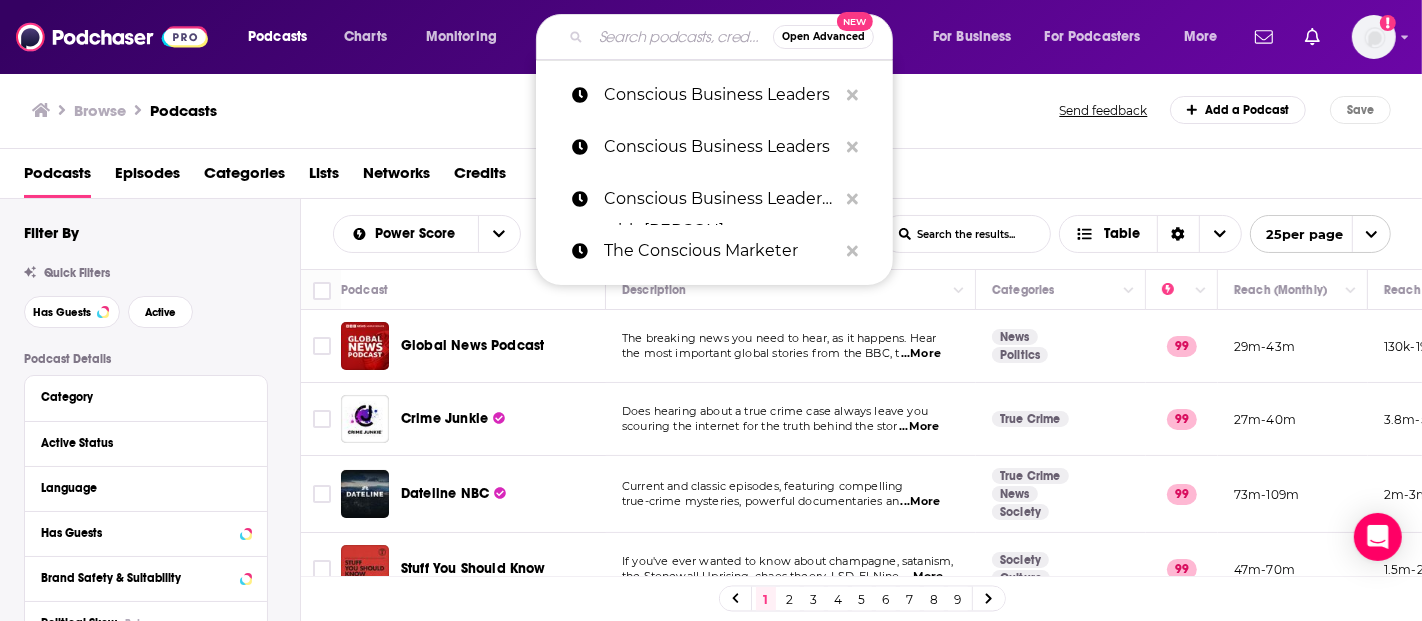 paste on "Conscious Business Leaders with Ari Weinzweig" 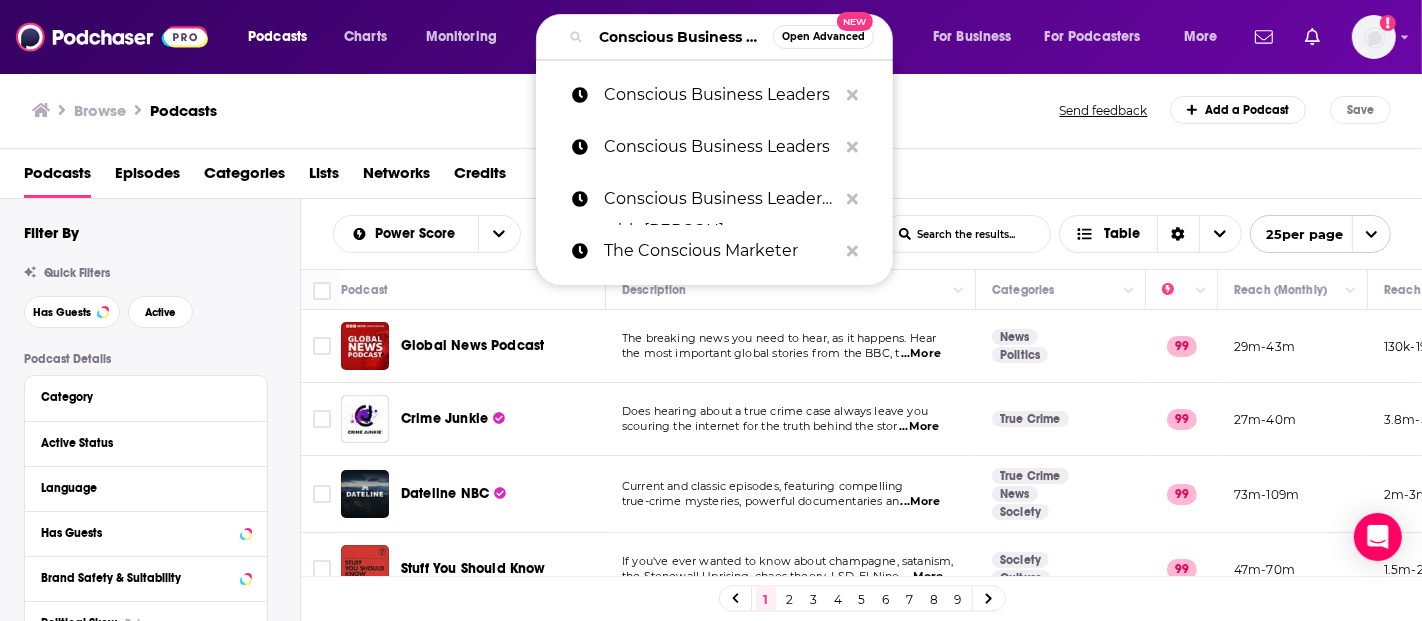 scroll, scrollTop: 0, scrollLeft: 227, axis: horizontal 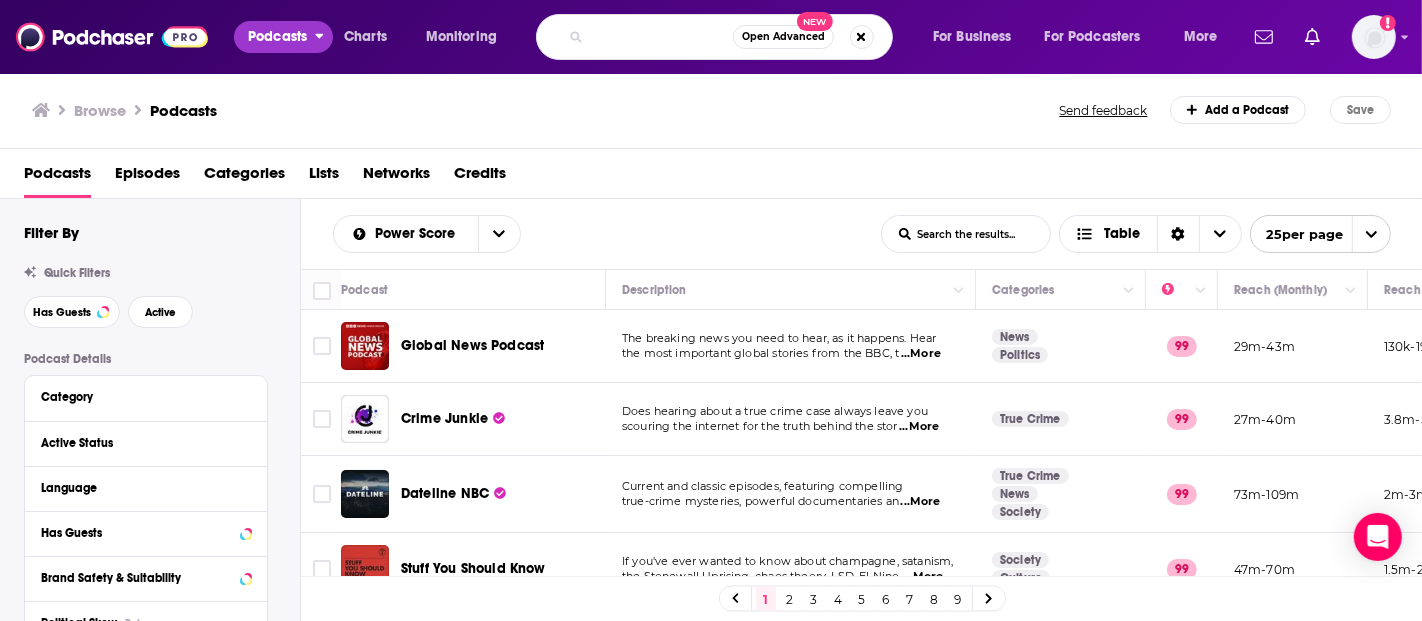 drag, startPoint x: 620, startPoint y: 38, endPoint x: 330, endPoint y: 41, distance: 290.0155 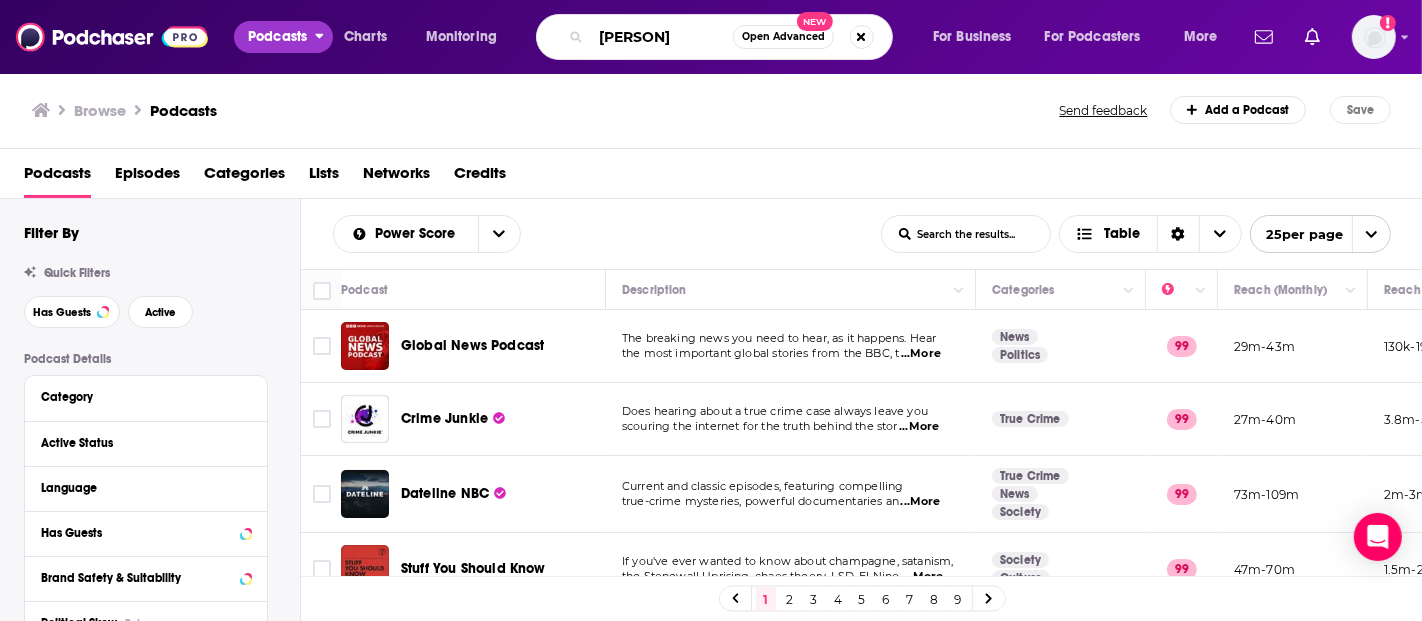 scroll, scrollTop: 0, scrollLeft: 0, axis: both 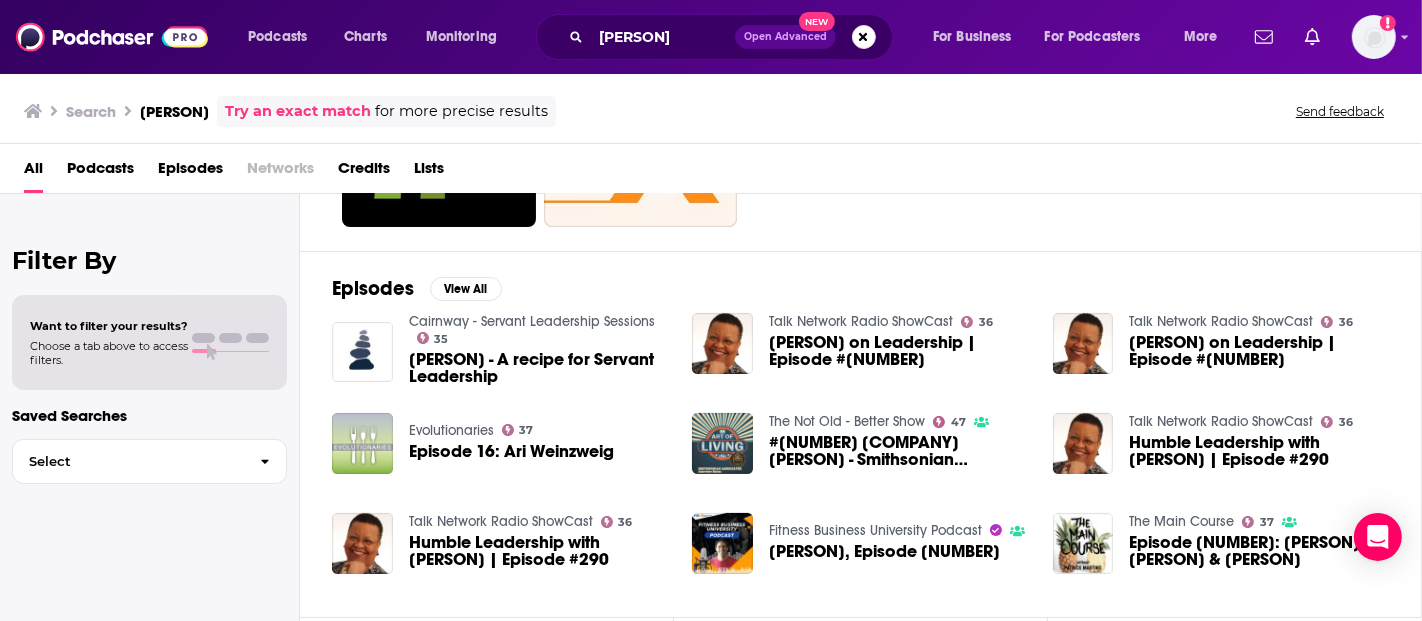 click on "Ari Weinzweig - A recipe for Servant Leadership" at bounding box center (539, 368) 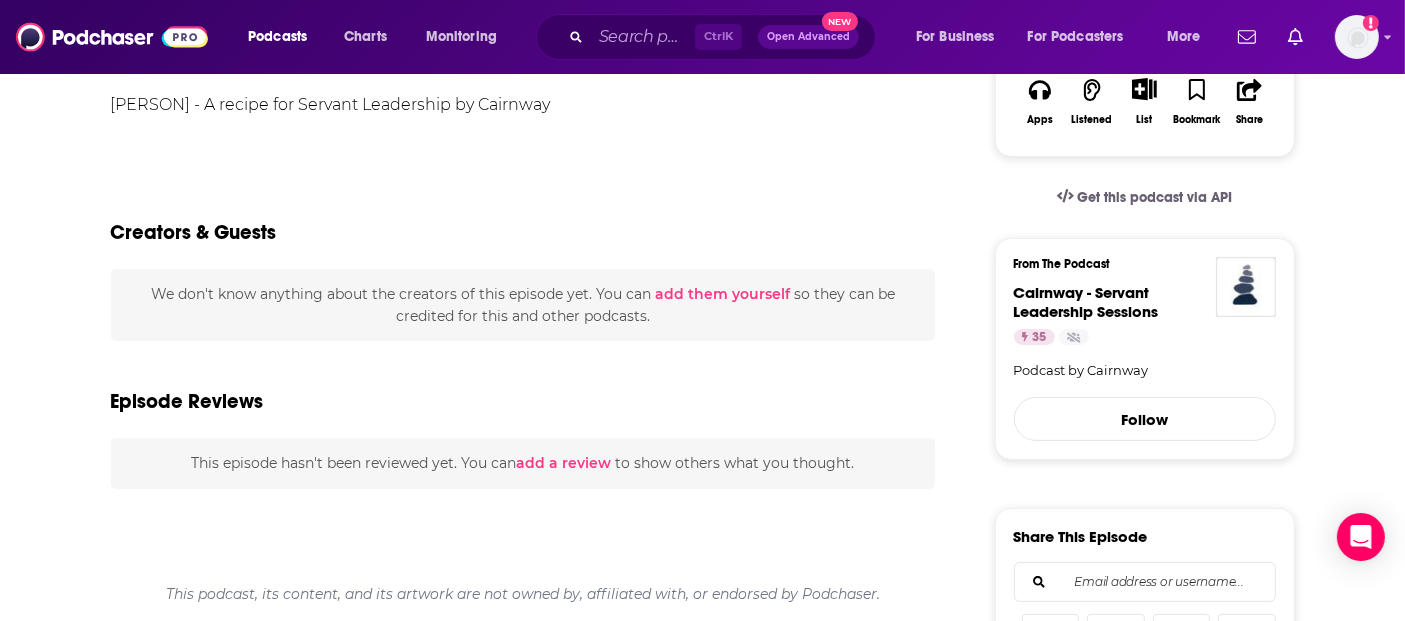 scroll, scrollTop: 170, scrollLeft: 0, axis: vertical 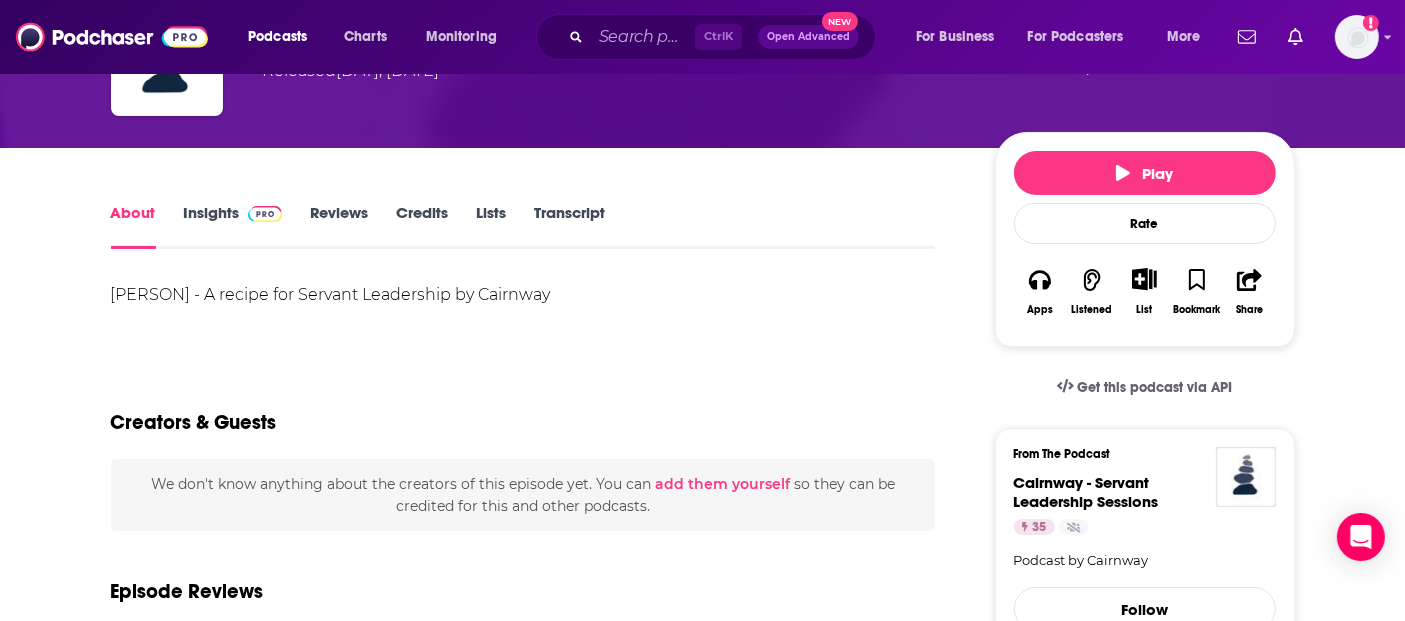 click on "Insights" at bounding box center [233, 226] 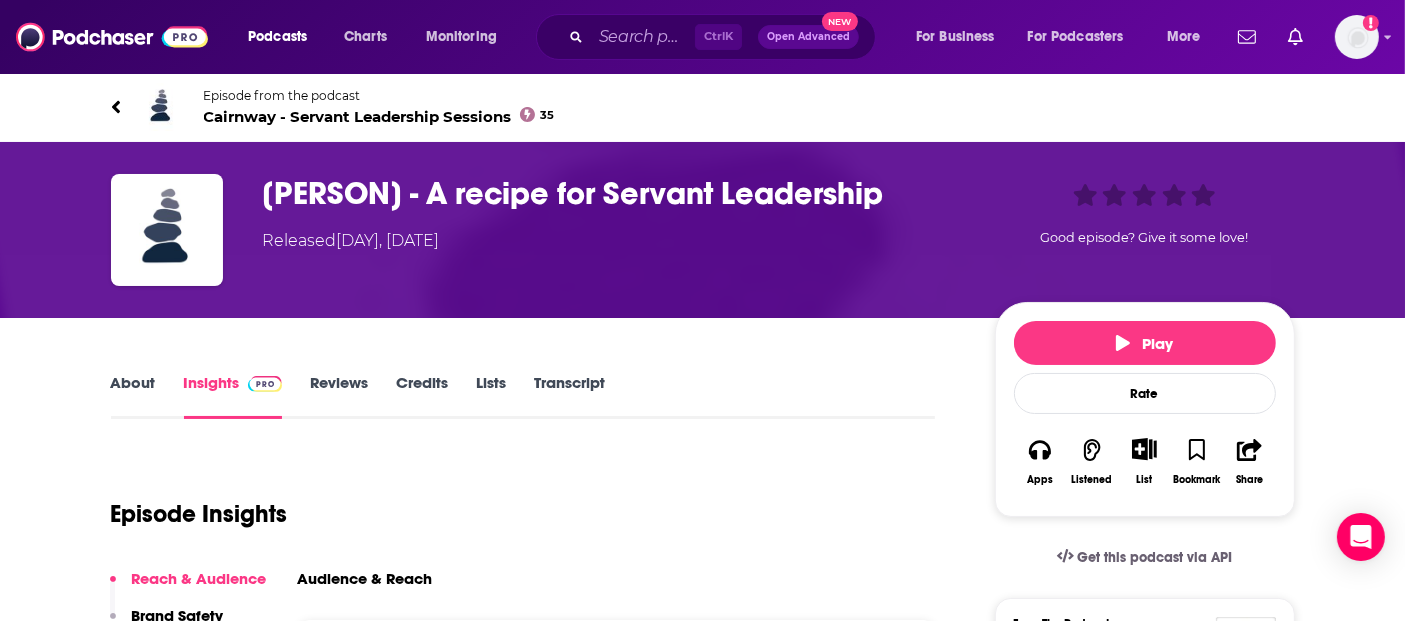 click on "Episode from the podcast" at bounding box center [379, 95] 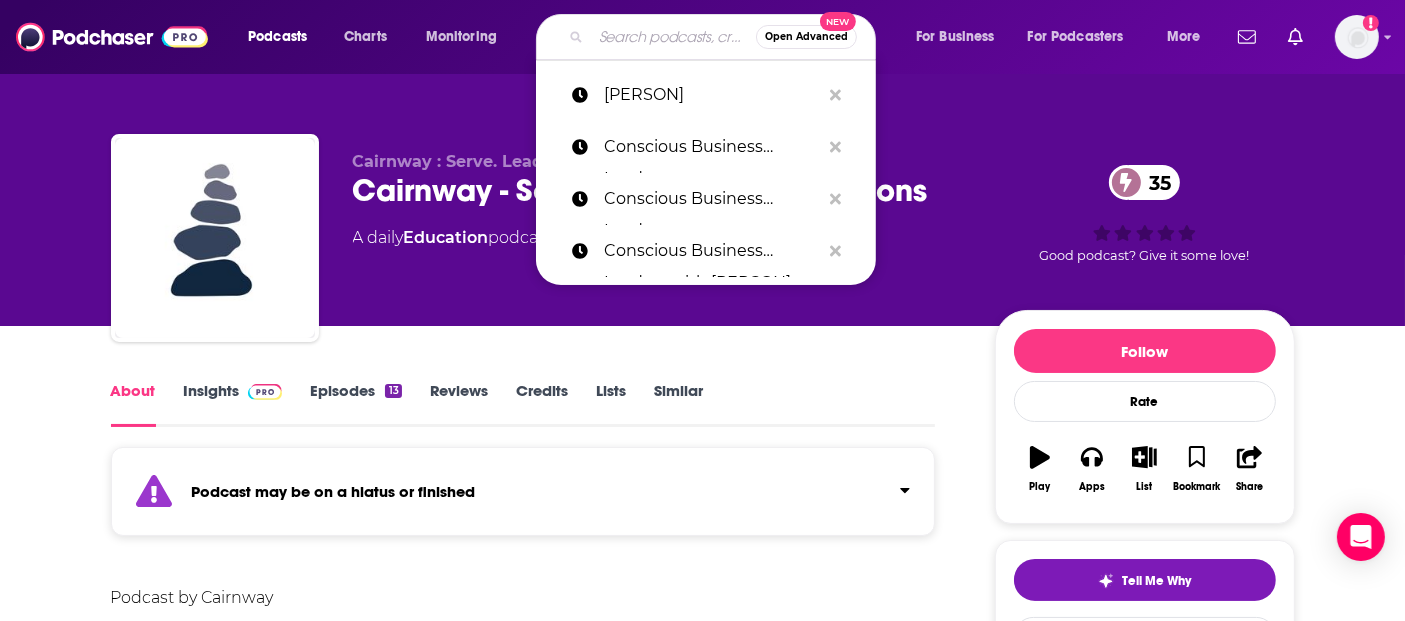 click at bounding box center (673, 37) 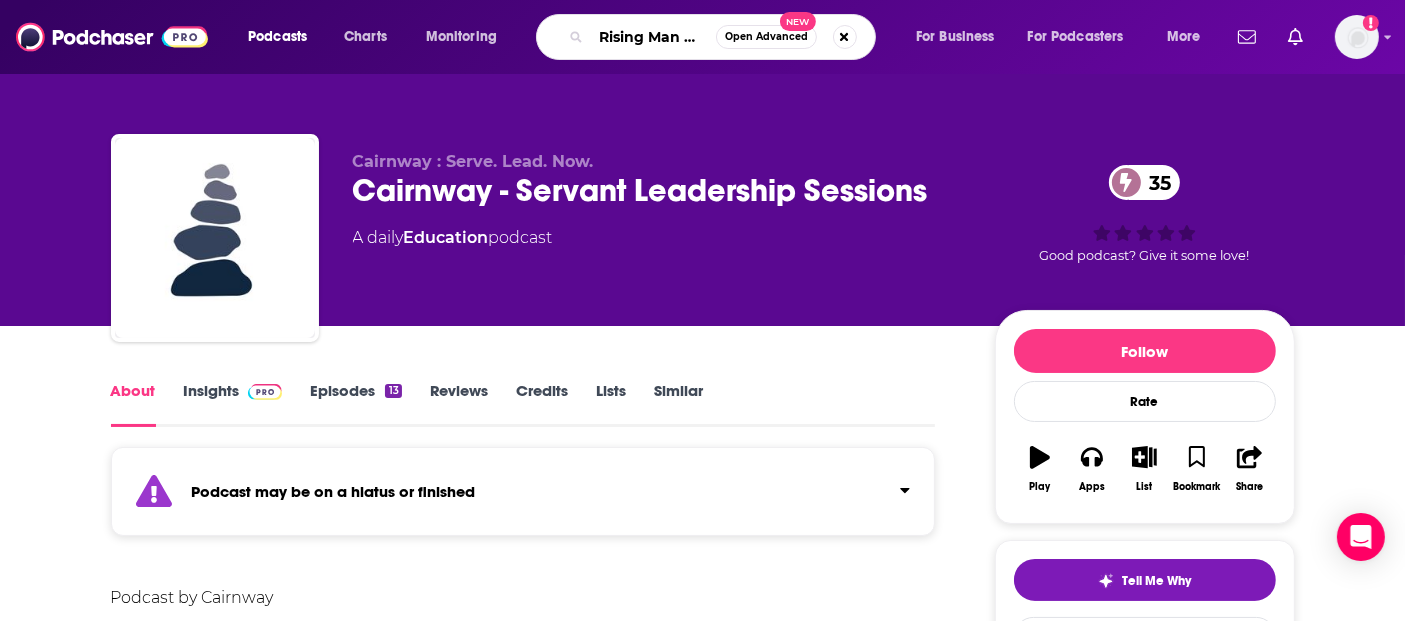 scroll, scrollTop: 0, scrollLeft: 35, axis: horizontal 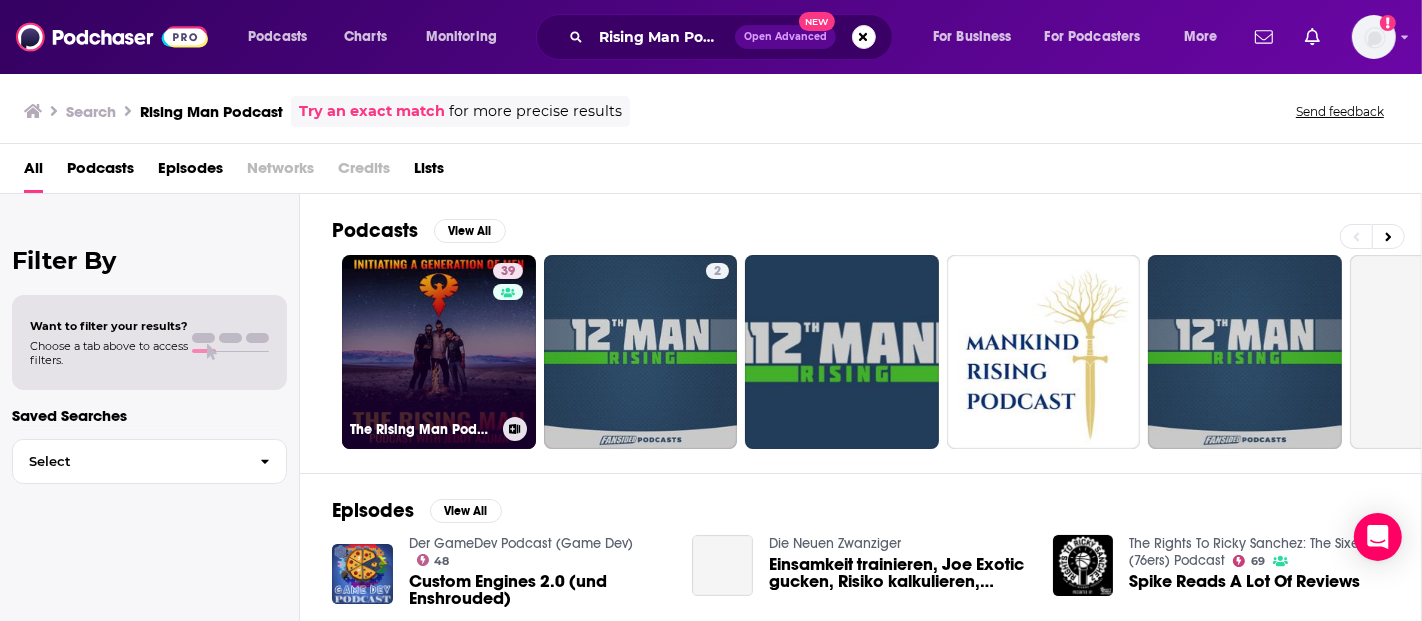 click on "39 The Rising Man Podcast" at bounding box center [439, 352] 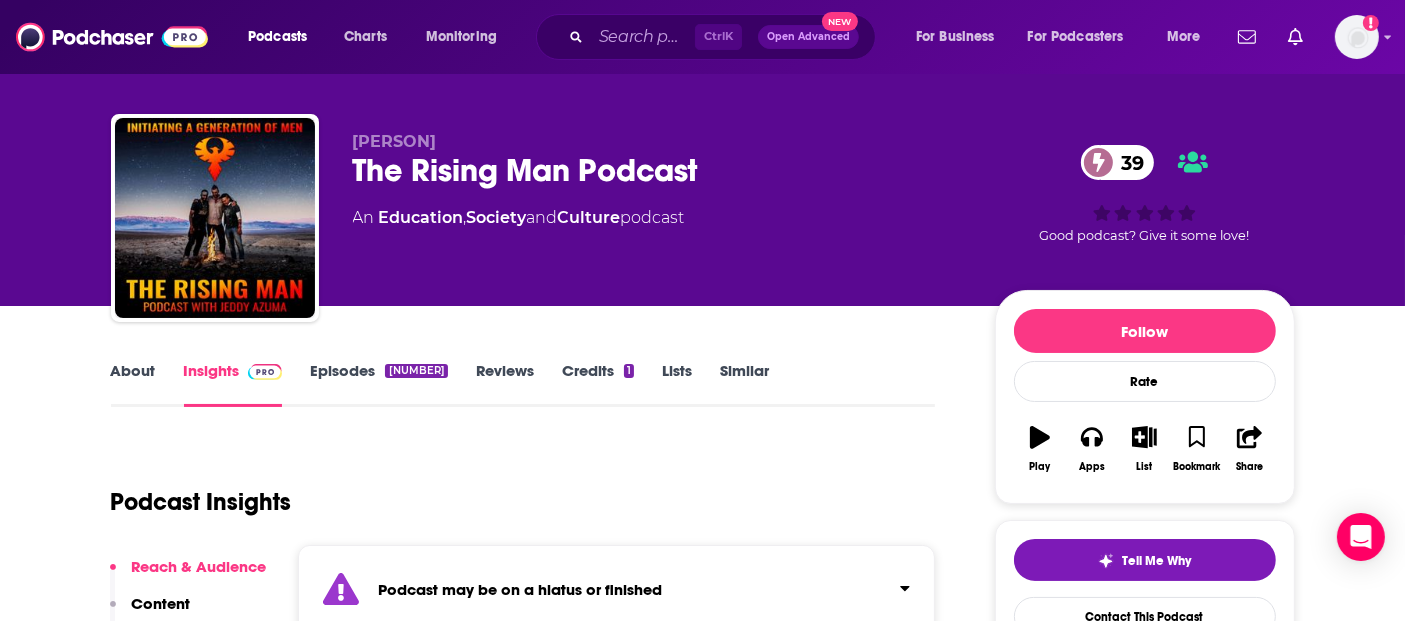 scroll, scrollTop: 0, scrollLeft: 0, axis: both 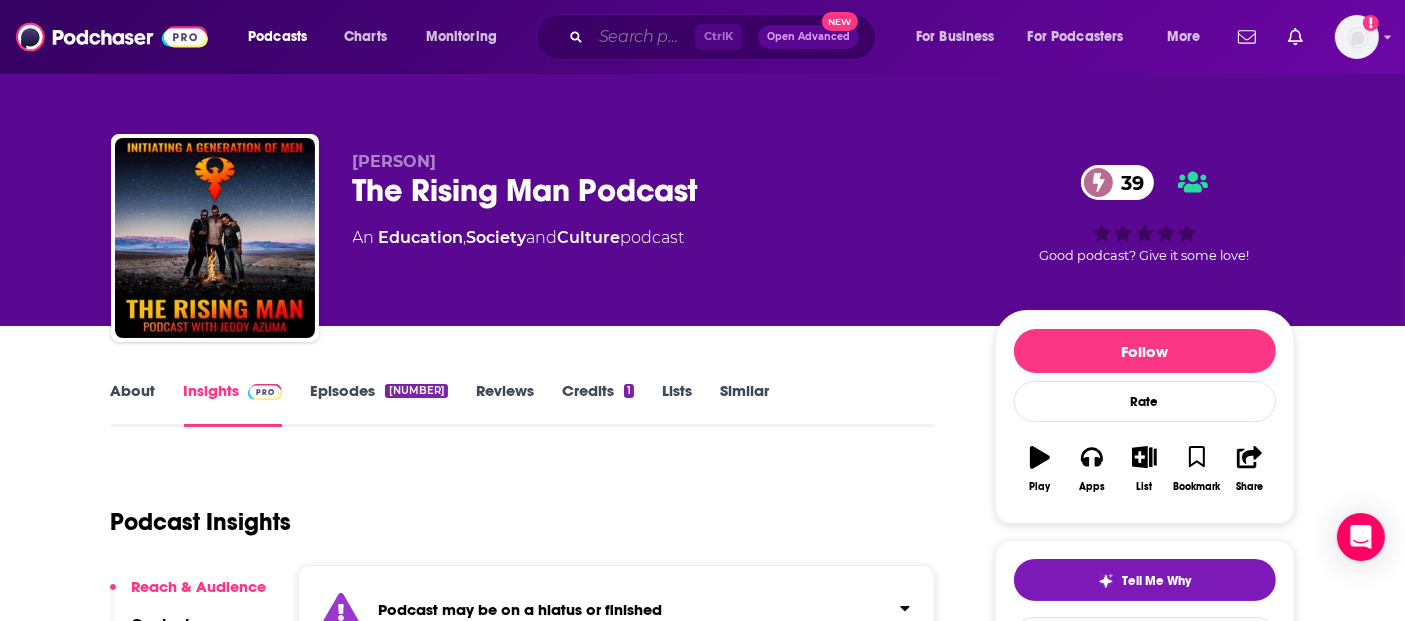 click at bounding box center [643, 37] 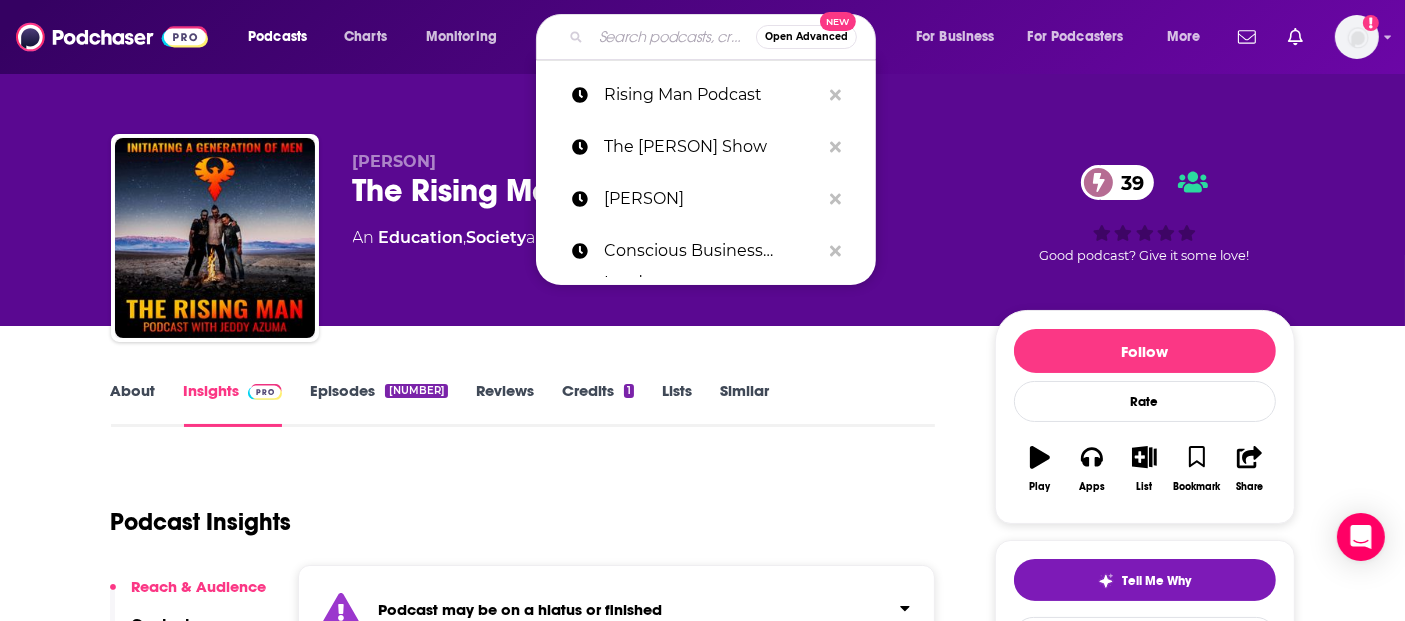paste on "Sacred Sons Podcast" 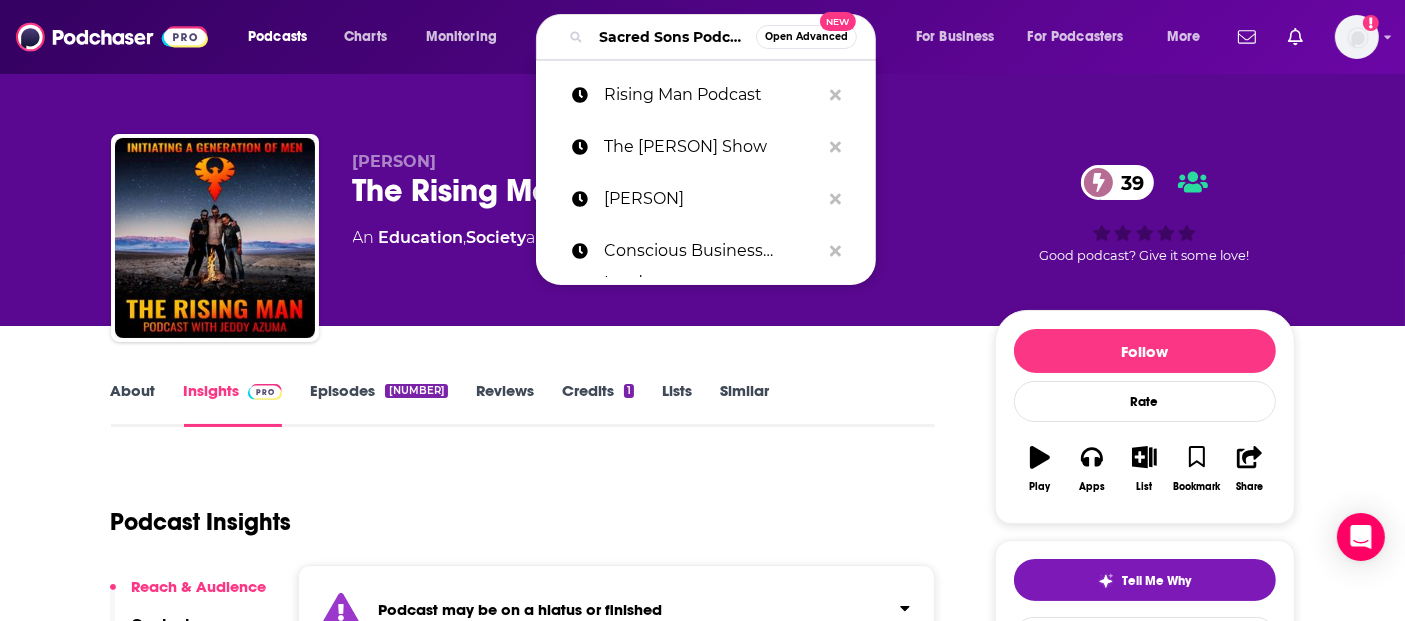 scroll, scrollTop: 0, scrollLeft: 43, axis: horizontal 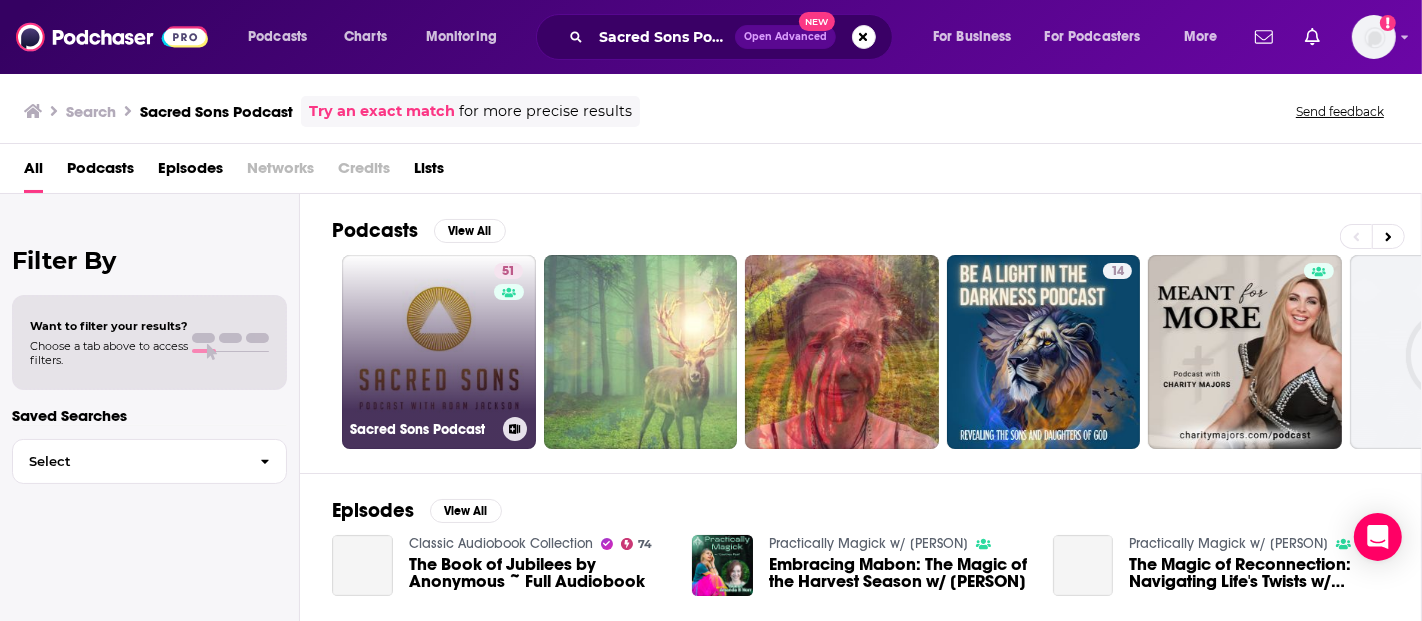 click on "51 Sacred Sons Podcast" at bounding box center (439, 352) 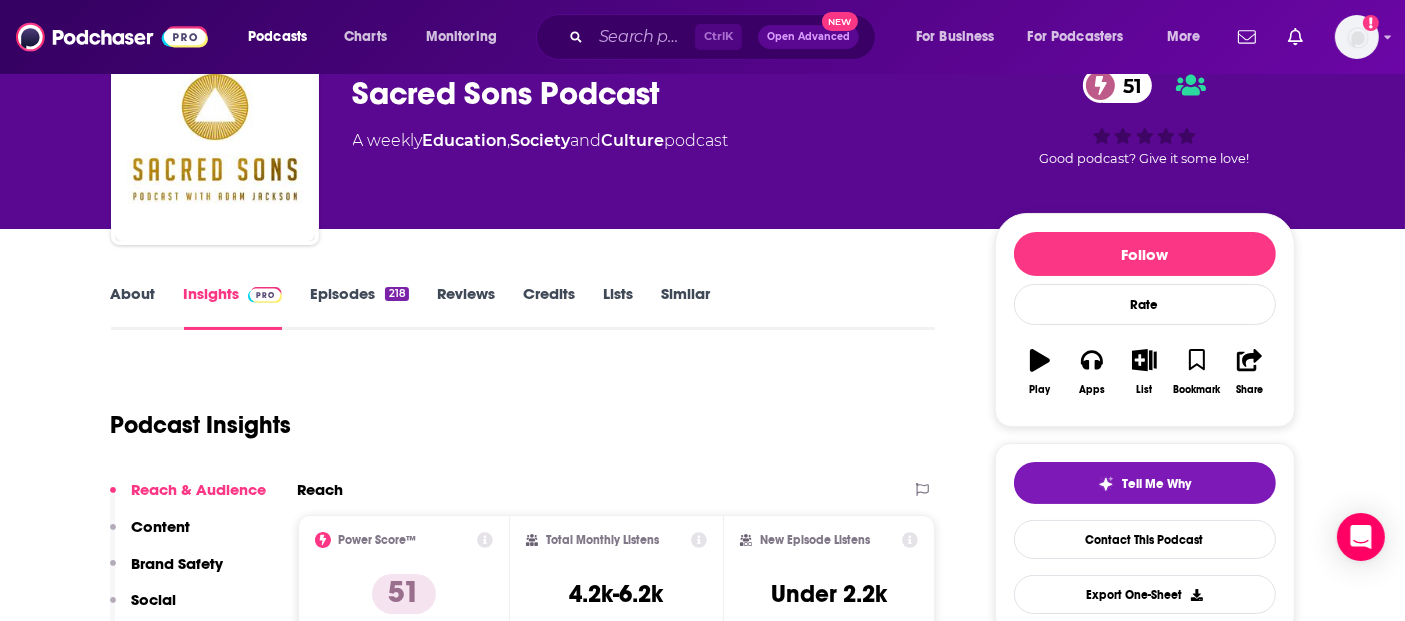 scroll, scrollTop: 0, scrollLeft: 0, axis: both 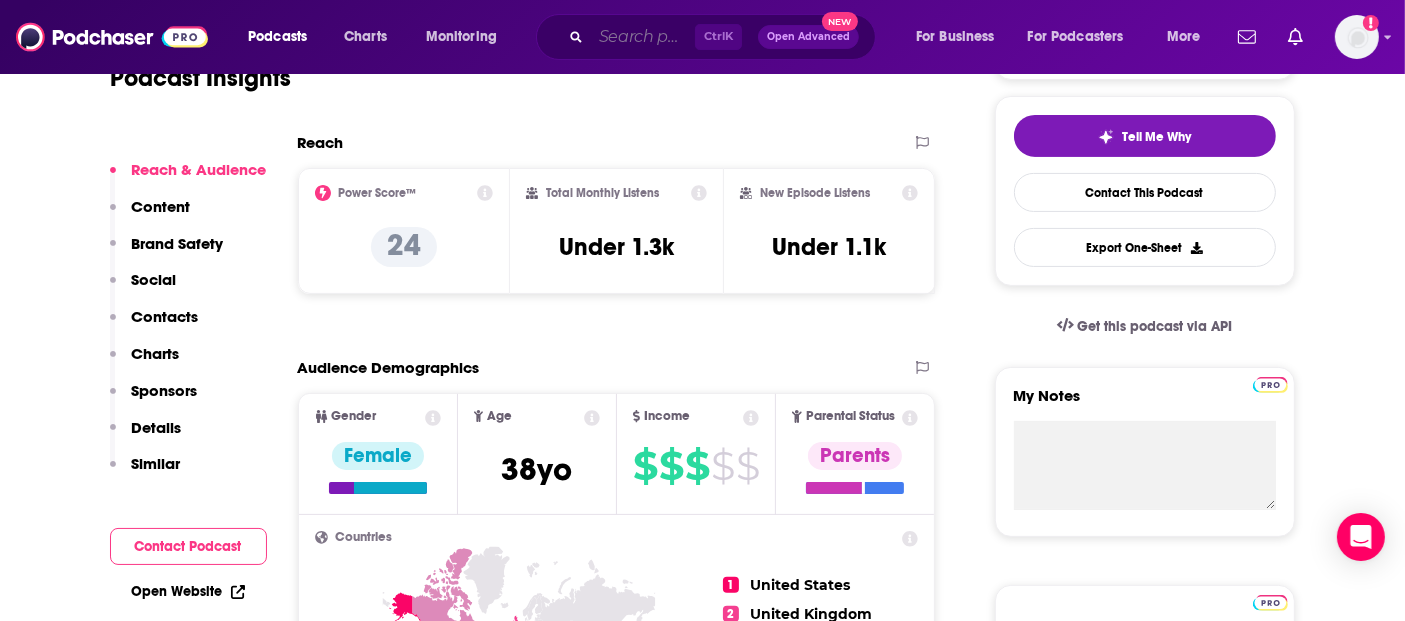 click at bounding box center (643, 37) 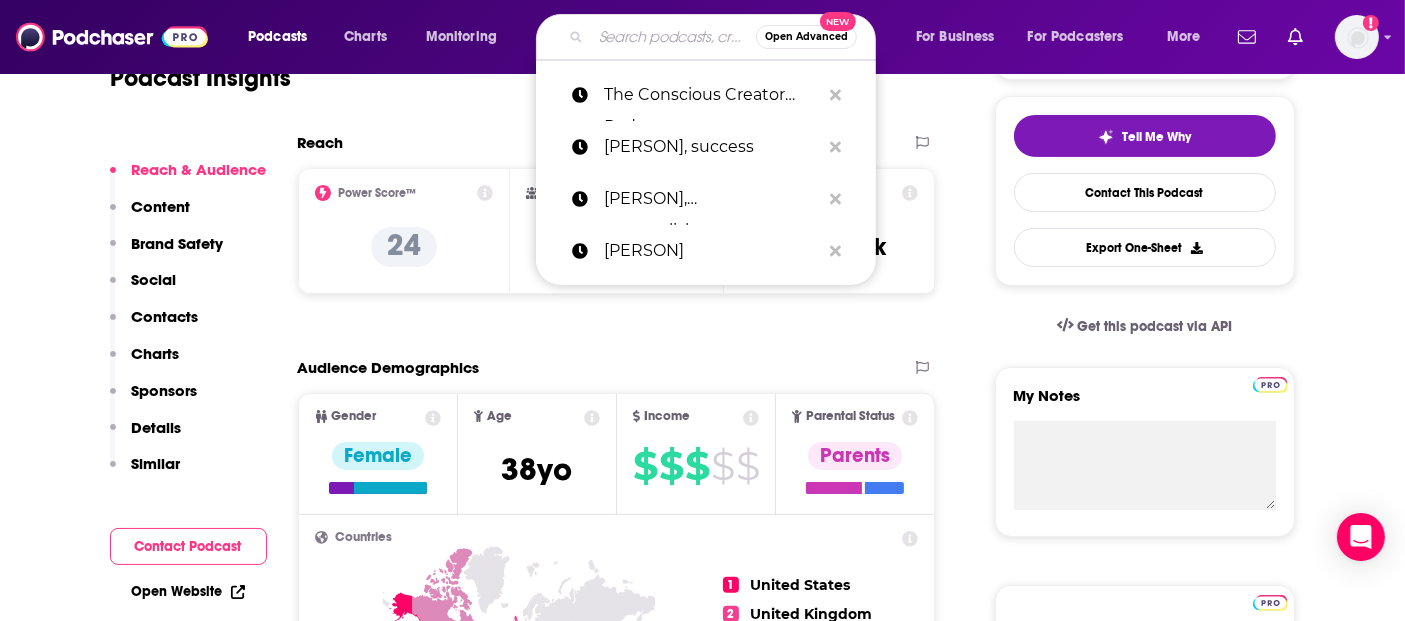 paste on "The Conscious Marketer Show" 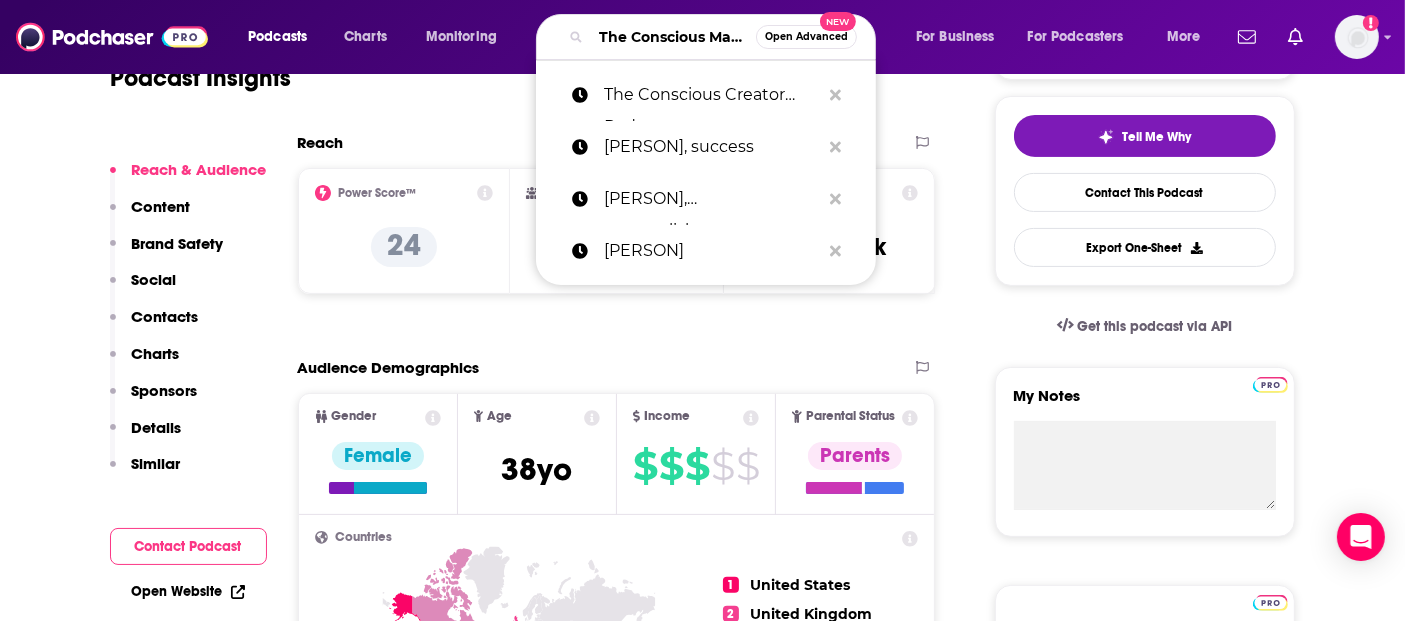 scroll, scrollTop: 0, scrollLeft: 112, axis: horizontal 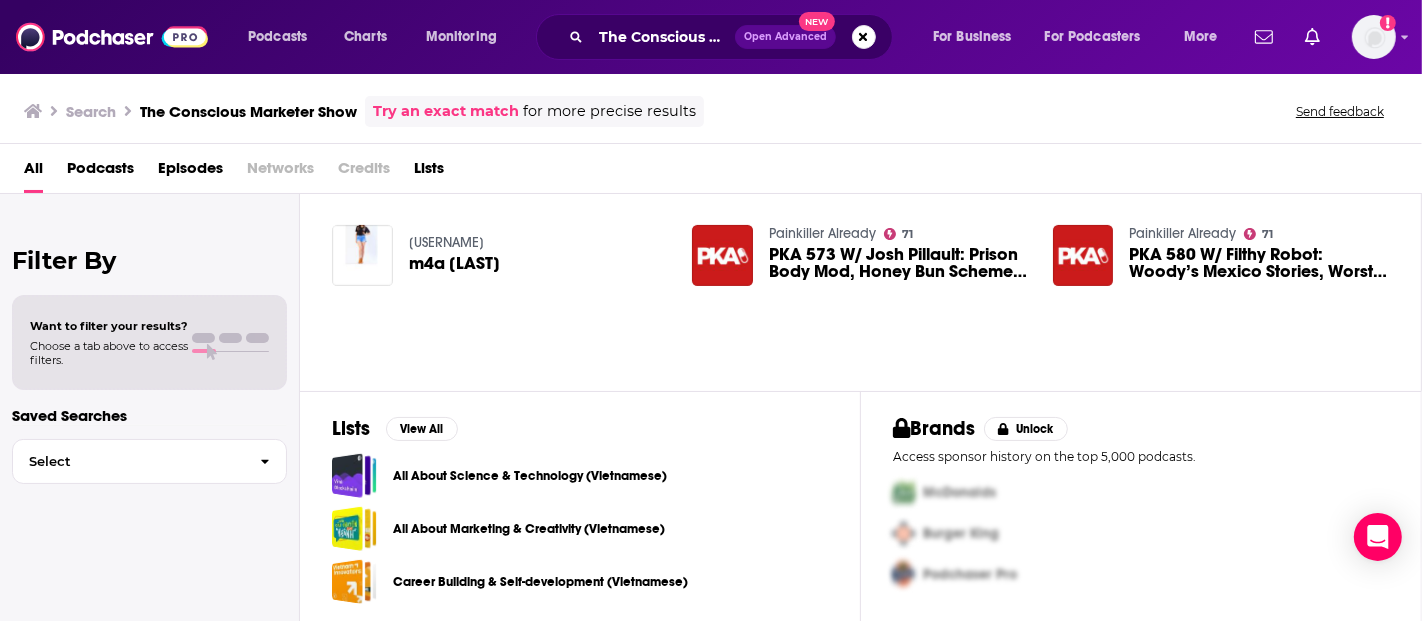 click on "The [PODCAST_NAME] Show" at bounding box center [248, 111] 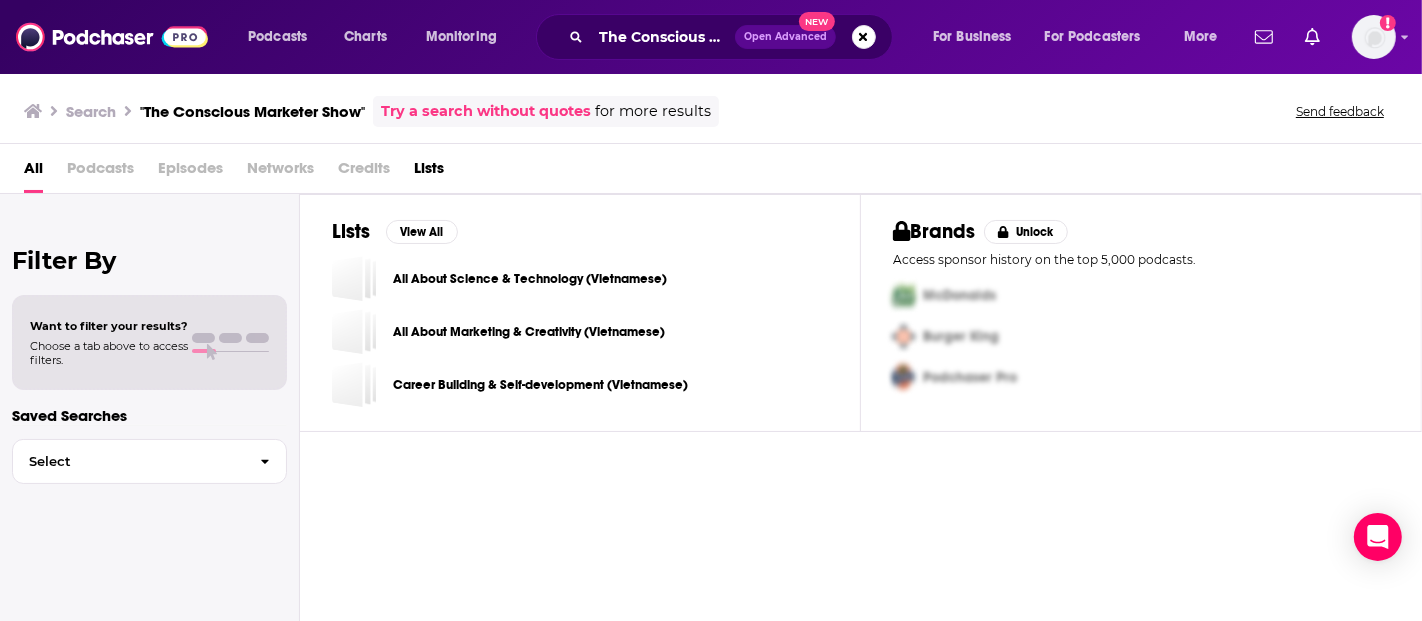 scroll, scrollTop: 0, scrollLeft: 0, axis: both 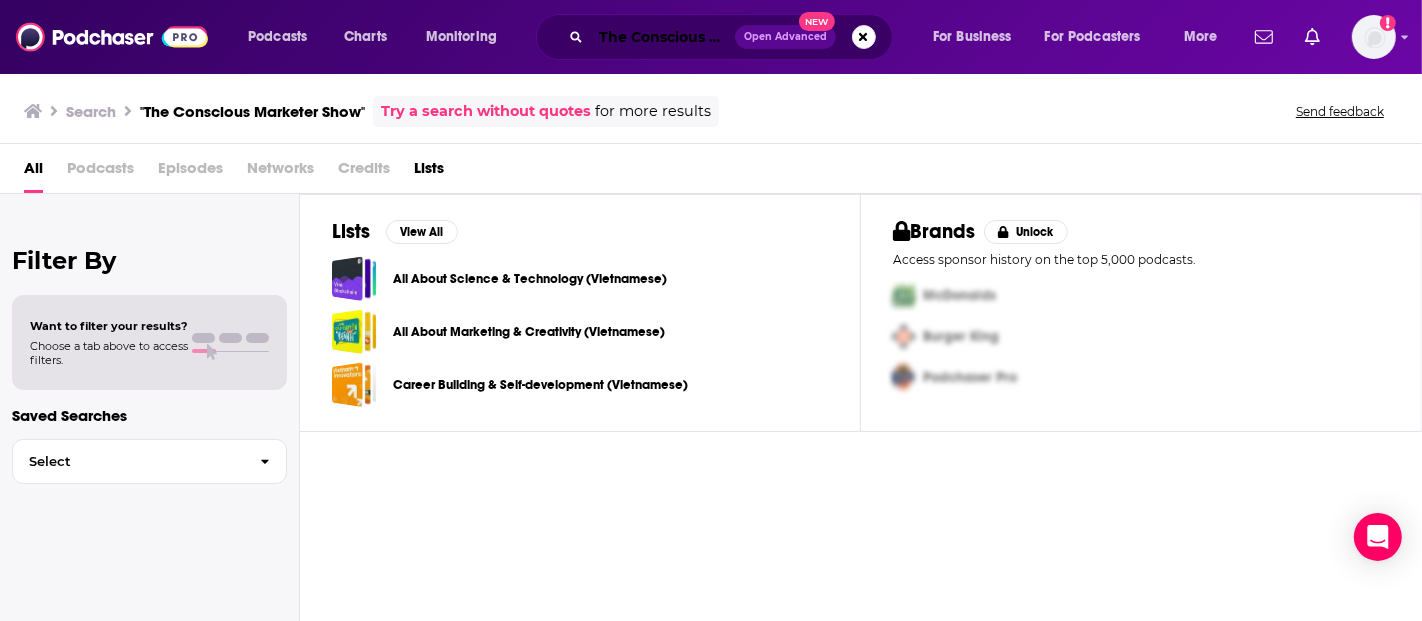 click on "The [PODCAST_NAME] Show" at bounding box center (663, 37) 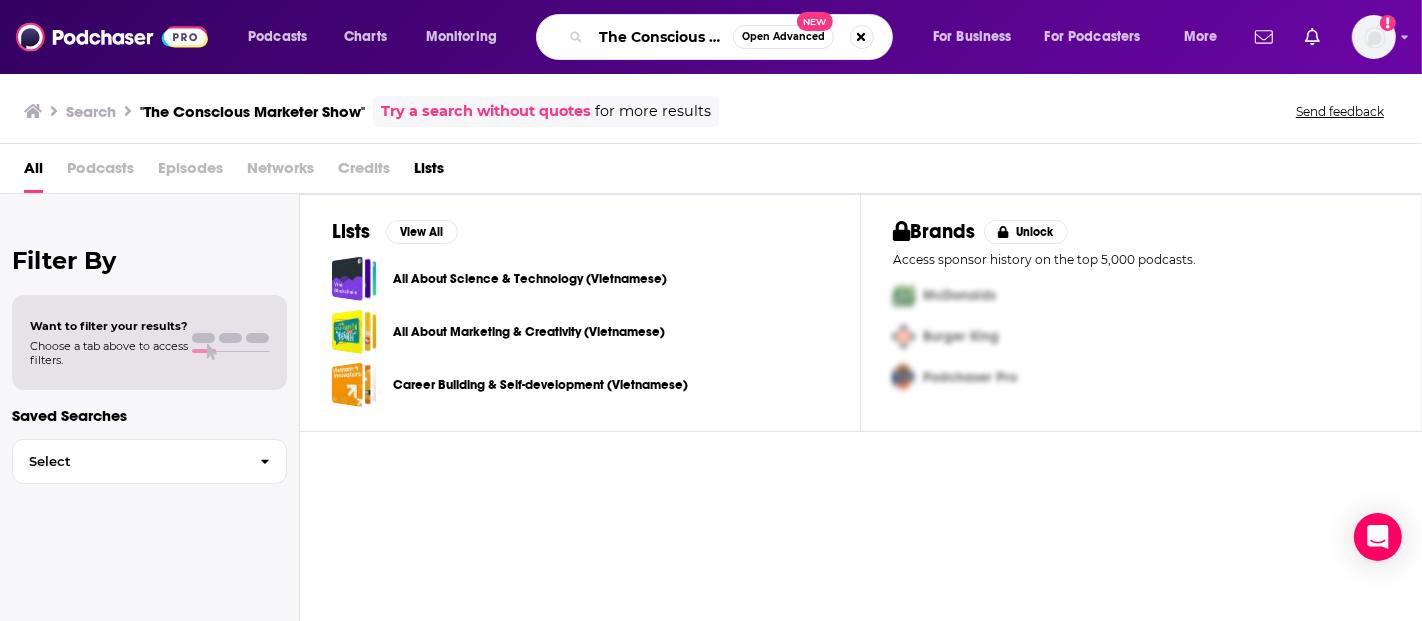 click on "The [PODCAST_NAME] Show" at bounding box center (662, 37) 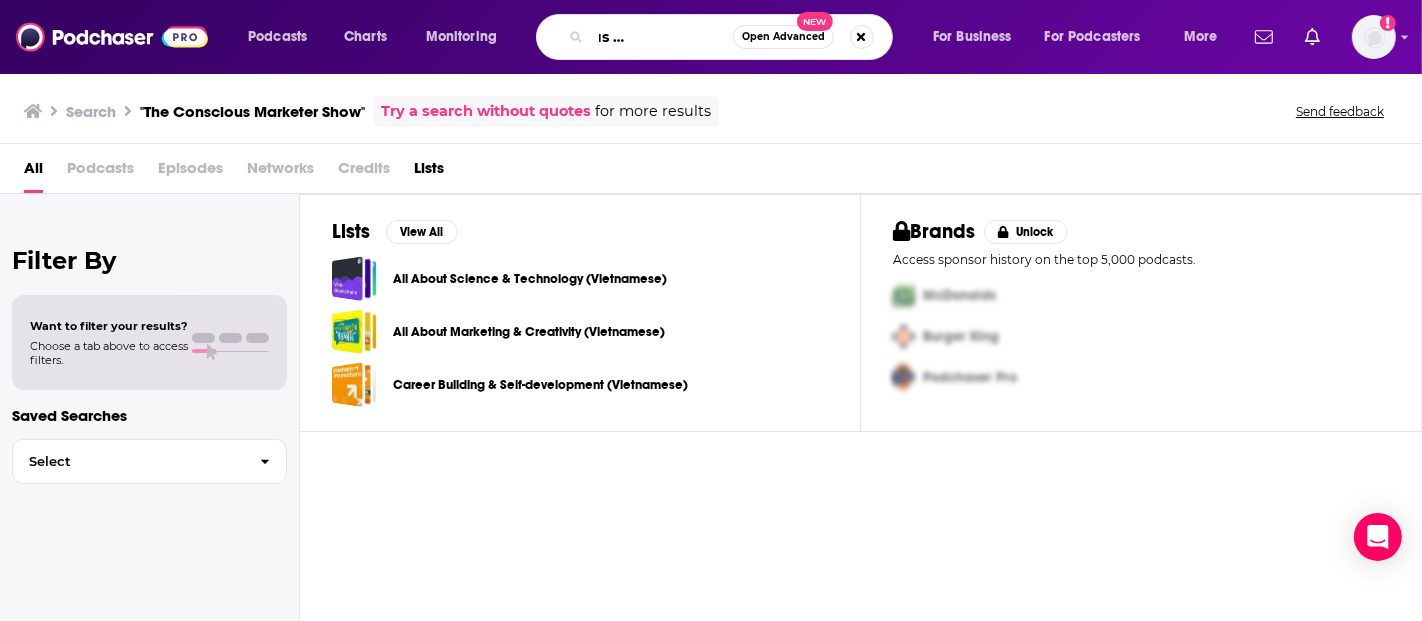drag, startPoint x: 708, startPoint y: 37, endPoint x: 665, endPoint y: 37, distance: 43 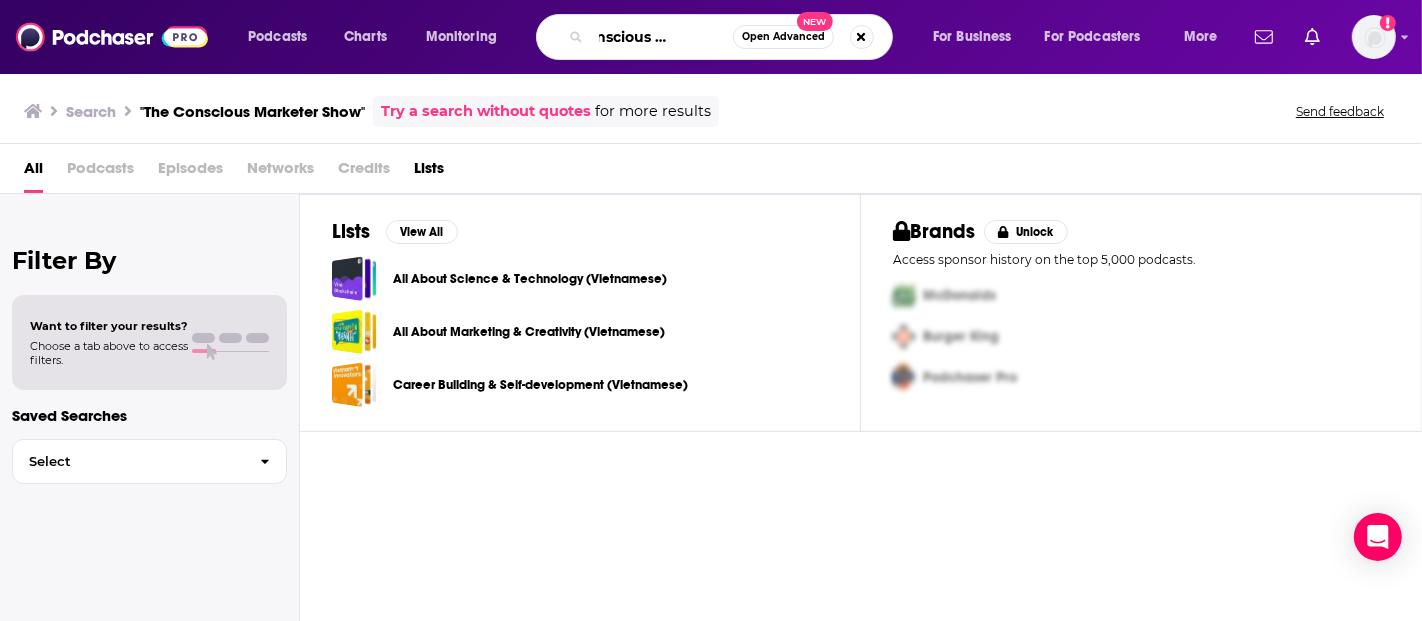 scroll, scrollTop: 0, scrollLeft: 51, axis: horizontal 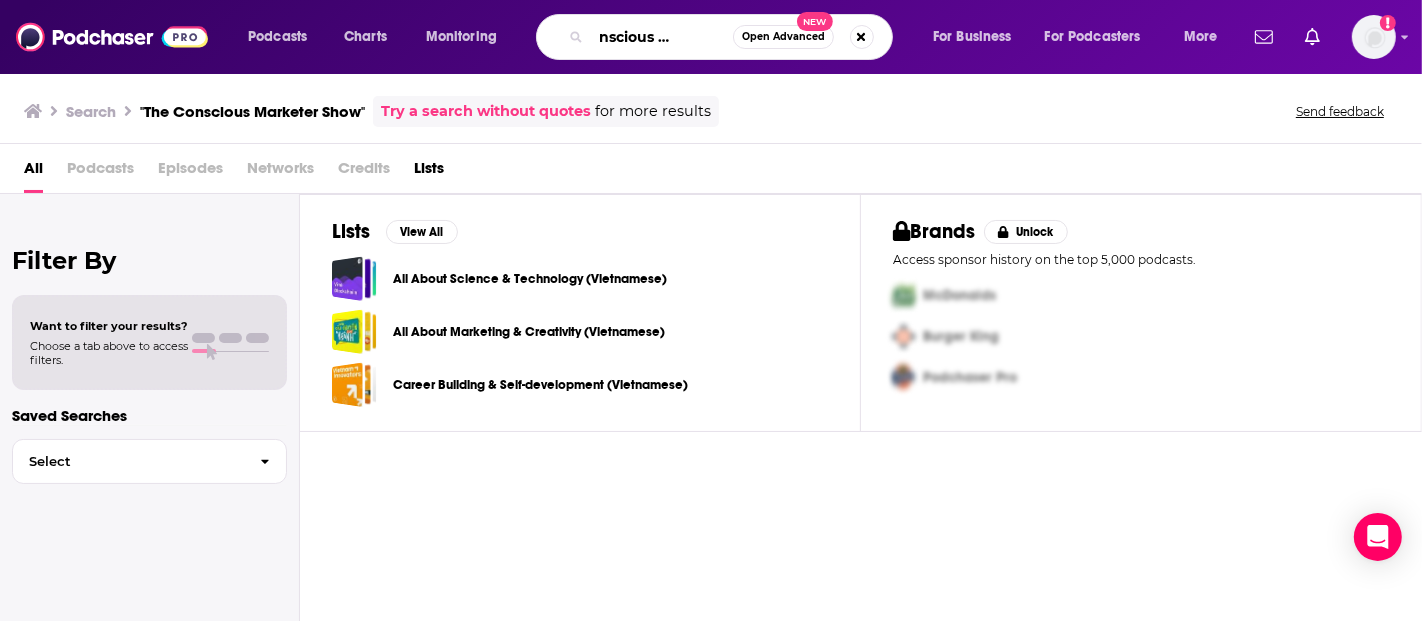 type on "The Conscious Marketer" 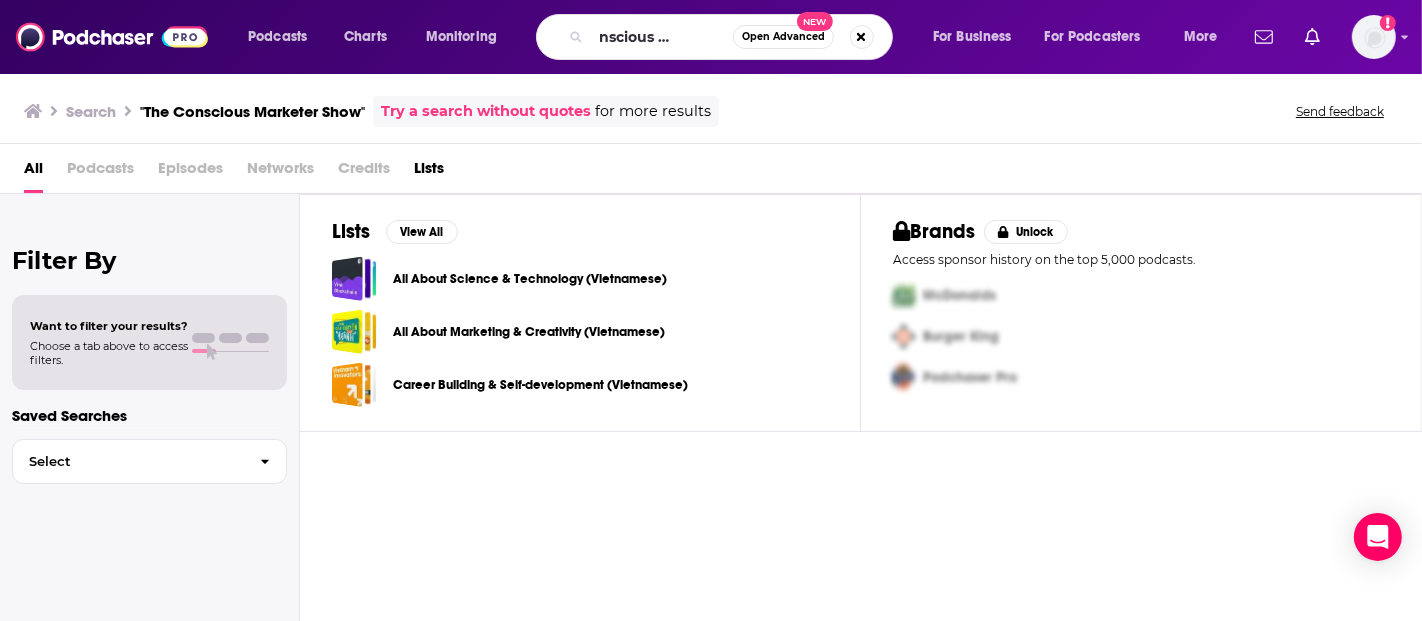 scroll, scrollTop: 0, scrollLeft: 0, axis: both 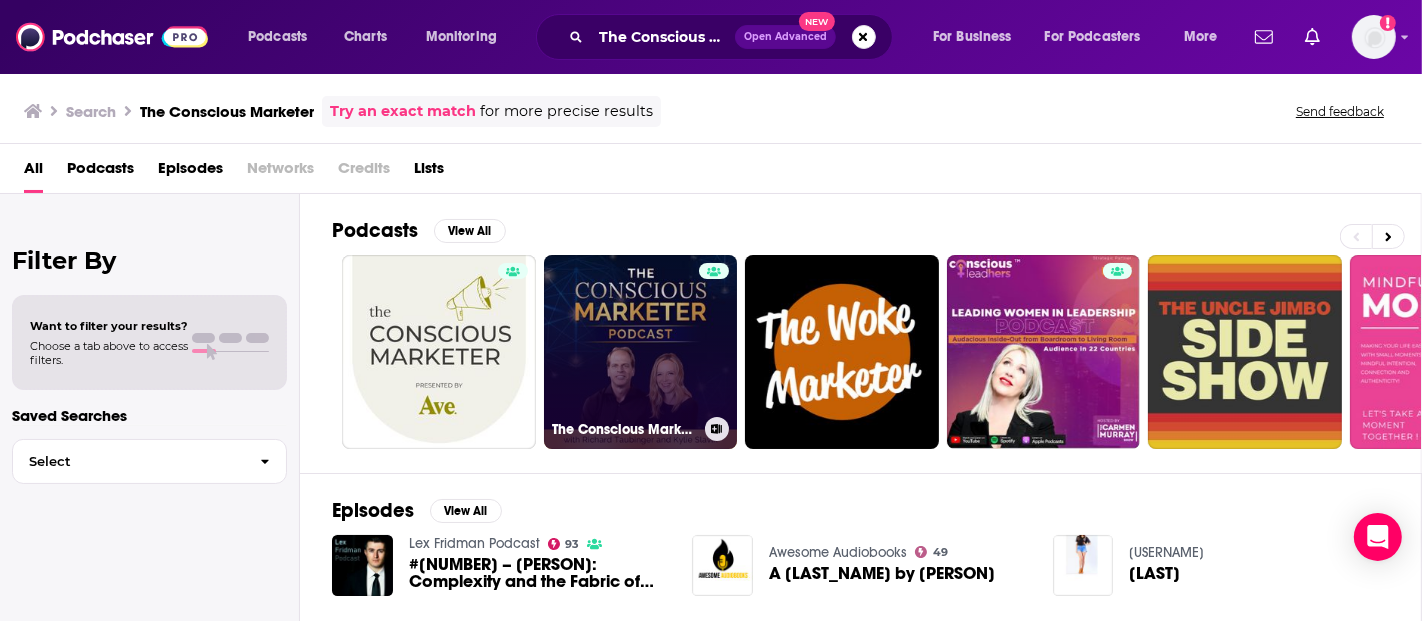 click on "The Conscious Marketer" at bounding box center [641, 352] 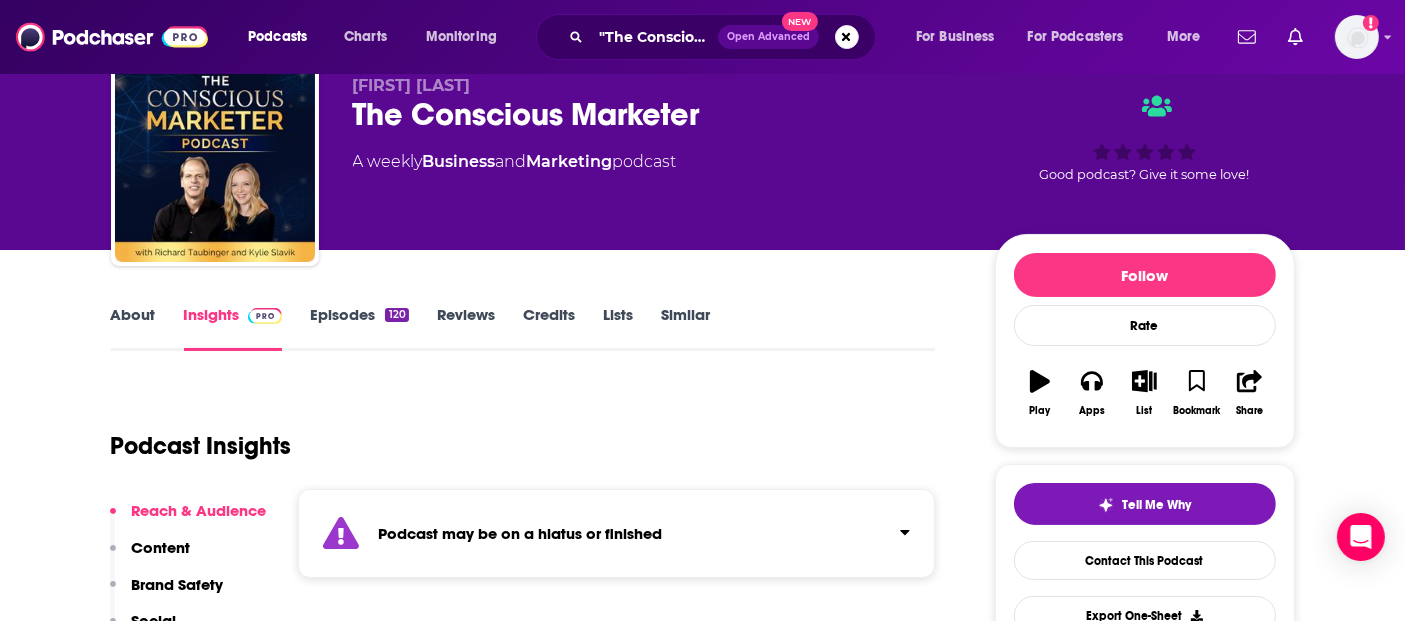 scroll, scrollTop: 111, scrollLeft: 0, axis: vertical 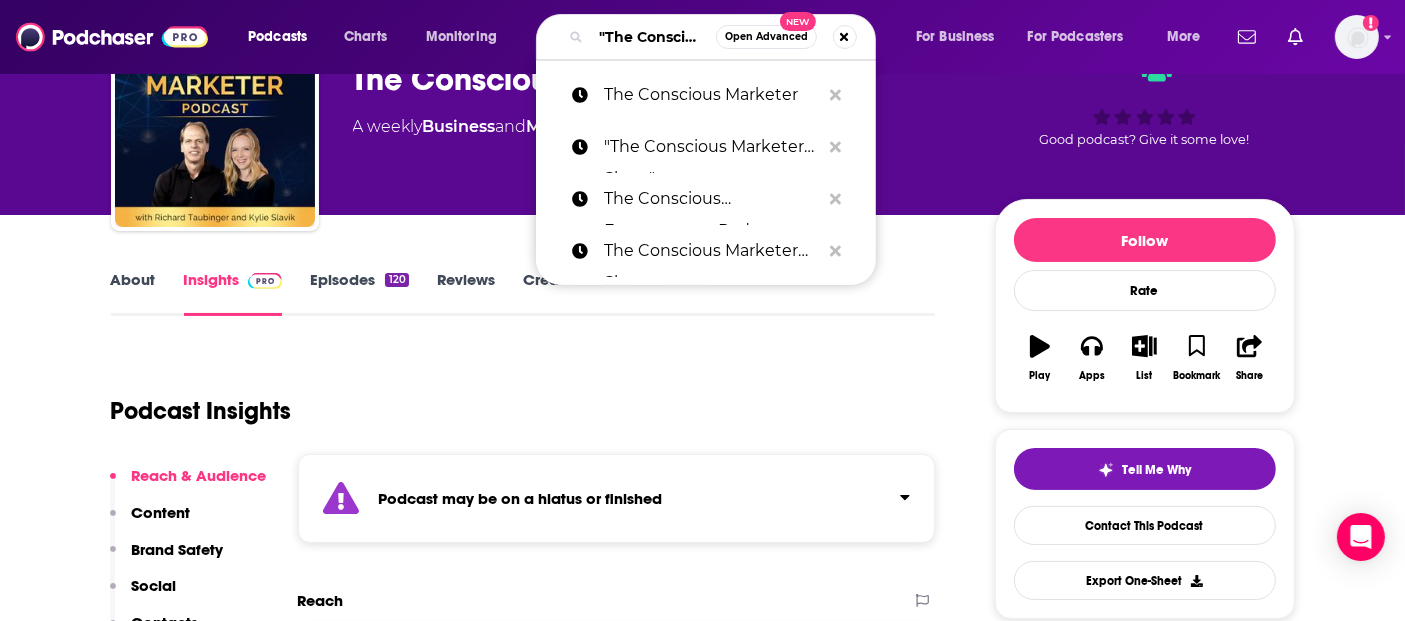 click on ""The Conscious Marketer Show"" at bounding box center [653, 37] 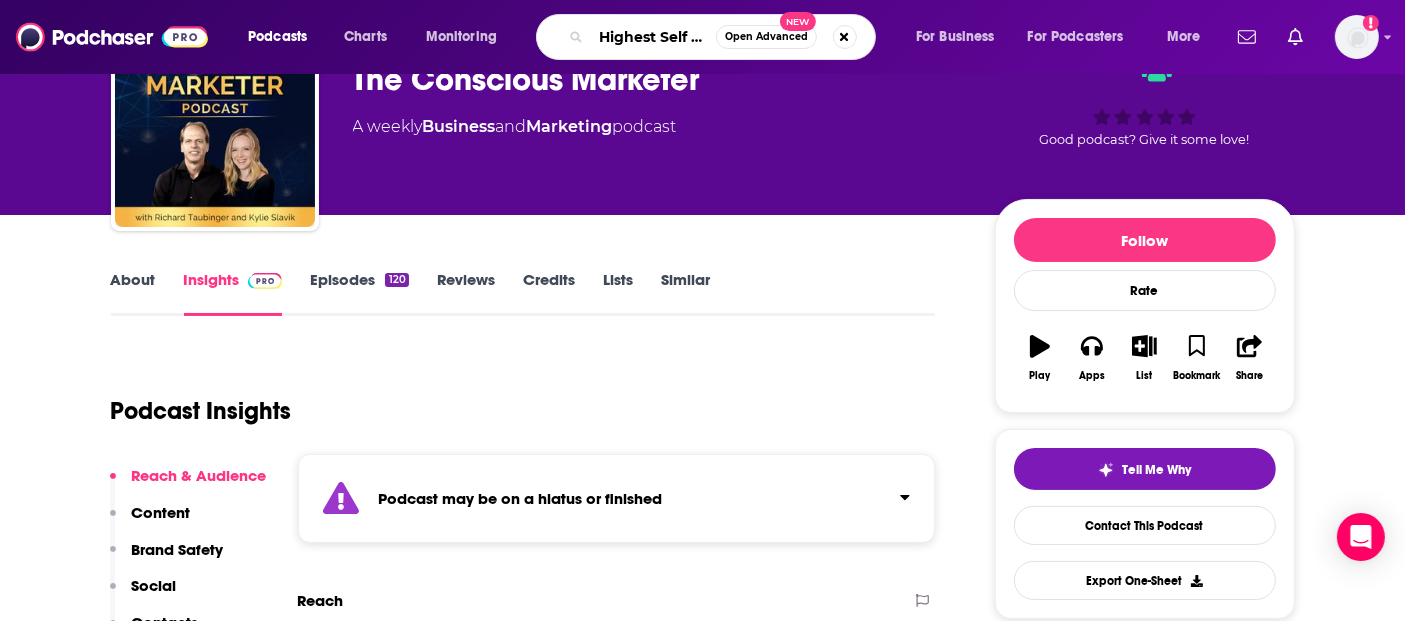 scroll, scrollTop: 0, scrollLeft: 42, axis: horizontal 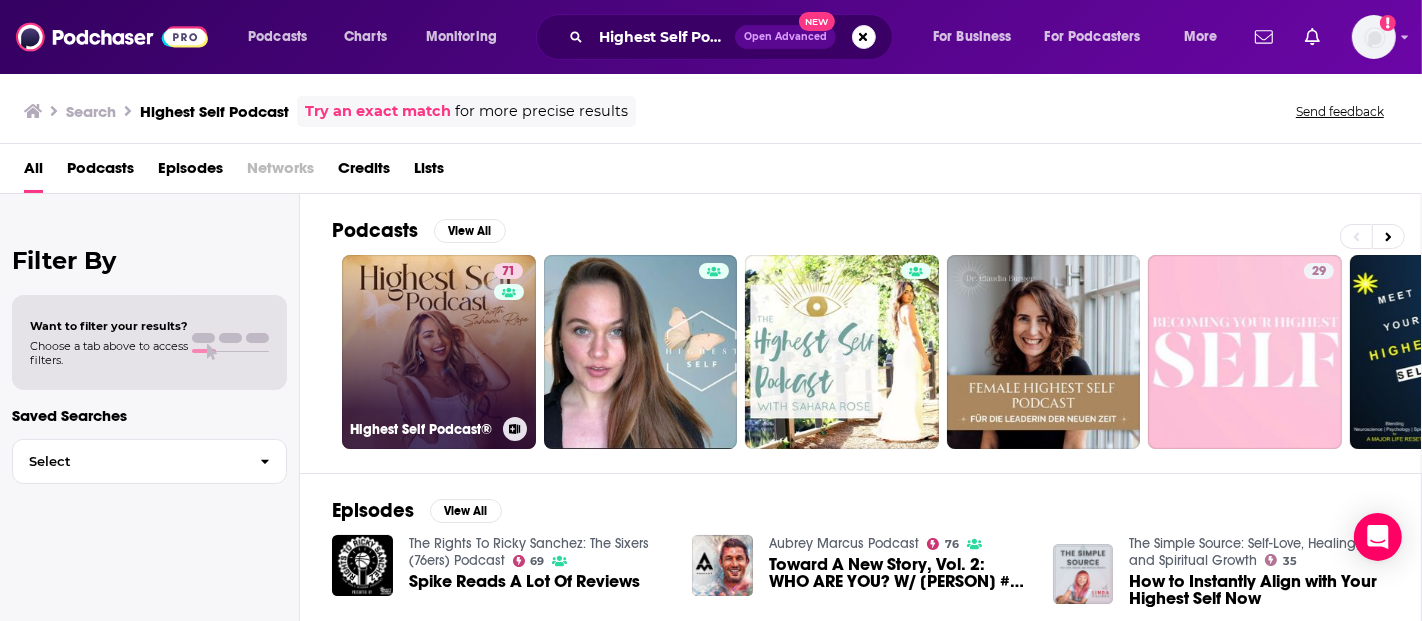 click on "71 Highest Self Podcast®" at bounding box center (439, 352) 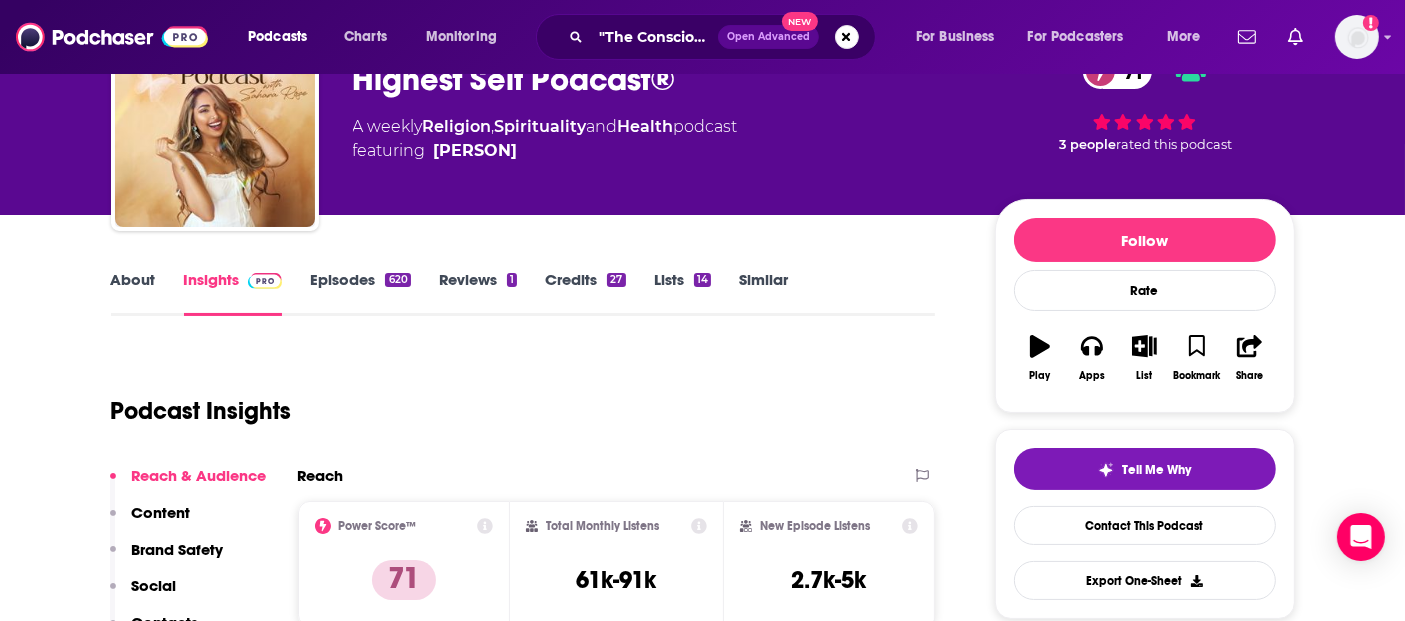 scroll, scrollTop: 333, scrollLeft: 0, axis: vertical 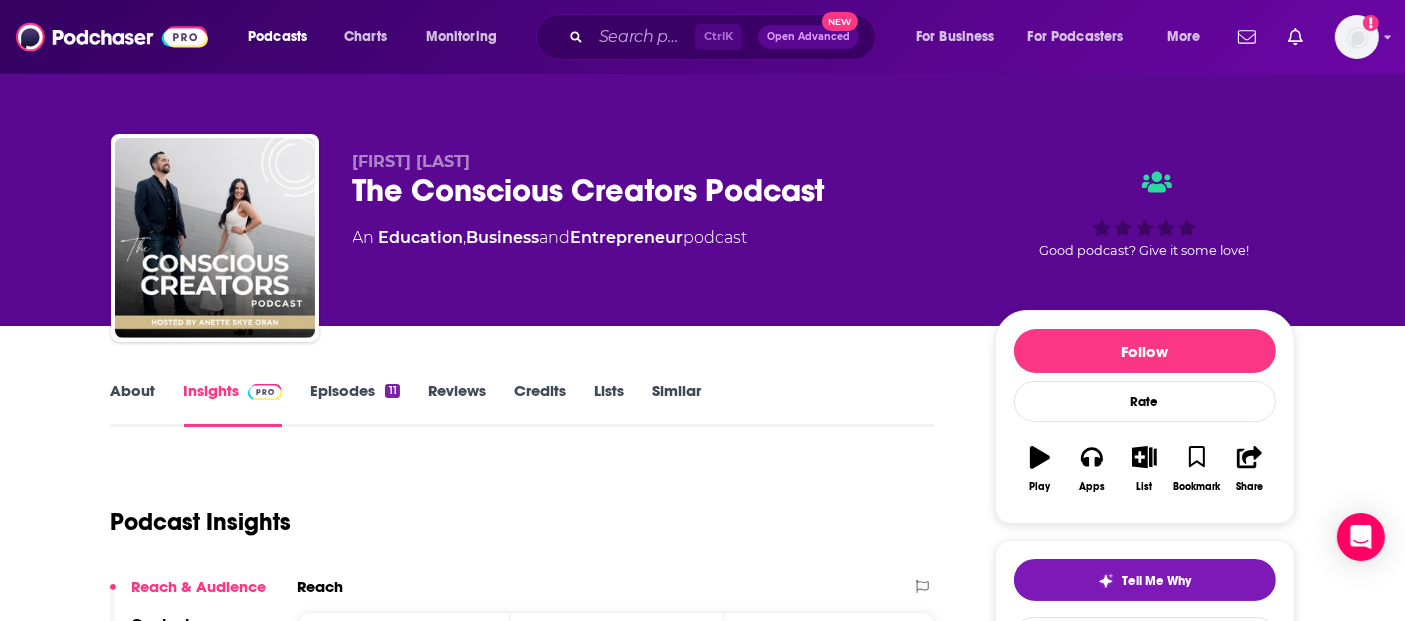 click on "Ctrl  K Open Advanced New" at bounding box center [706, 37] 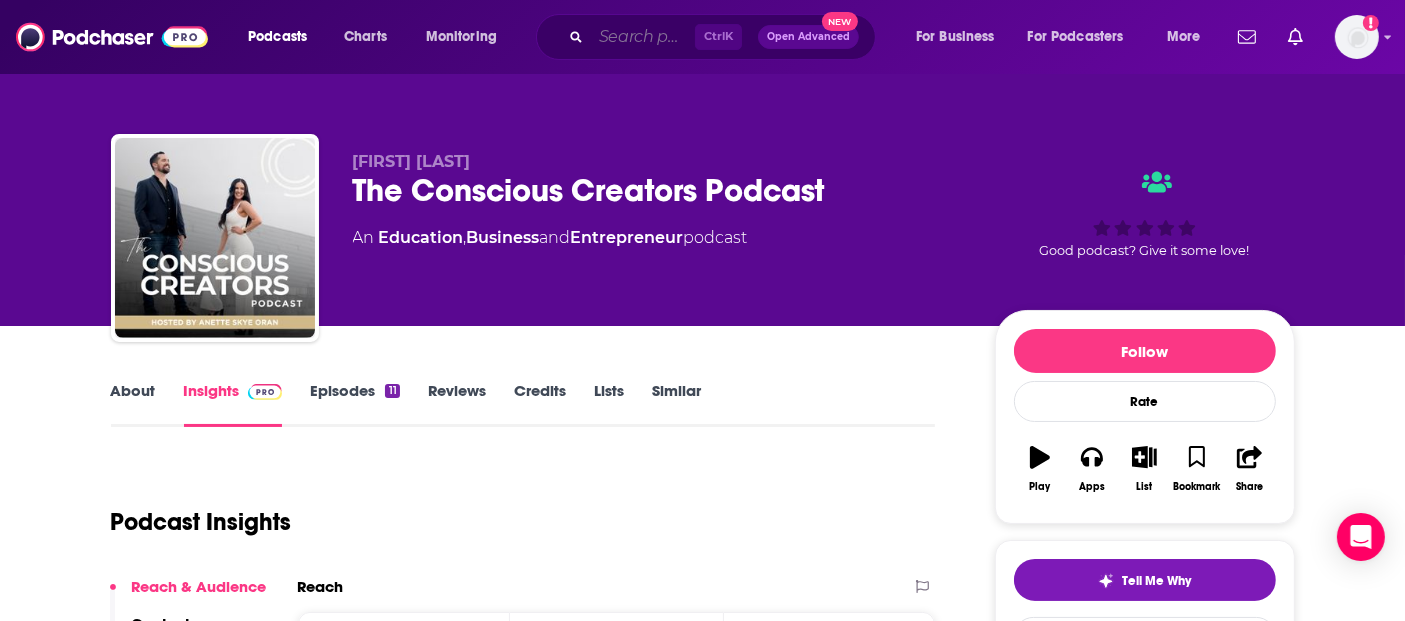 click at bounding box center [643, 37] 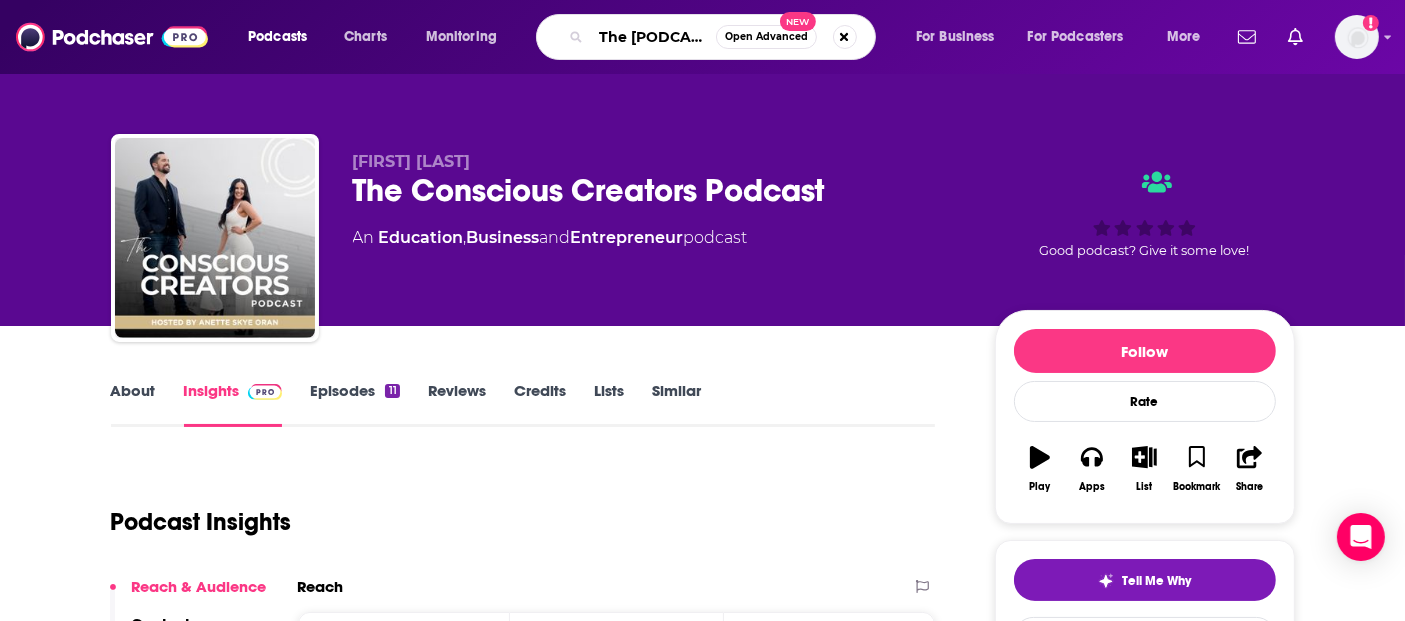 scroll, scrollTop: 0, scrollLeft: 162, axis: horizontal 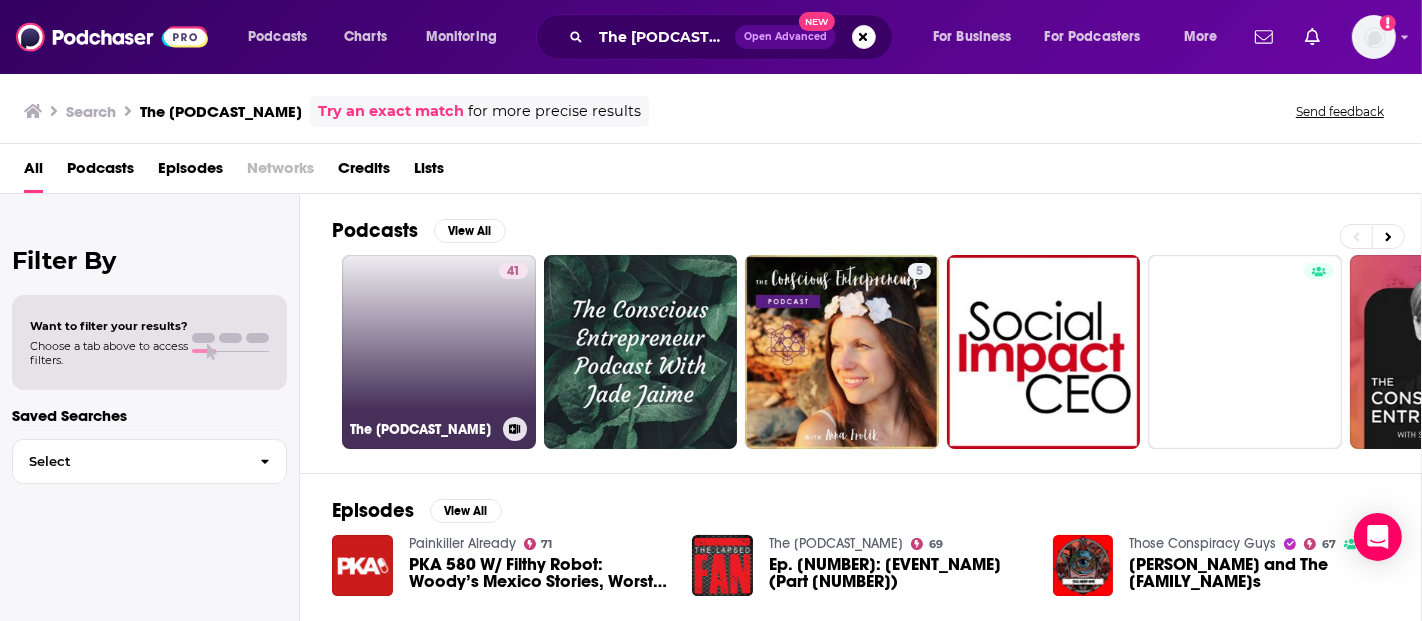 click on "41 The Conscious Entrepreneur Podcast" at bounding box center (439, 352) 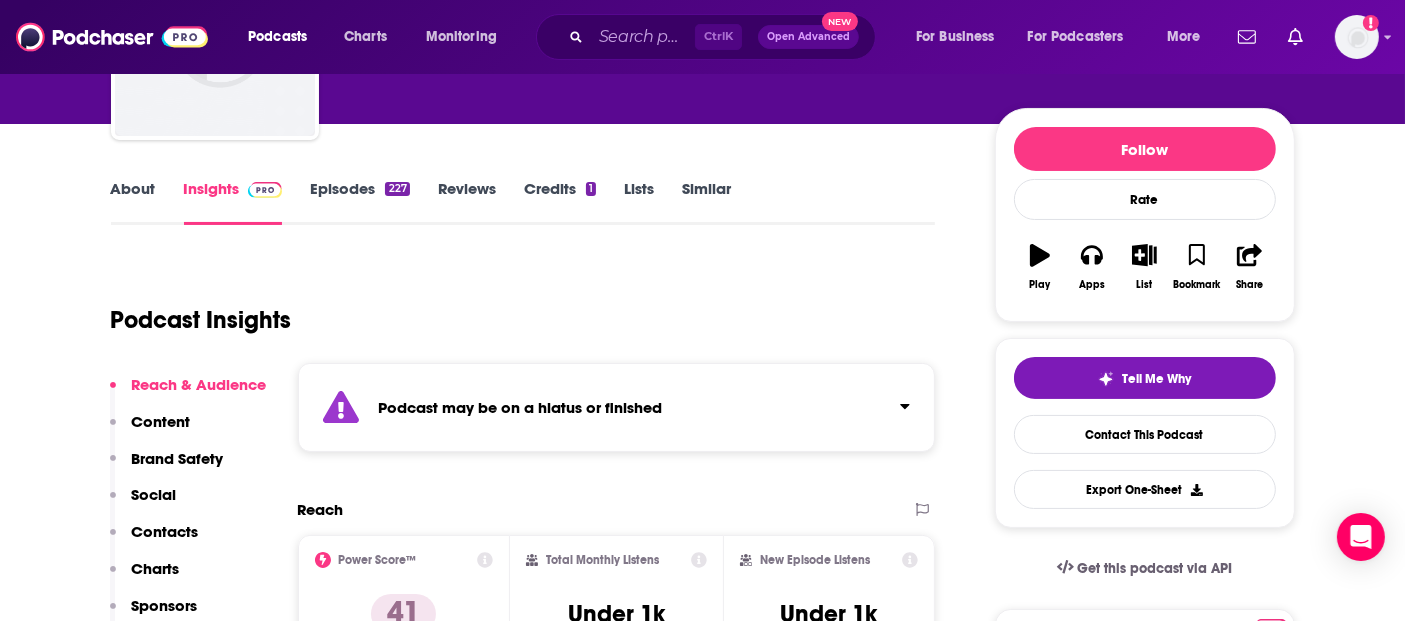 scroll, scrollTop: 222, scrollLeft: 0, axis: vertical 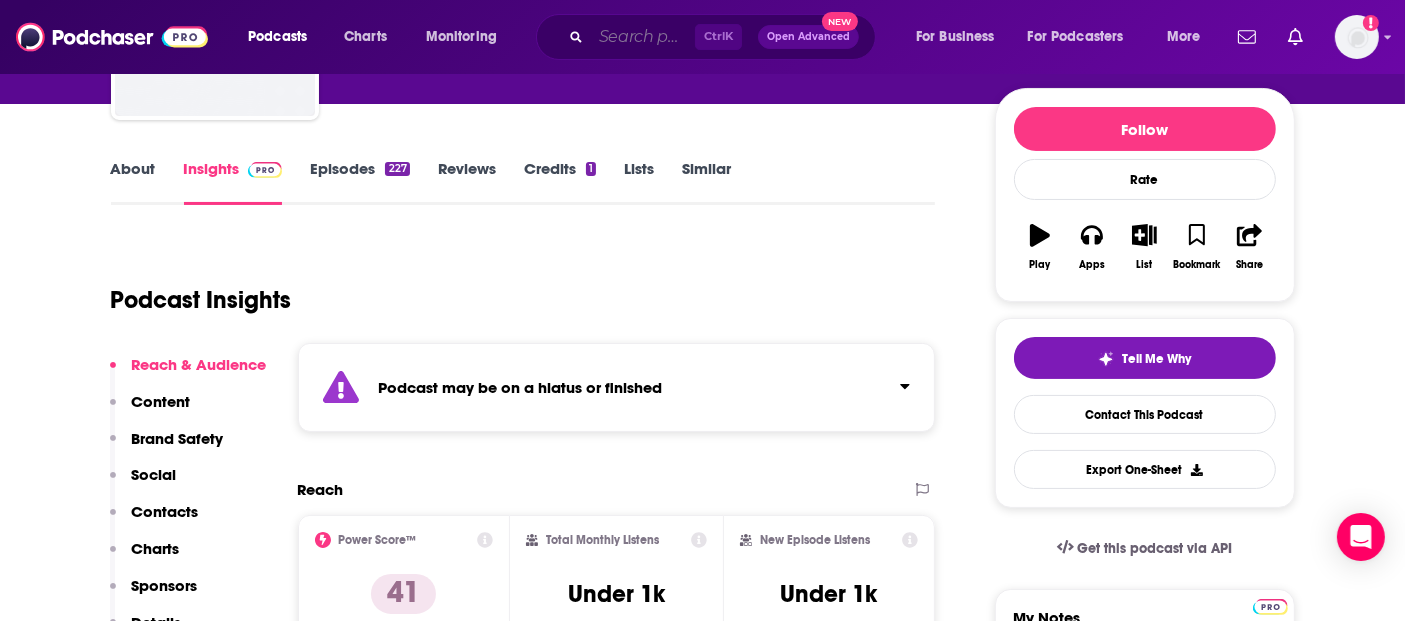 click at bounding box center [643, 37] 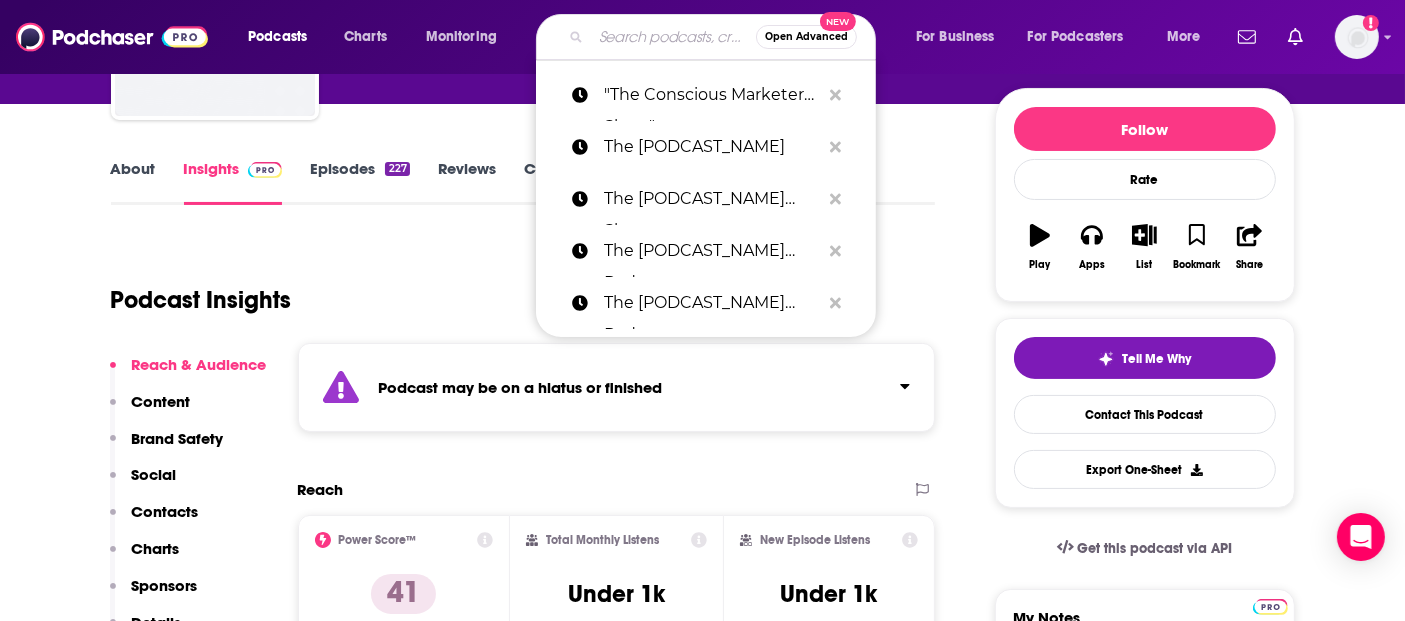 paste on "The [PODCAST_NAME] Show" 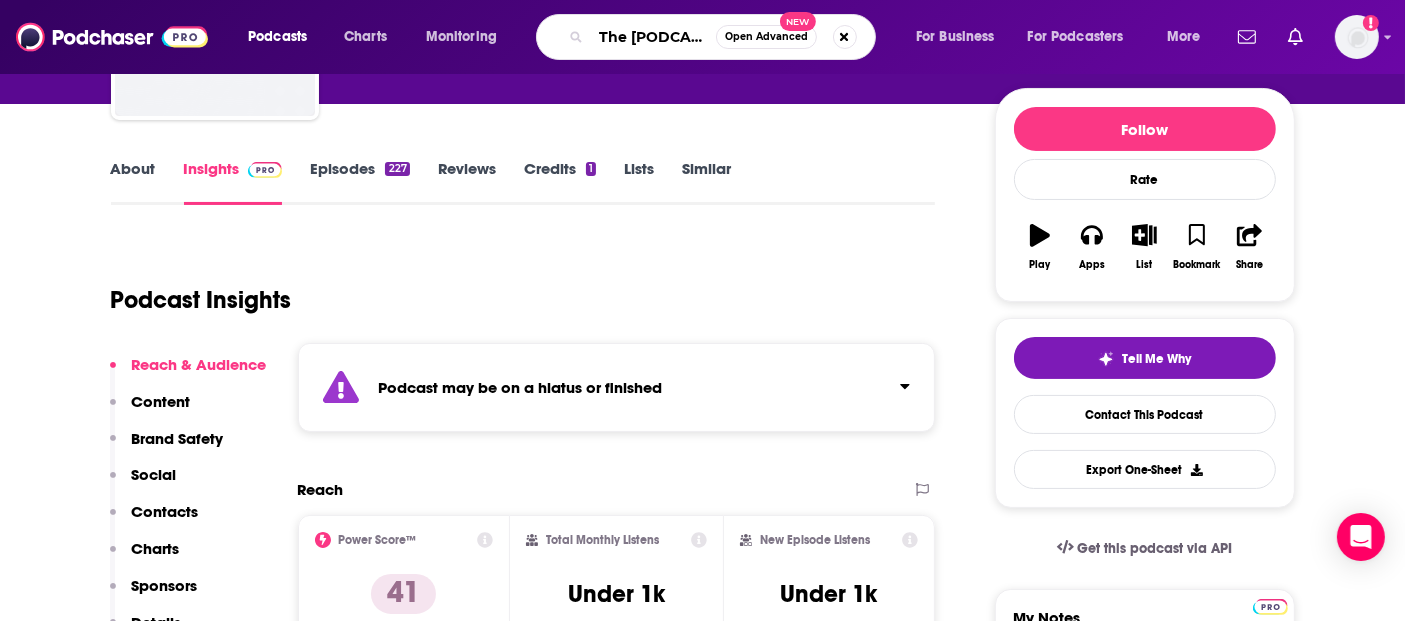 scroll, scrollTop: 0, scrollLeft: 57, axis: horizontal 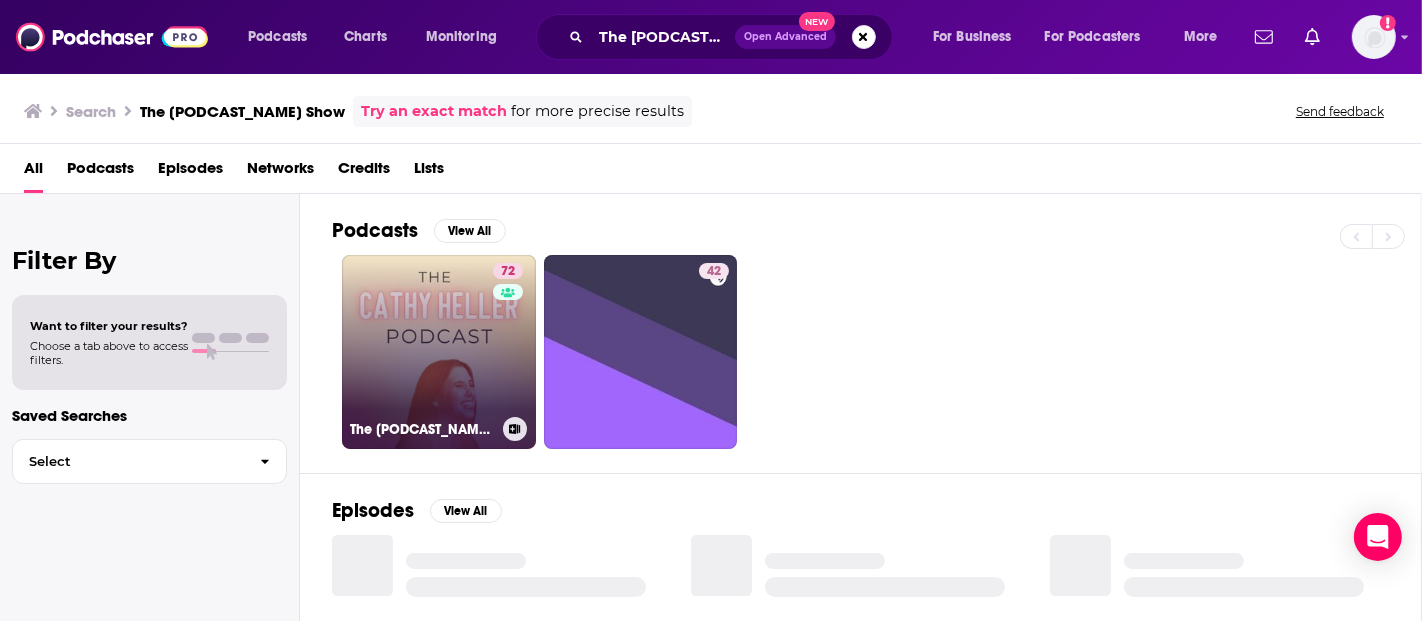 click on "[NUMBER] The [PODCAST_NAME] with [PERSON_NAME]" at bounding box center (439, 352) 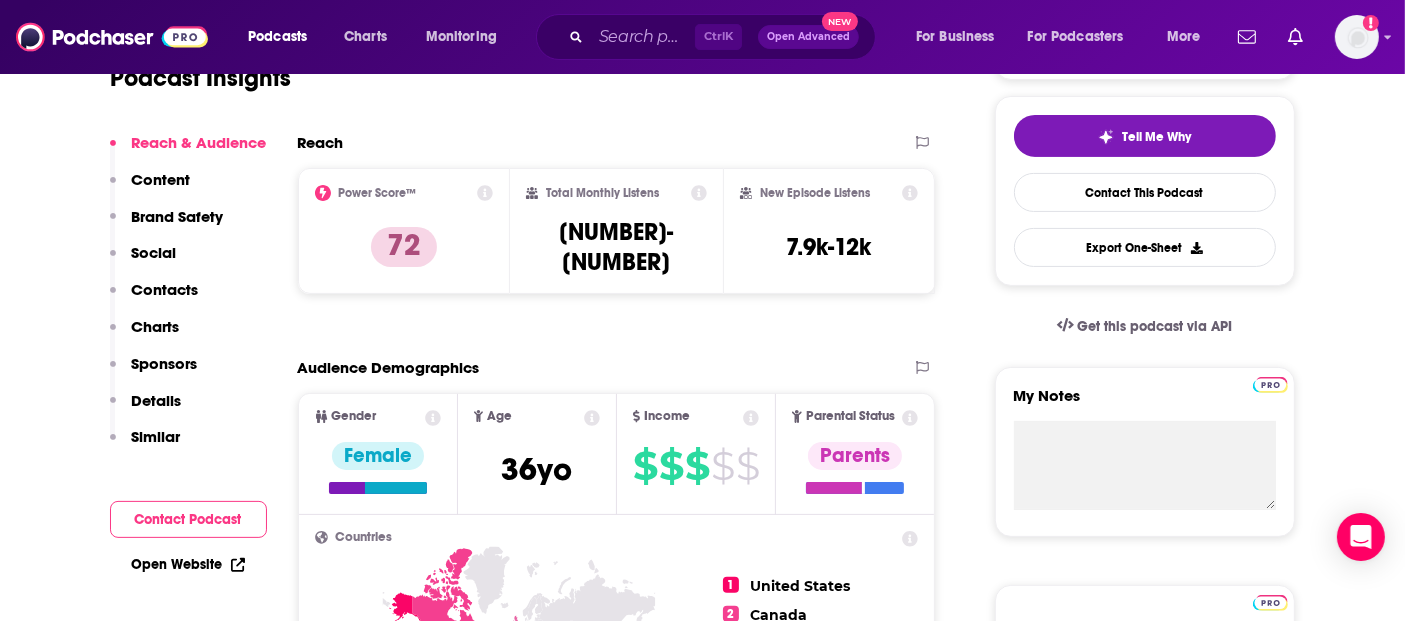 scroll, scrollTop: 111, scrollLeft: 0, axis: vertical 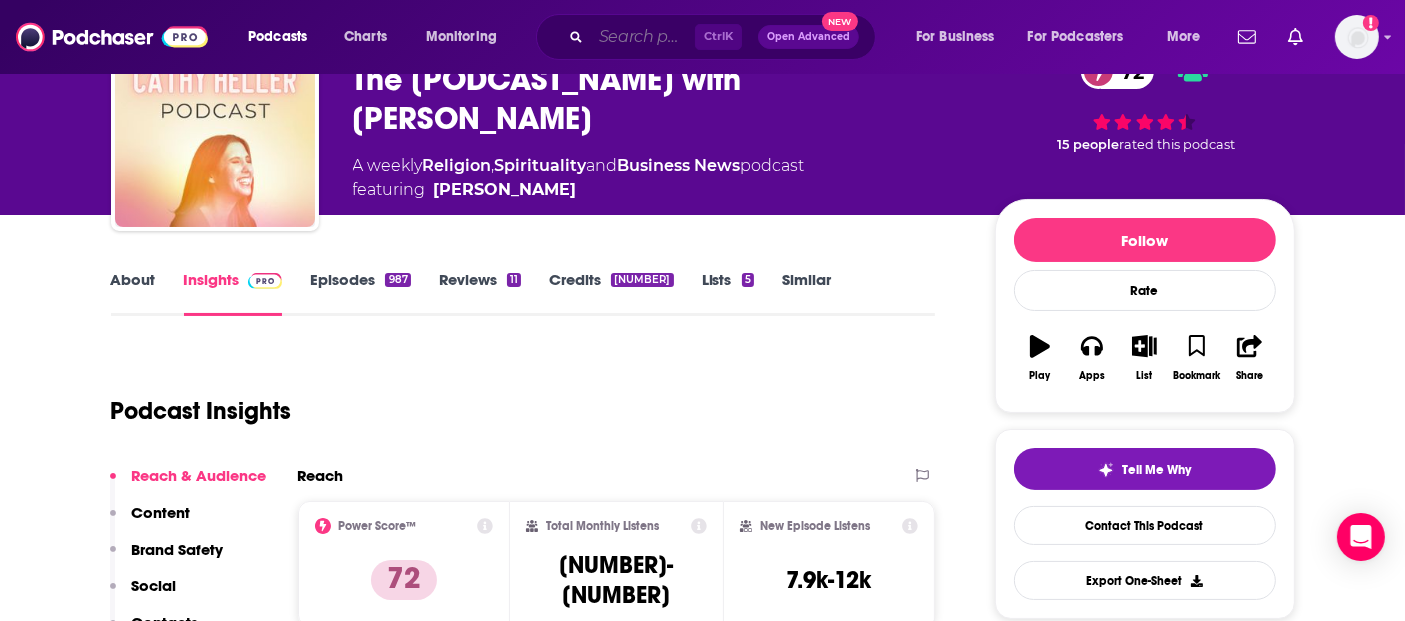 click at bounding box center (643, 37) 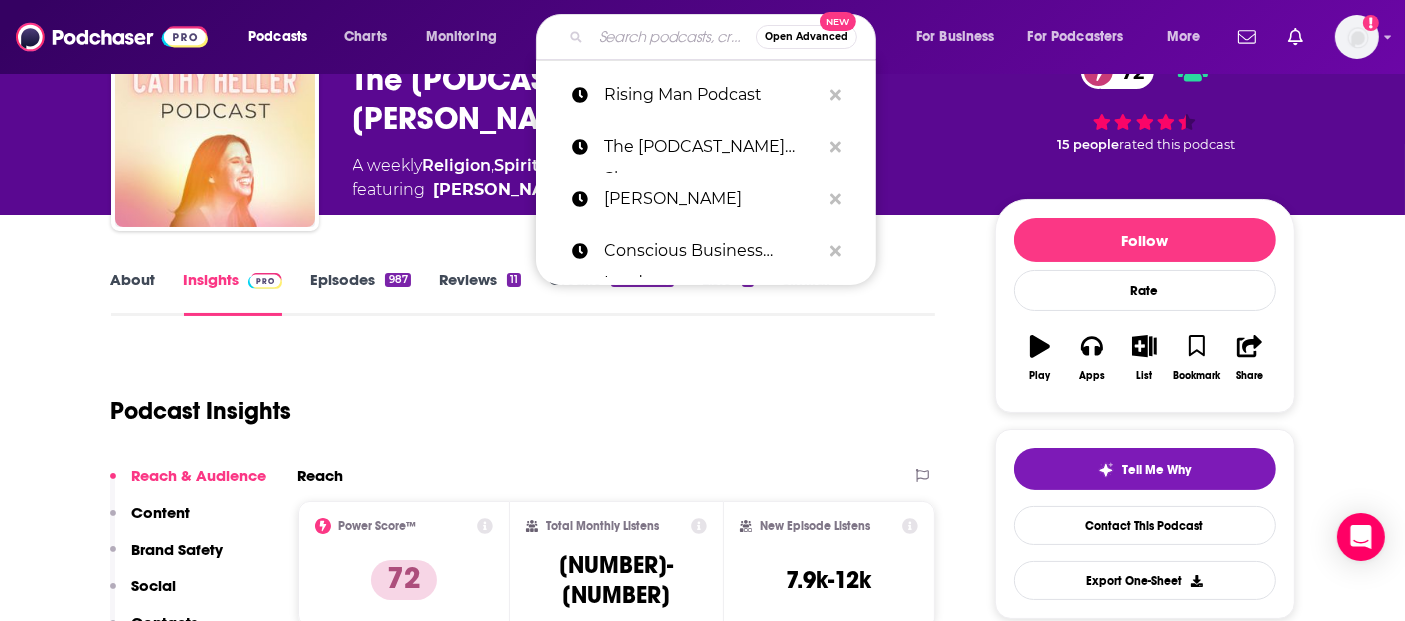 paste on "ManTalks Podcast" 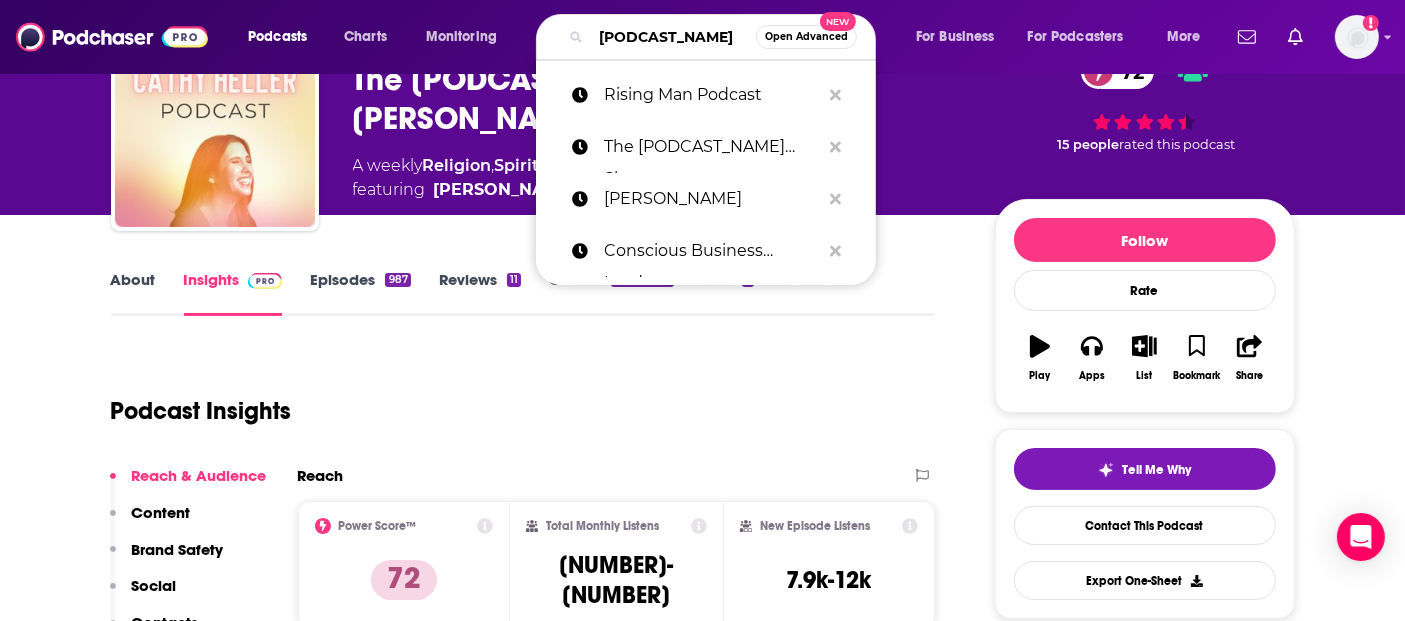 scroll, scrollTop: 0, scrollLeft: 23, axis: horizontal 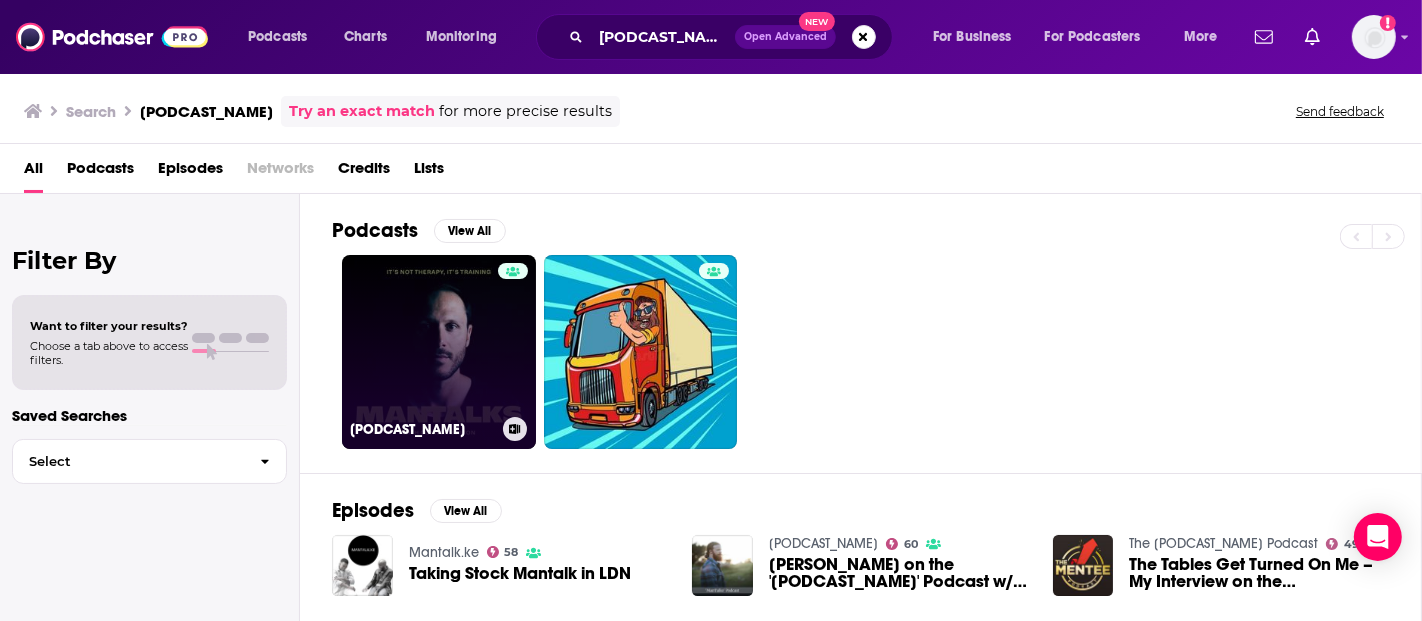 click on "ManTalks Podcast" at bounding box center (439, 352) 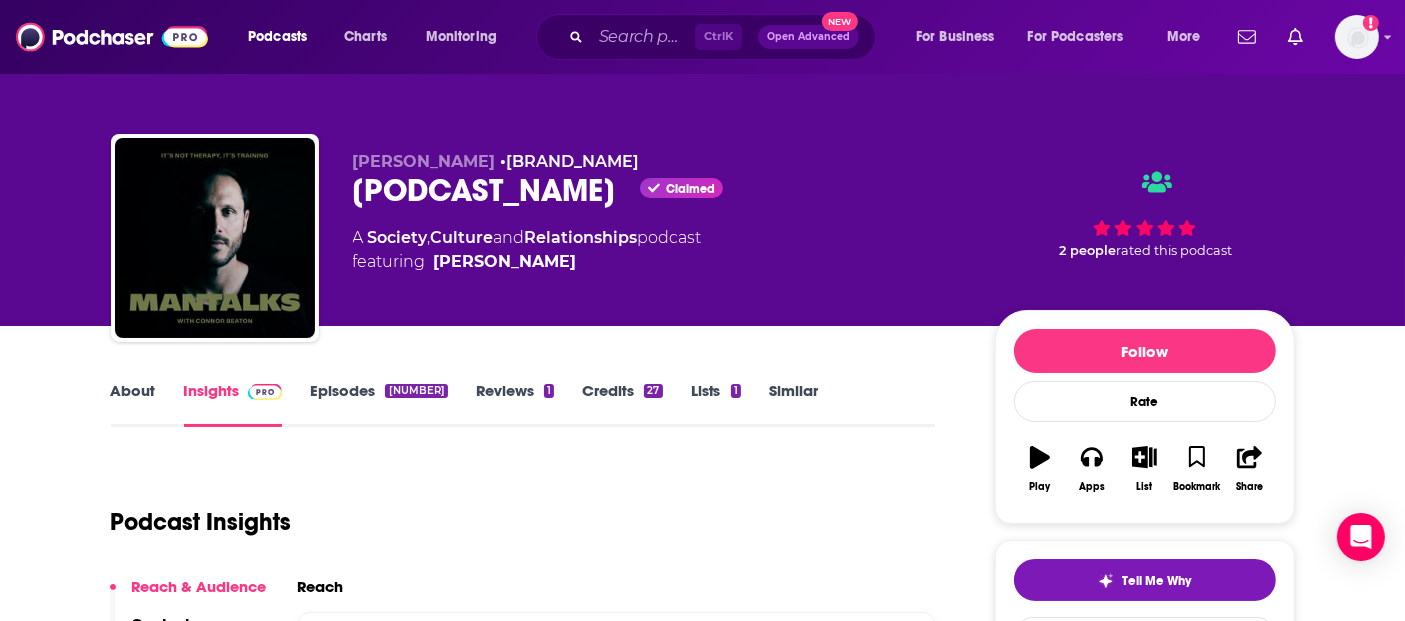 scroll, scrollTop: 222, scrollLeft: 0, axis: vertical 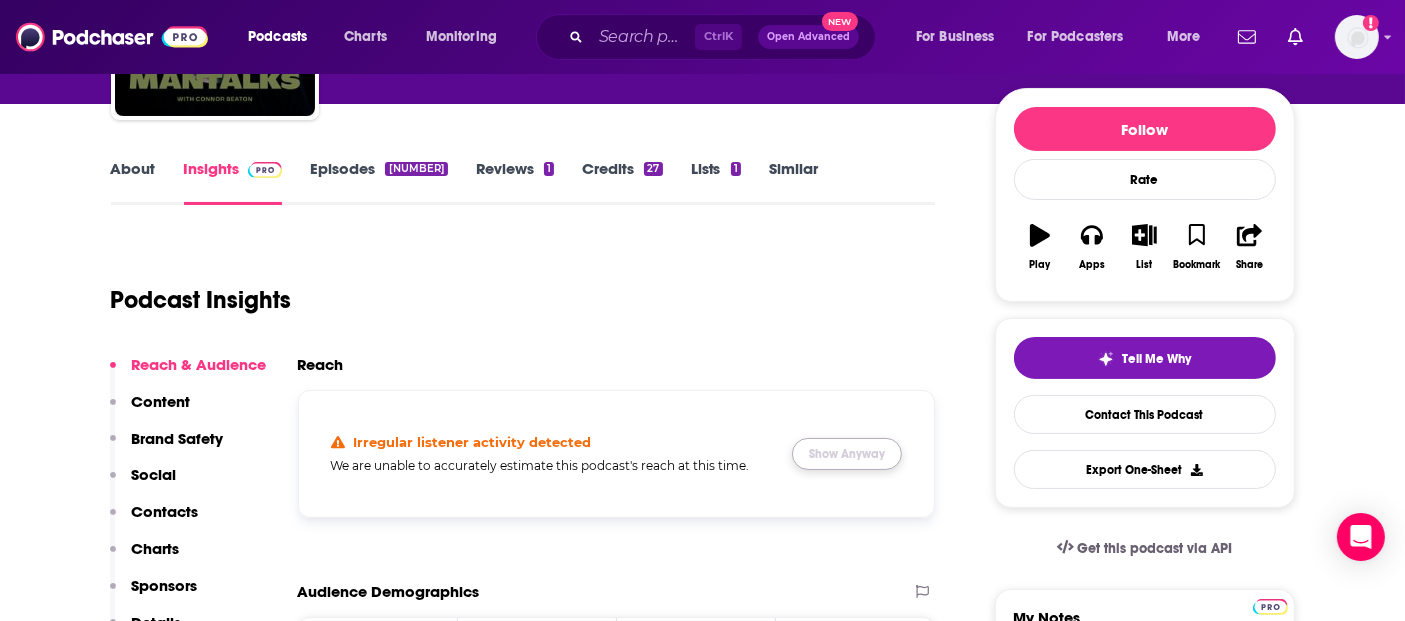 click on "Show Anyway" at bounding box center (847, 454) 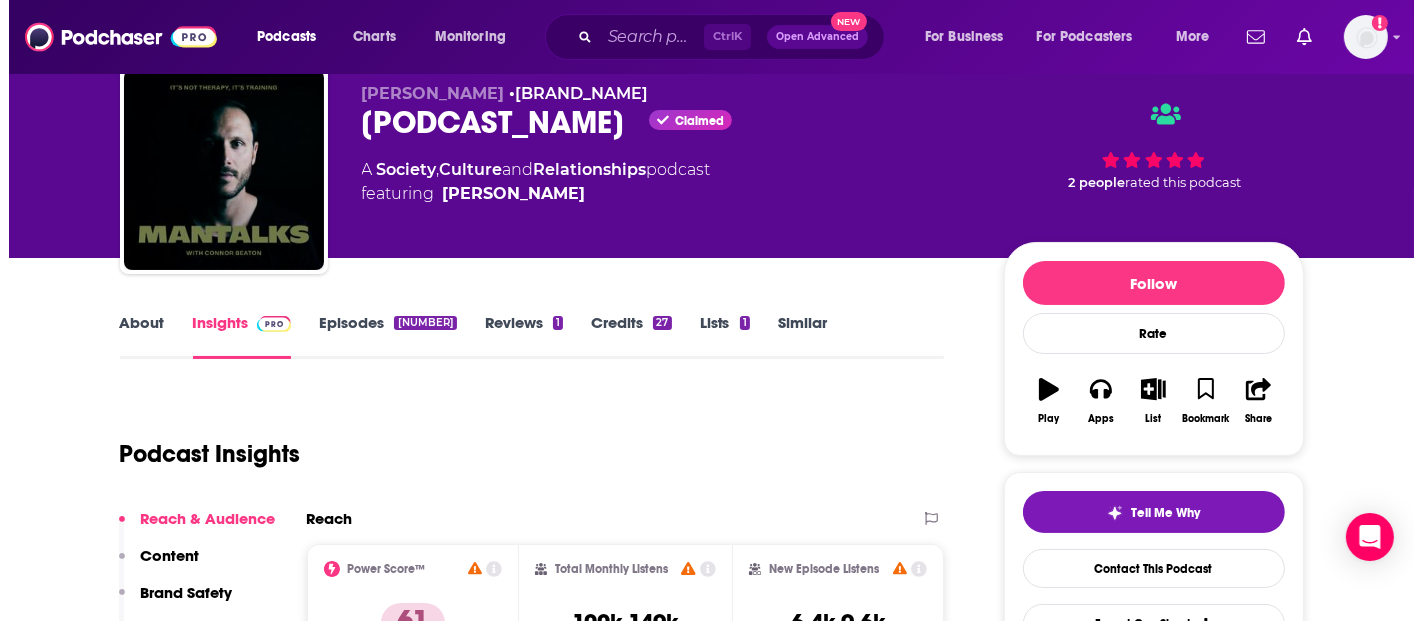 scroll, scrollTop: 0, scrollLeft: 0, axis: both 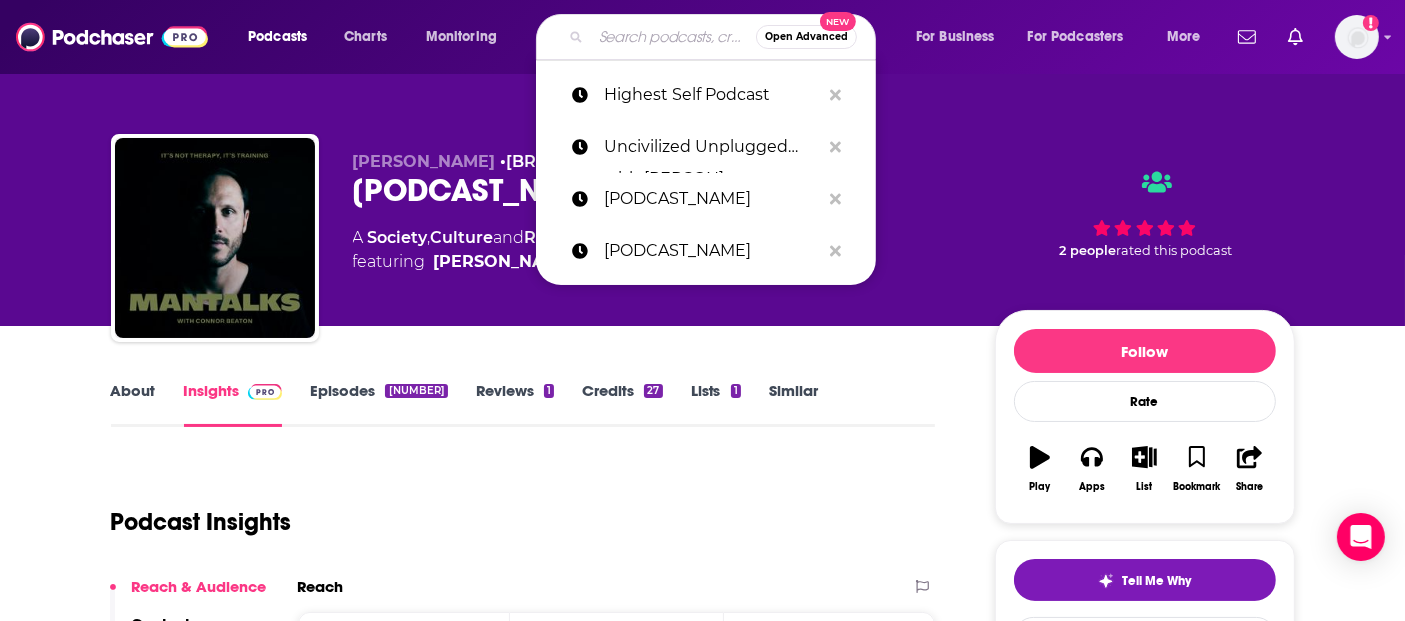 click at bounding box center (673, 37) 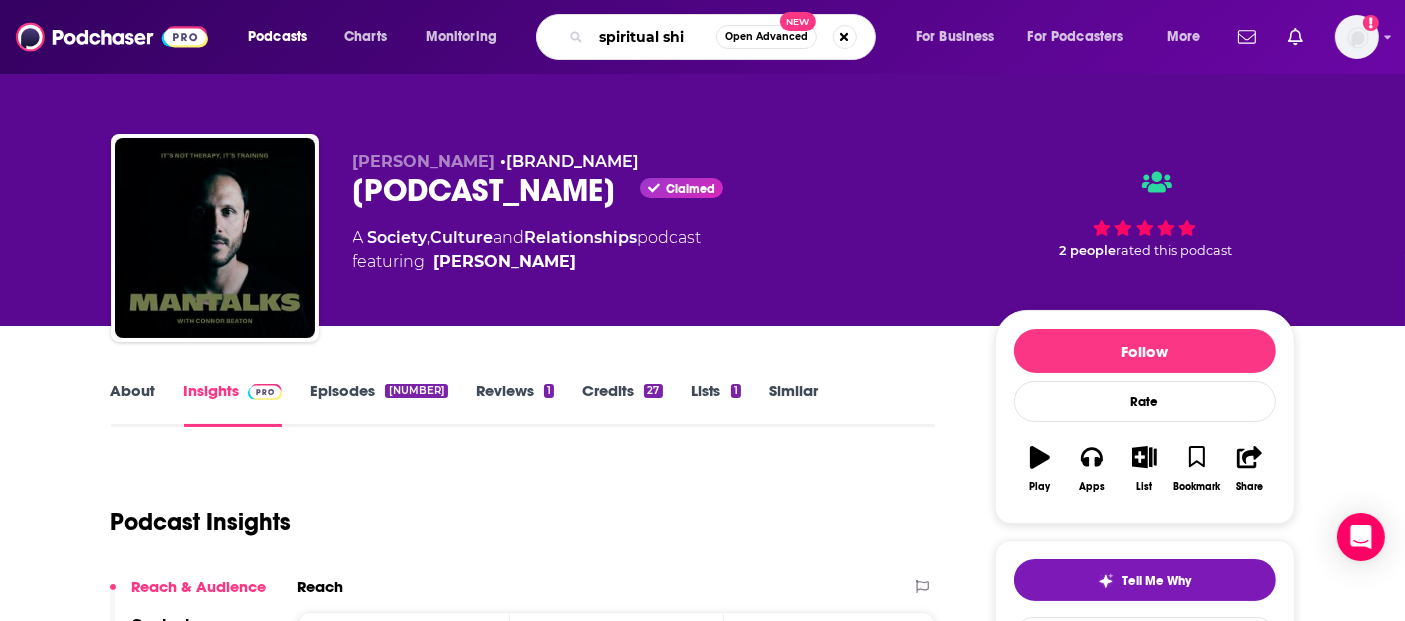 type on "spiritual shit" 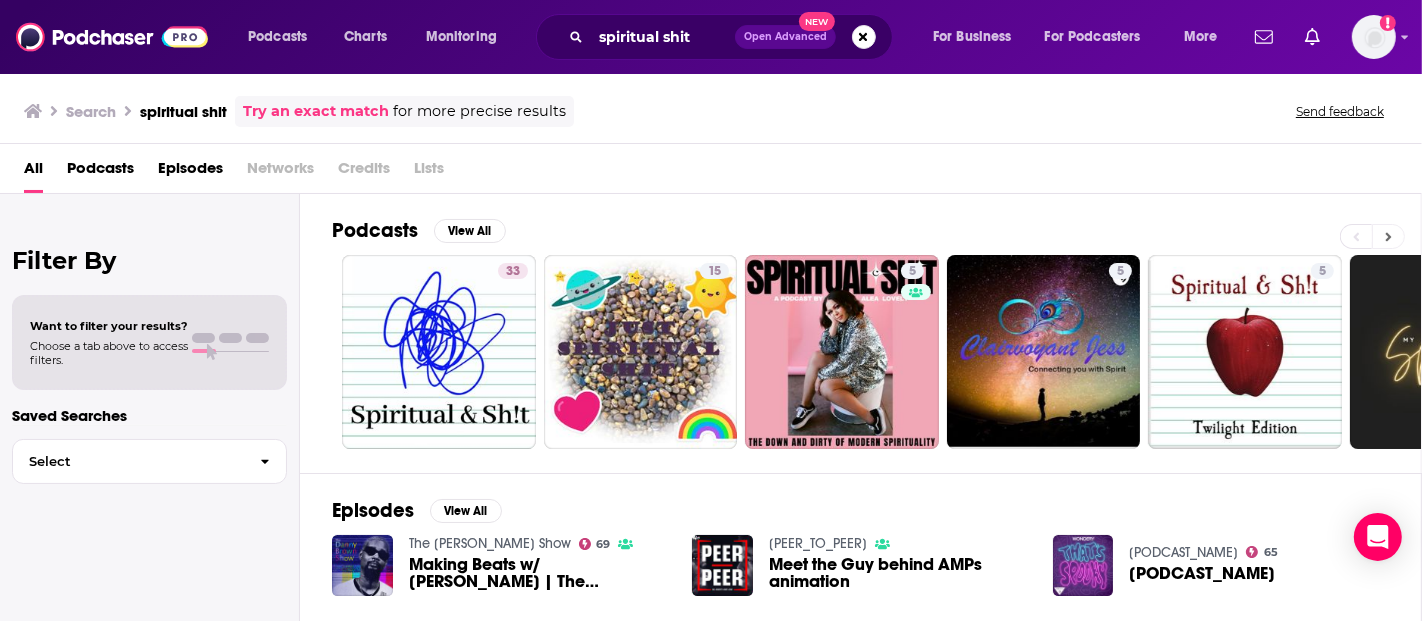 click at bounding box center [1388, 236] 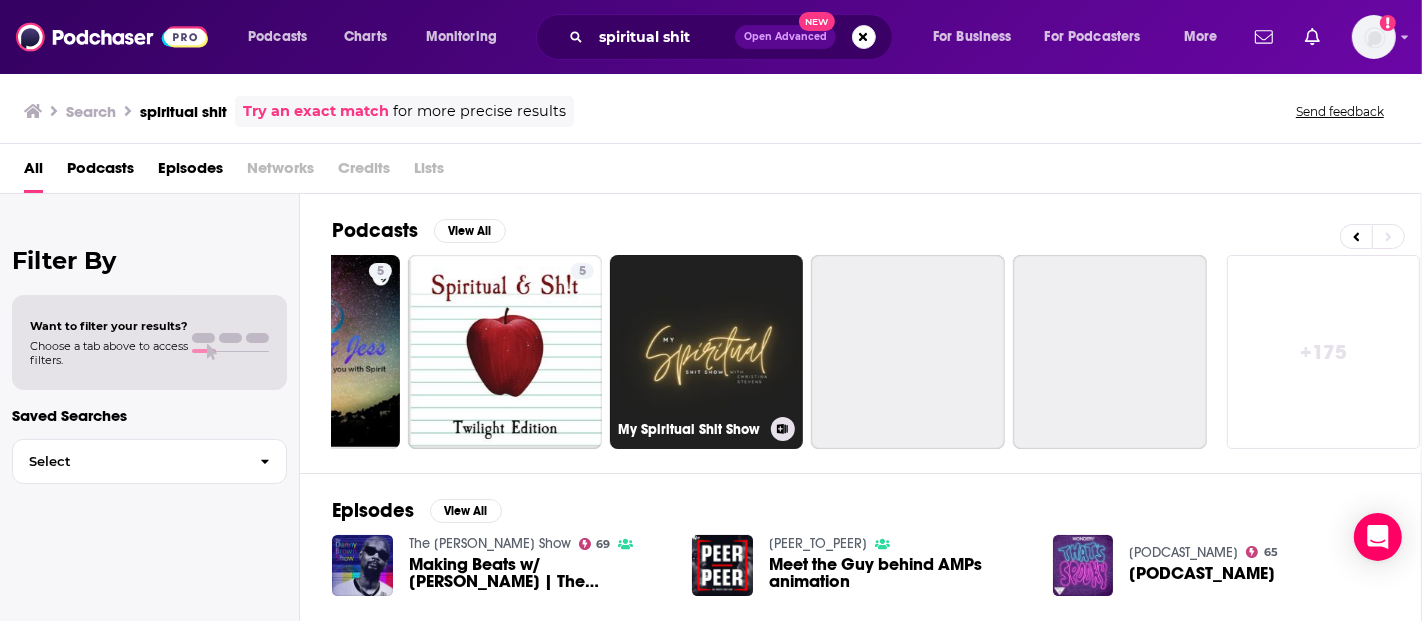 scroll, scrollTop: 0, scrollLeft: 746, axis: horizontal 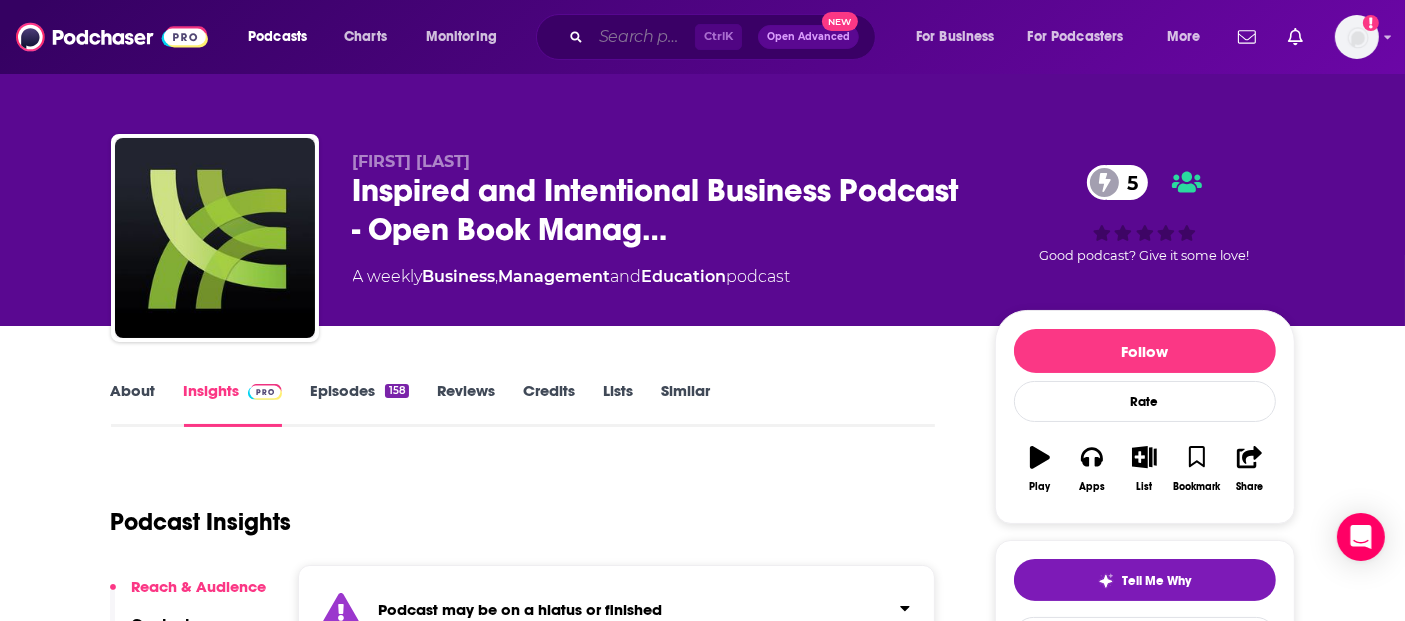 click at bounding box center (643, 37) 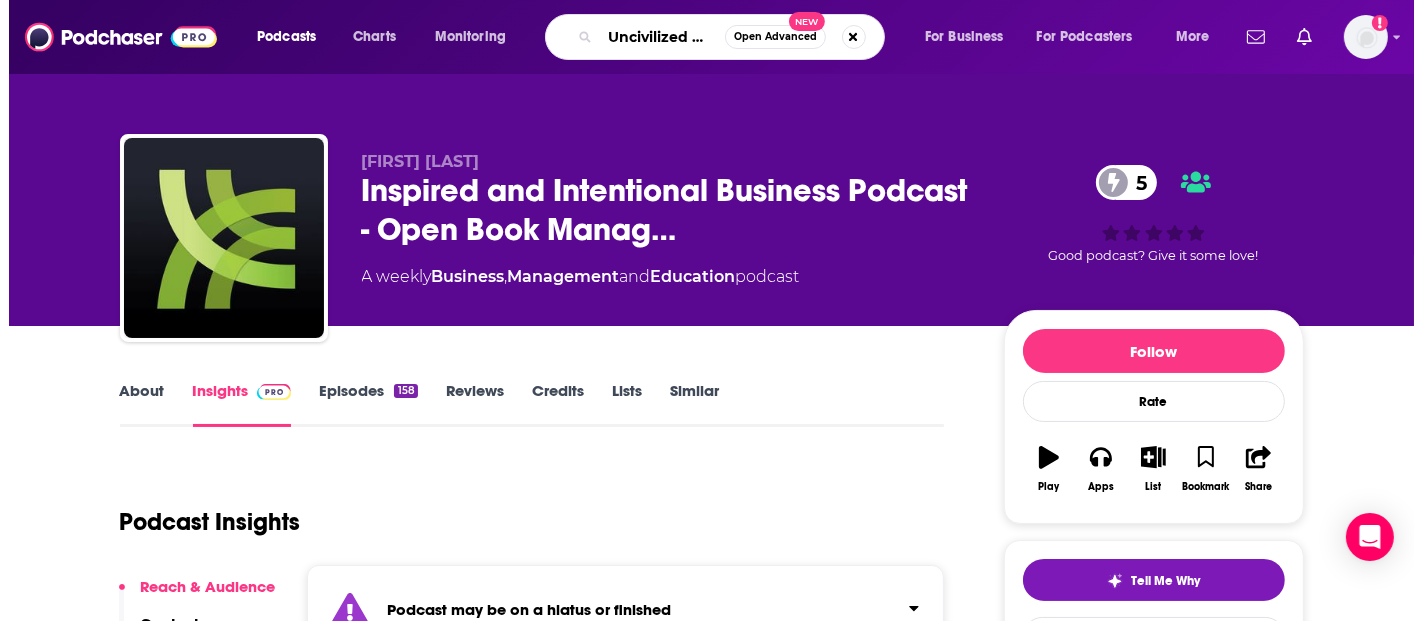 scroll, scrollTop: 0, scrollLeft: 201, axis: horizontal 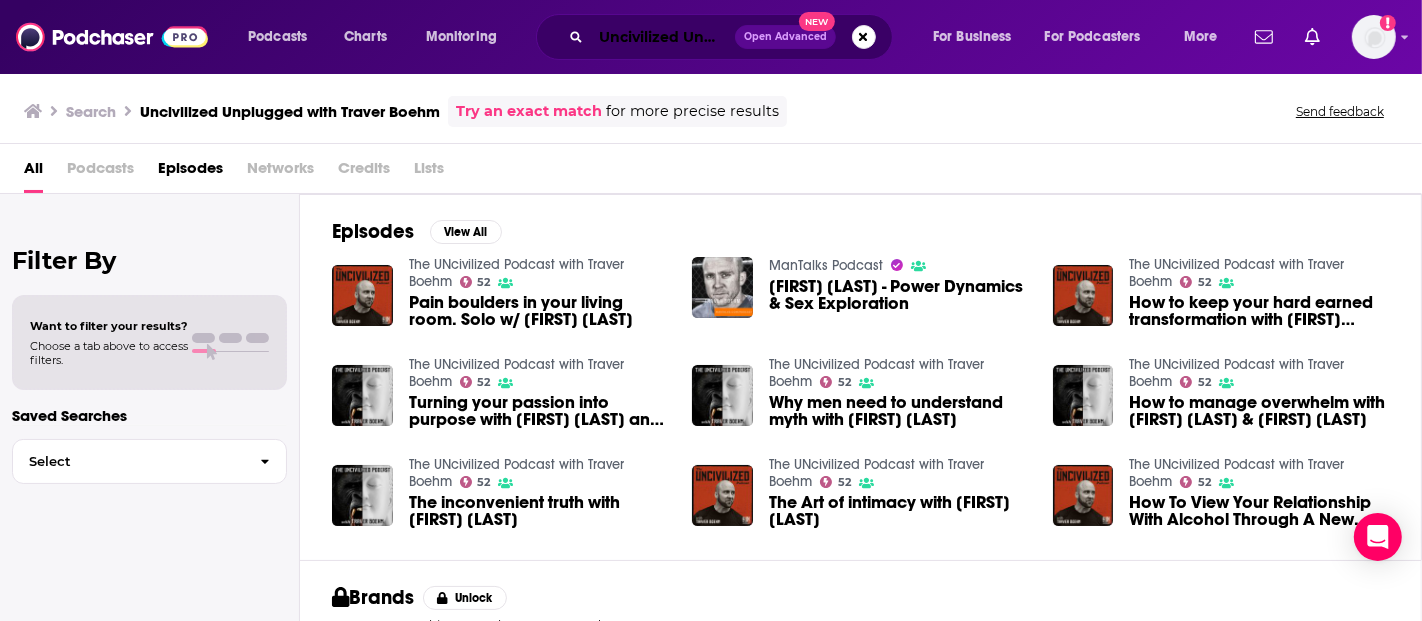 click on "Uncivilized Unplugged with [PERSON]" at bounding box center [663, 37] 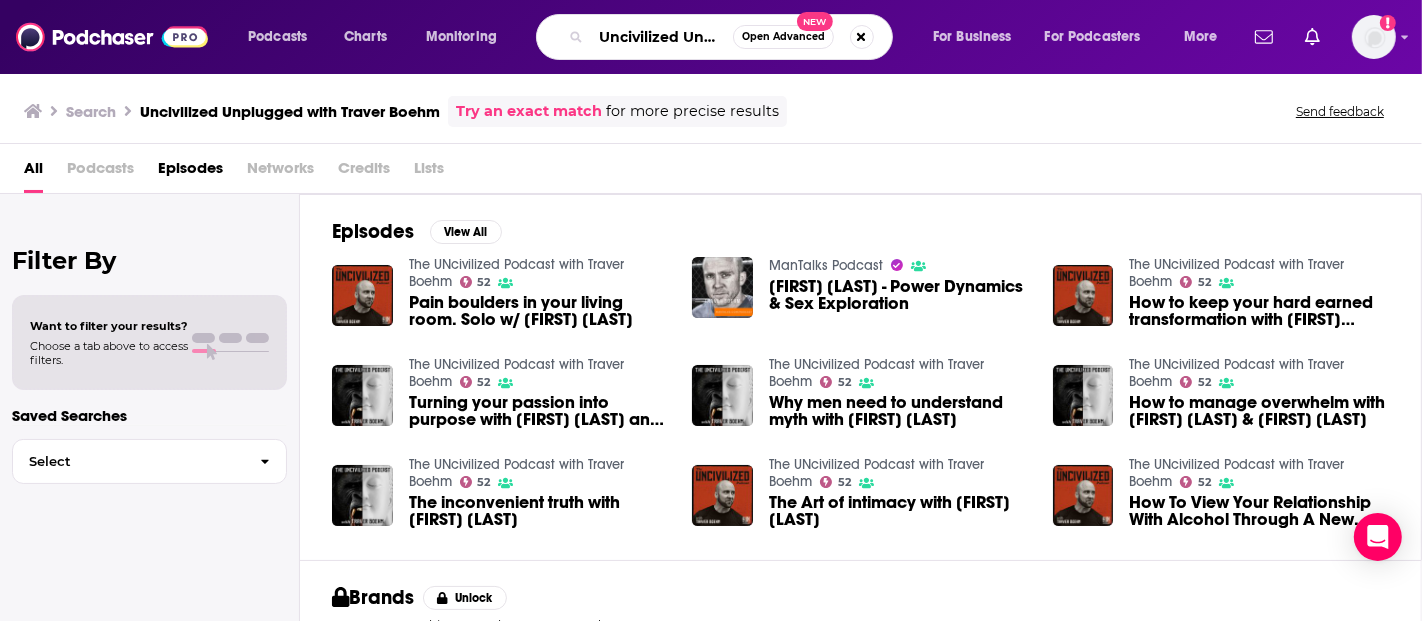 scroll, scrollTop: 0, scrollLeft: 185, axis: horizontal 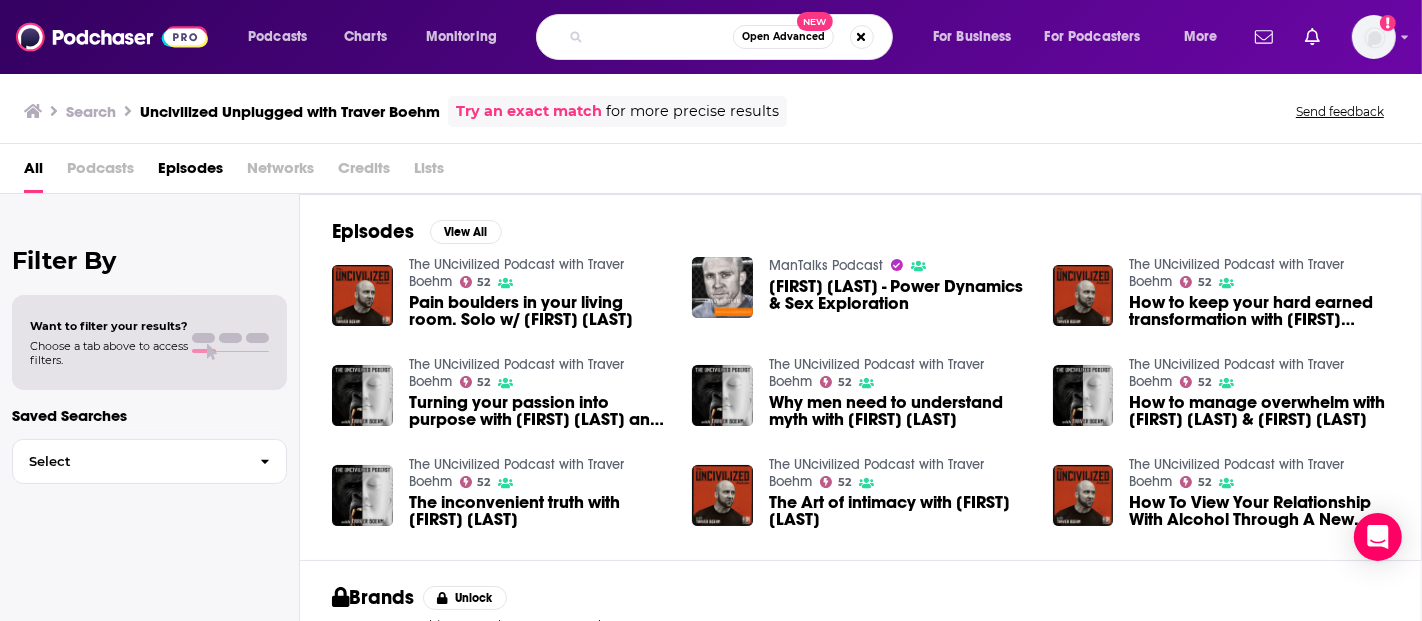 drag, startPoint x: 690, startPoint y: 33, endPoint x: 705, endPoint y: 41, distance: 17 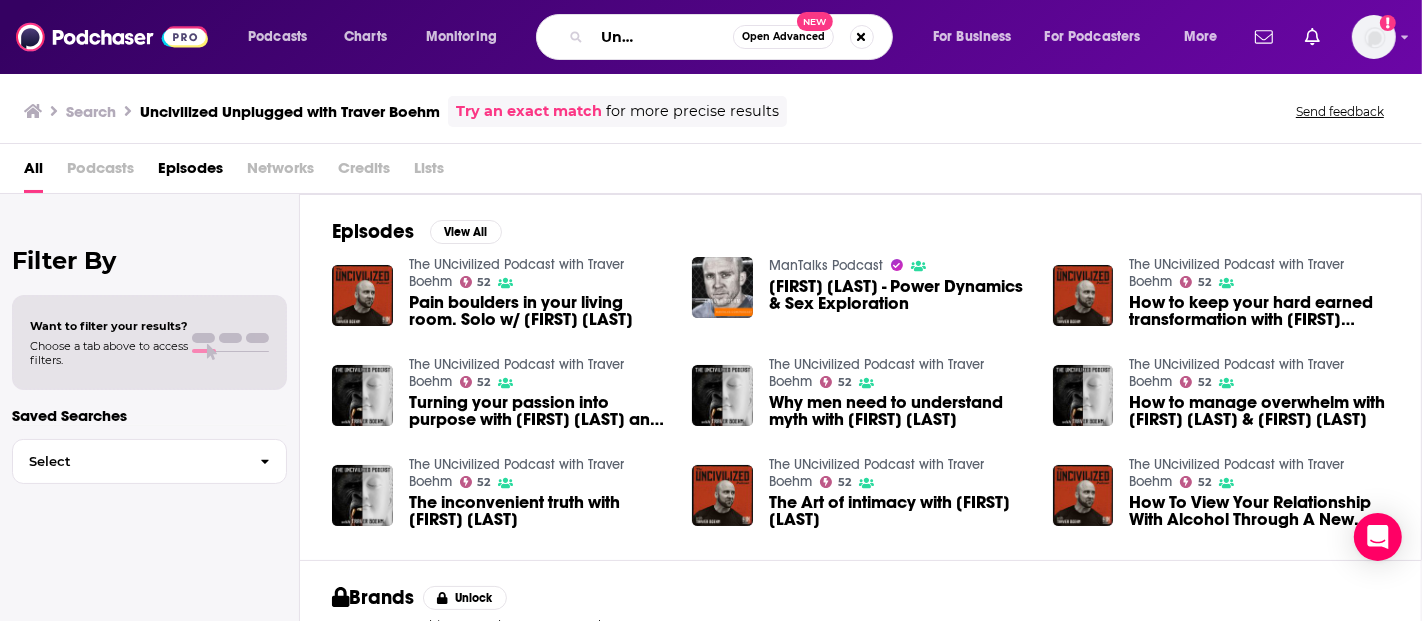 scroll, scrollTop: 0, scrollLeft: 82, axis: horizontal 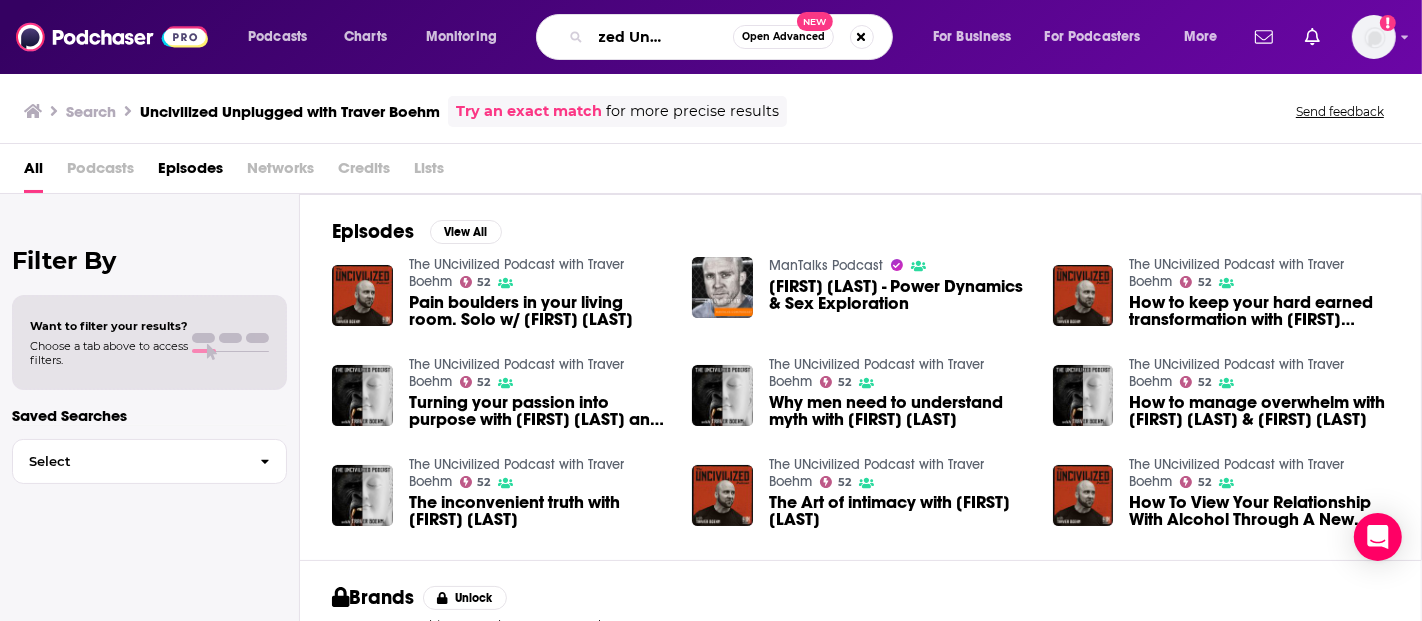 click on "Uncivilized Unpluggedh" at bounding box center [662, 37] 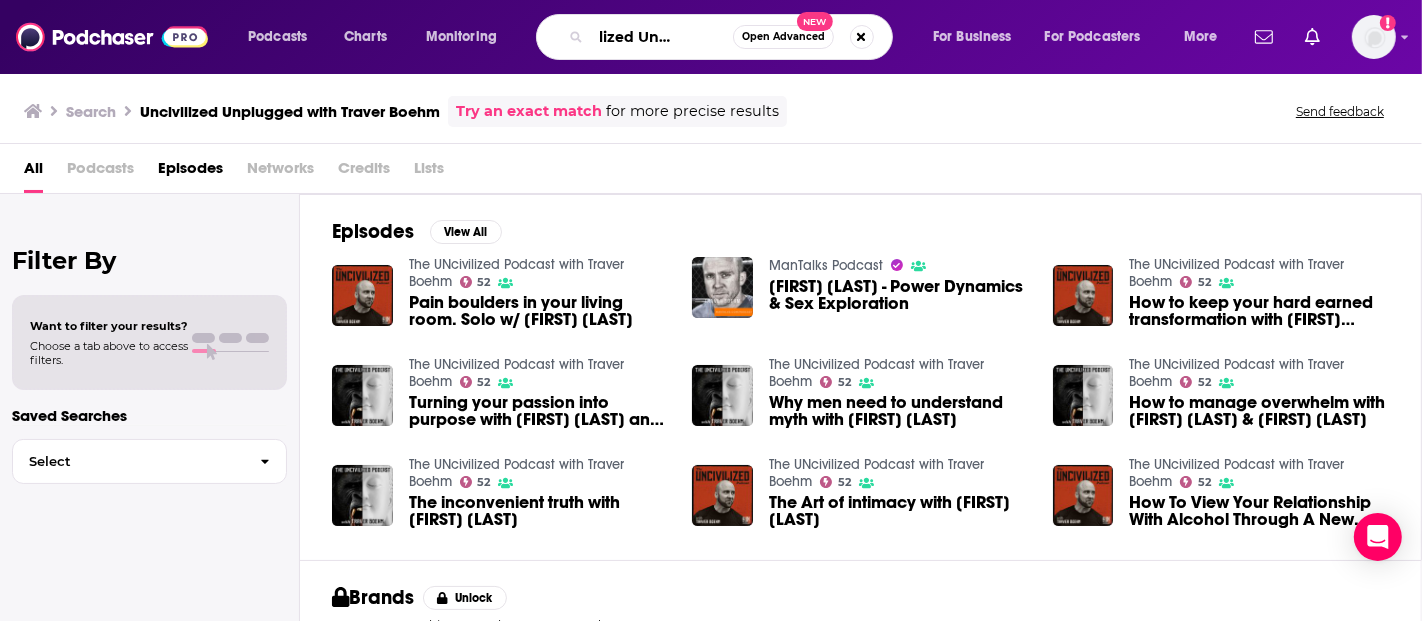 scroll, scrollTop: 0, scrollLeft: 45, axis: horizontal 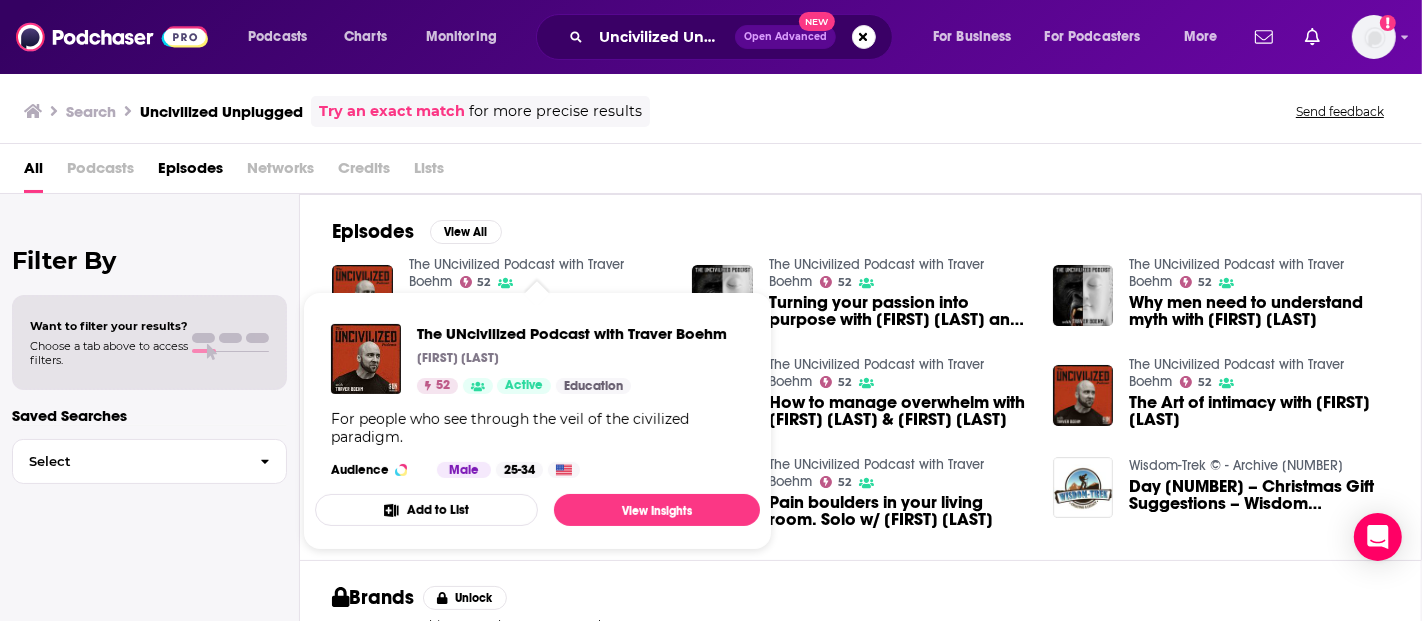 click on "The UNcivilized Podcast with Traver Boehm" at bounding box center (516, 273) 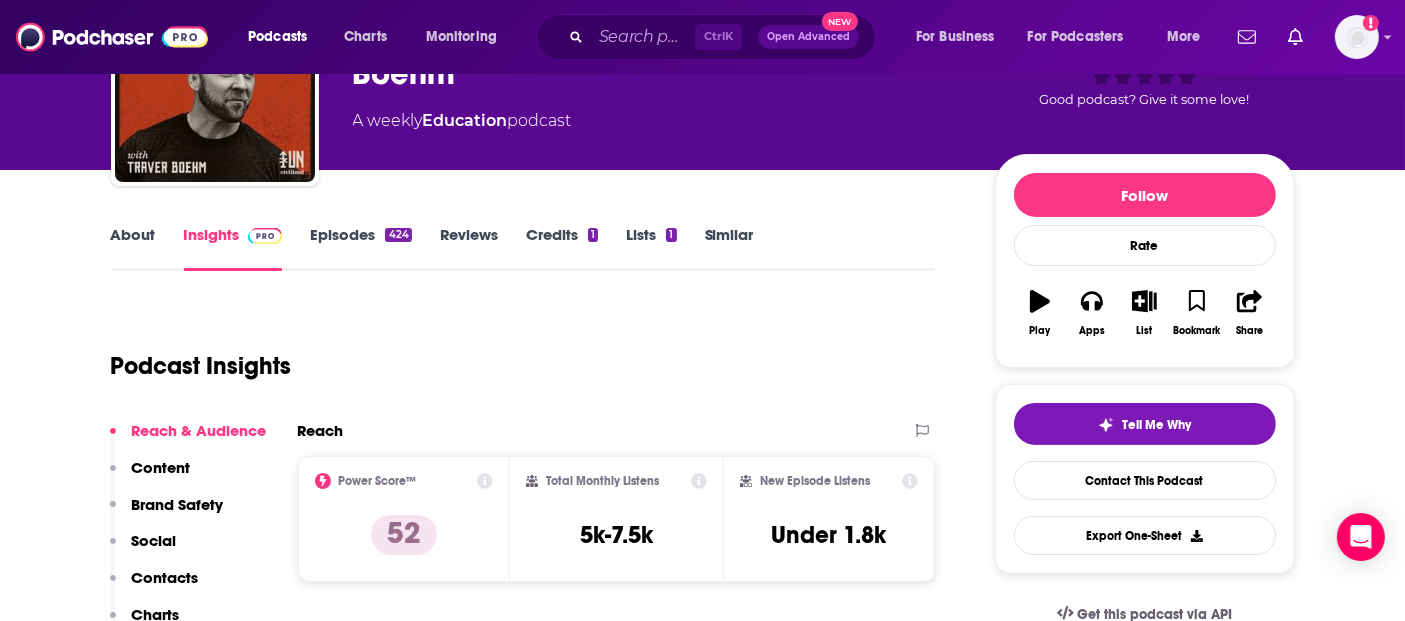 scroll, scrollTop: 0, scrollLeft: 0, axis: both 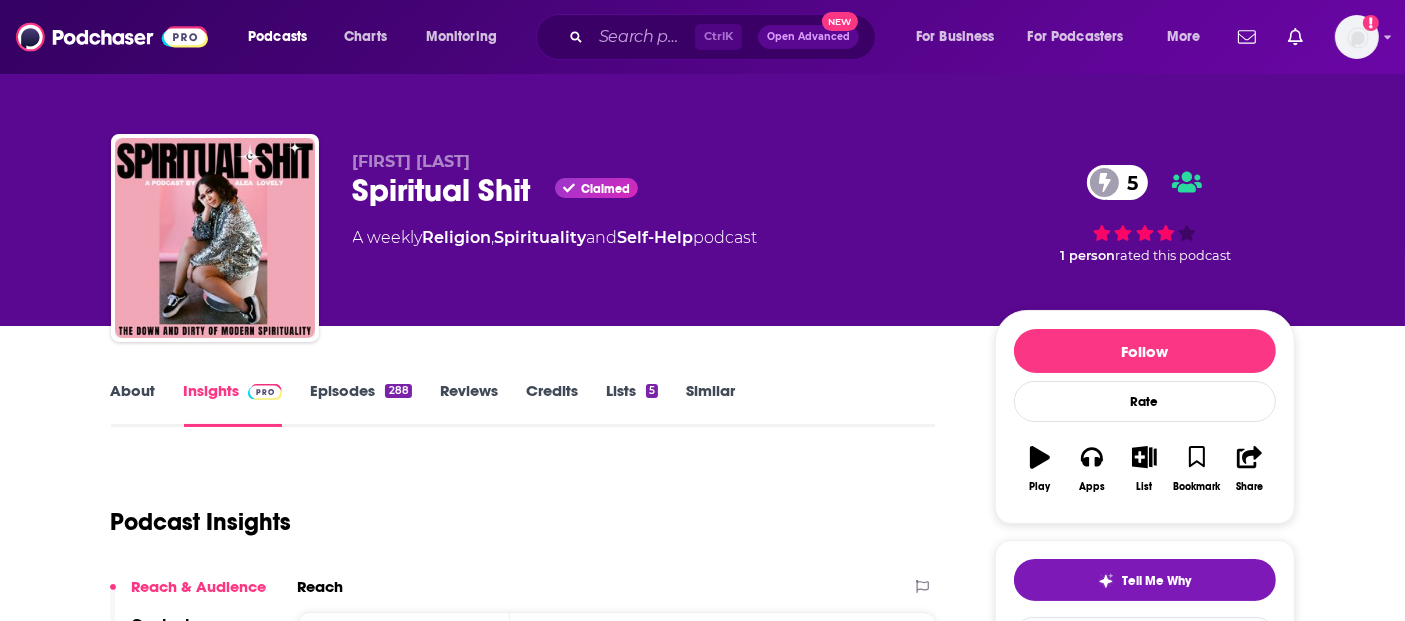click on "Insights" at bounding box center (233, 404) 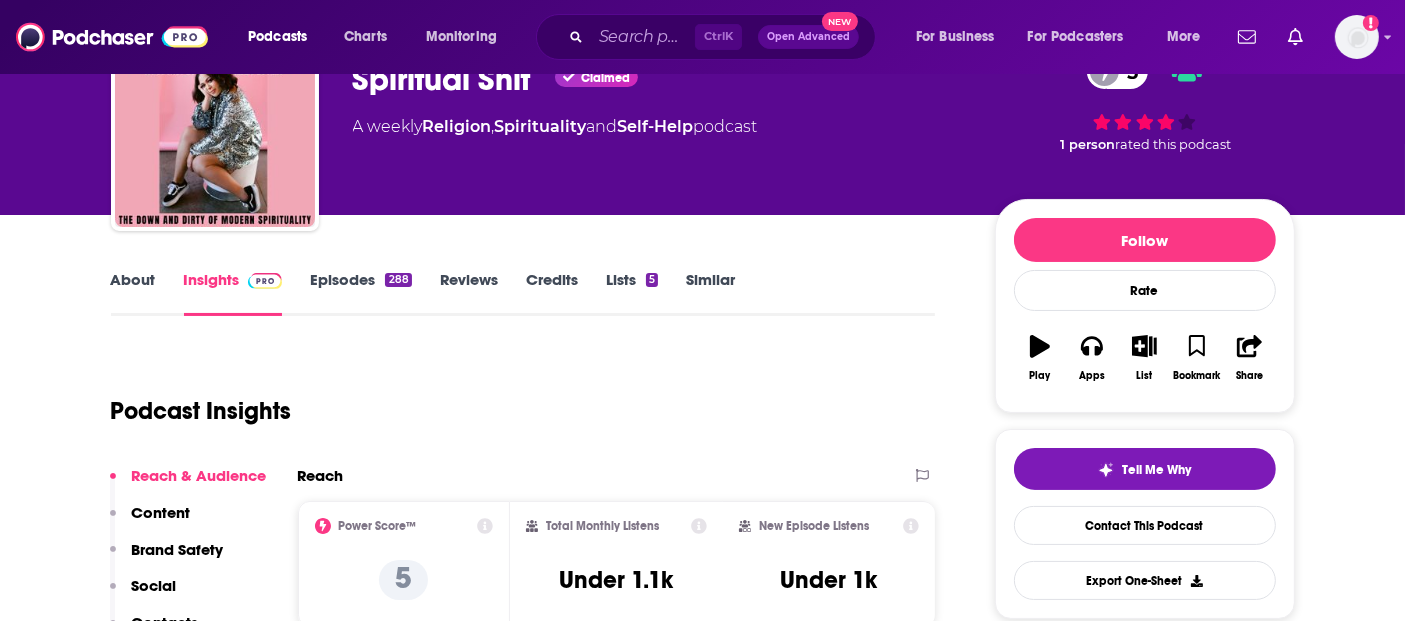 scroll, scrollTop: 222, scrollLeft: 0, axis: vertical 